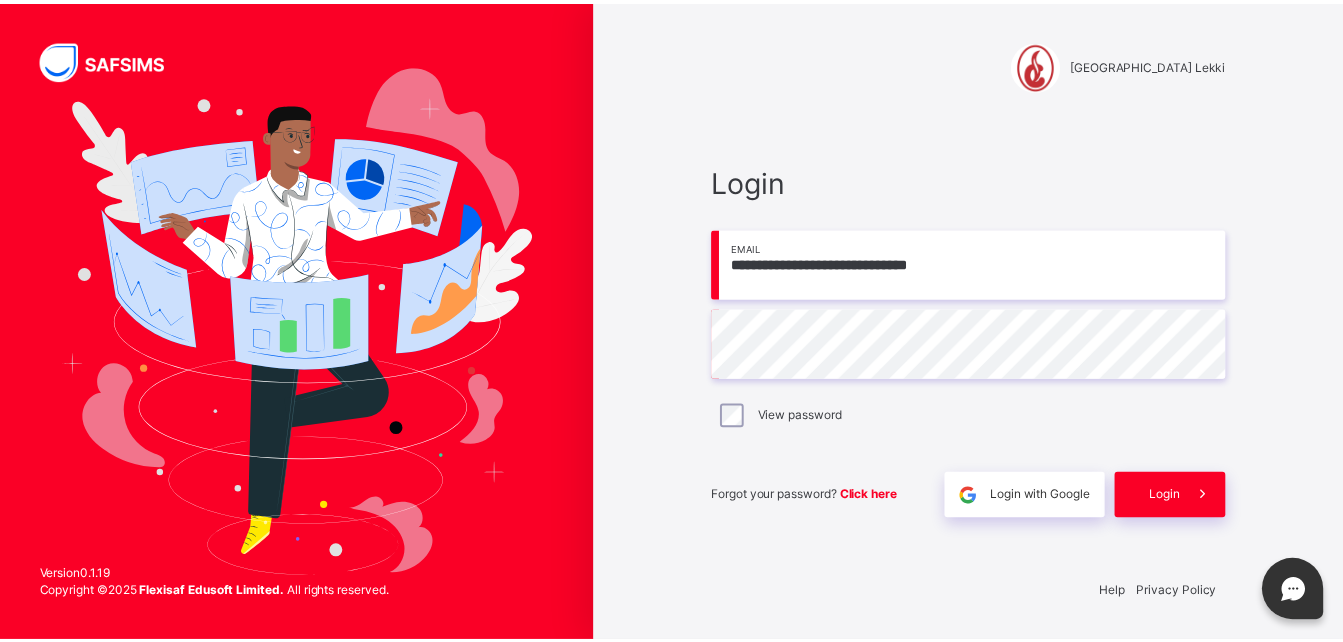 scroll, scrollTop: 0, scrollLeft: 0, axis: both 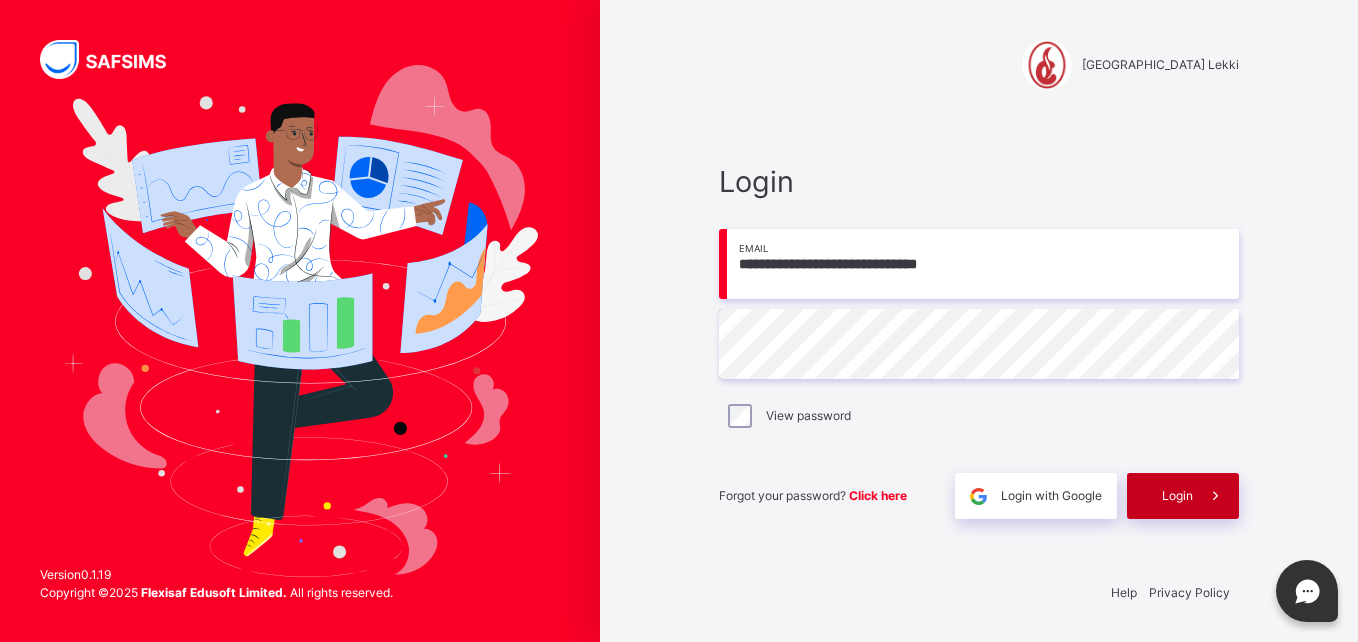 click on "Login" at bounding box center (1183, 496) 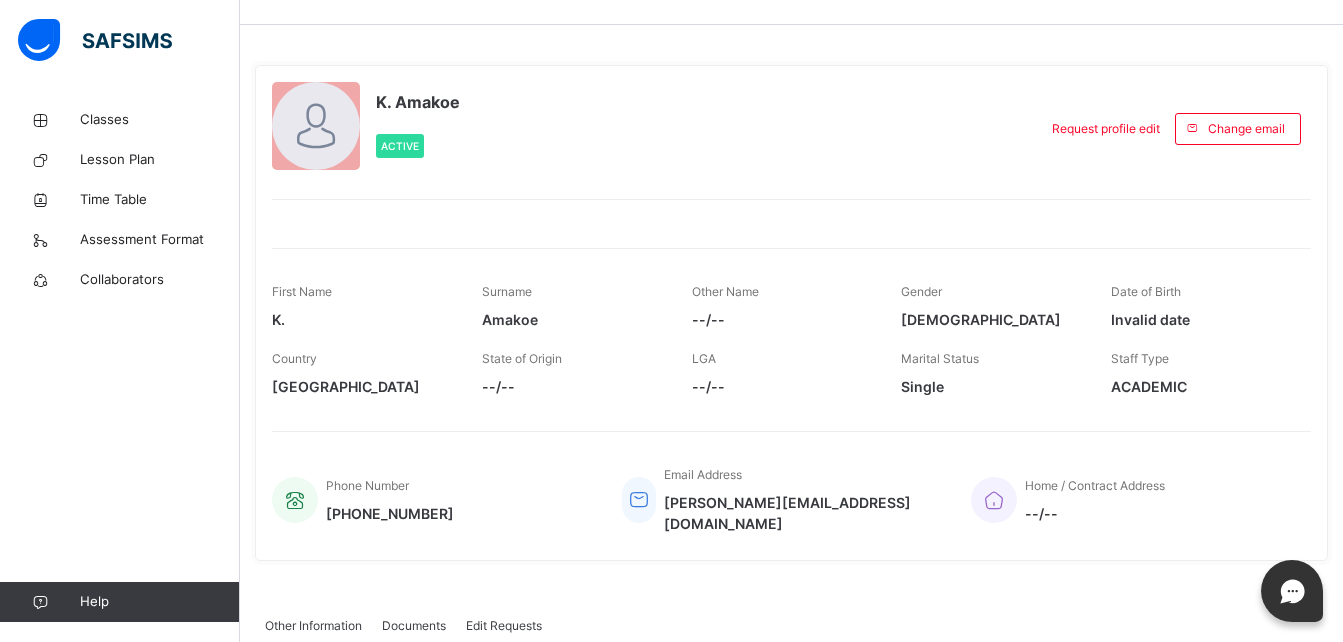 scroll, scrollTop: 0, scrollLeft: 0, axis: both 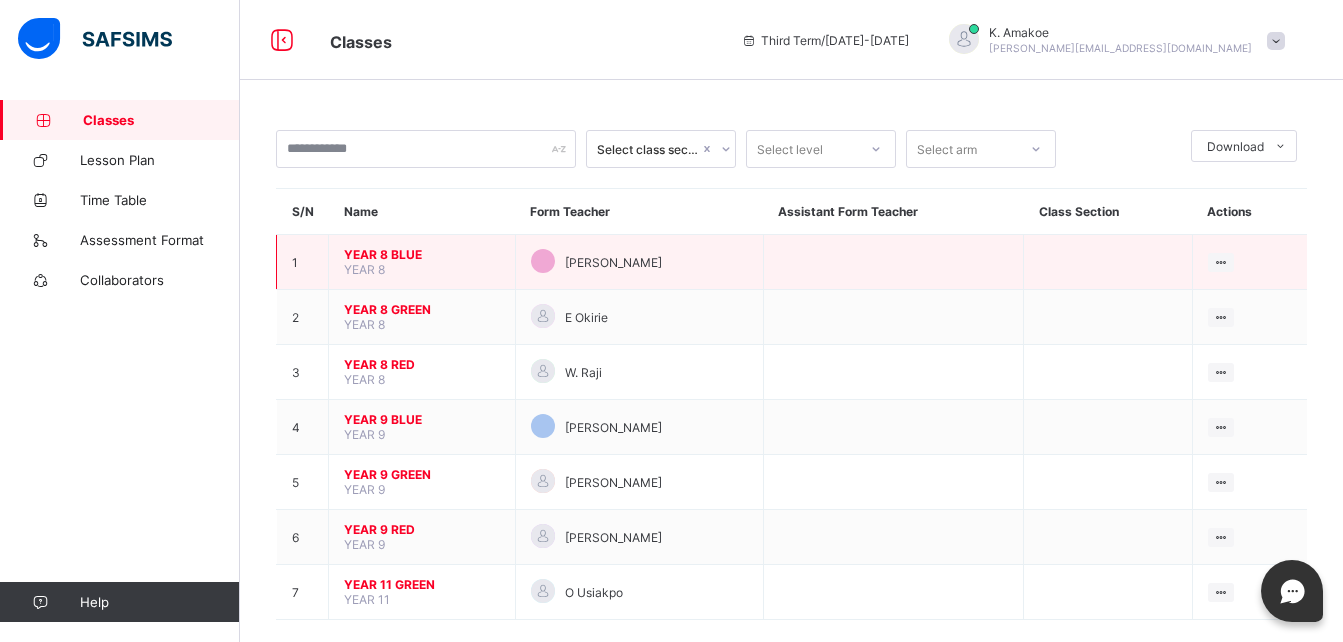 click on "YEAR 8   BLUE" at bounding box center [422, 254] 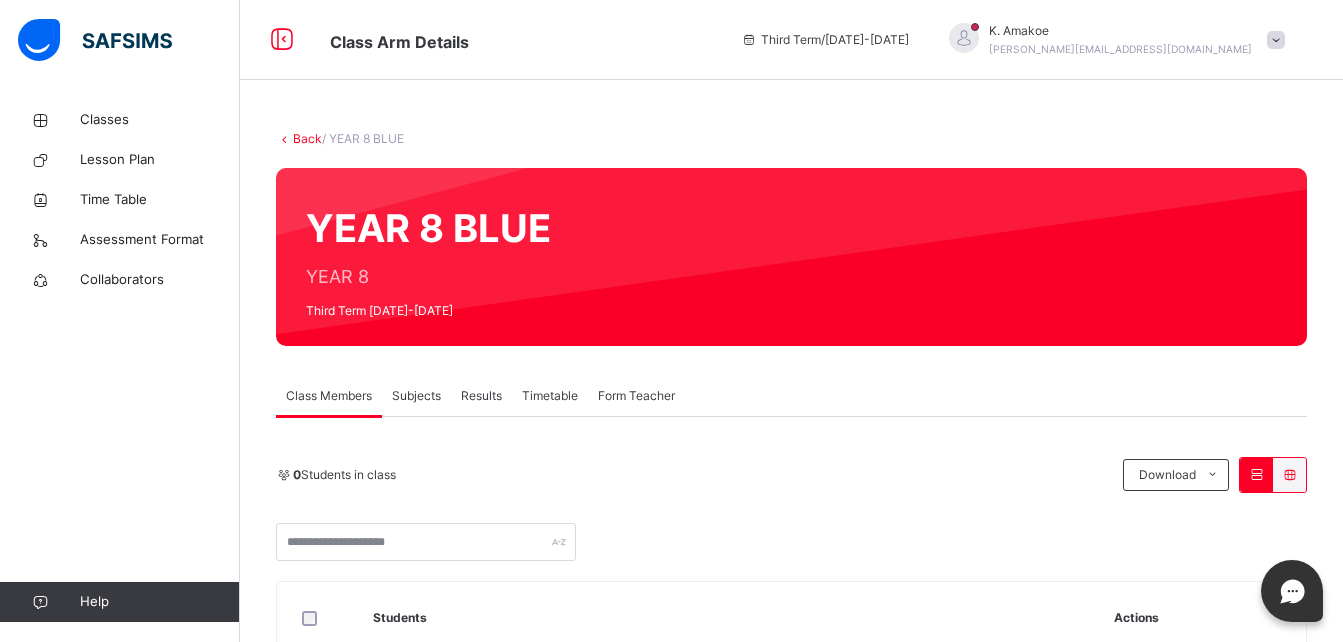 click on "Subjects" at bounding box center [416, 396] 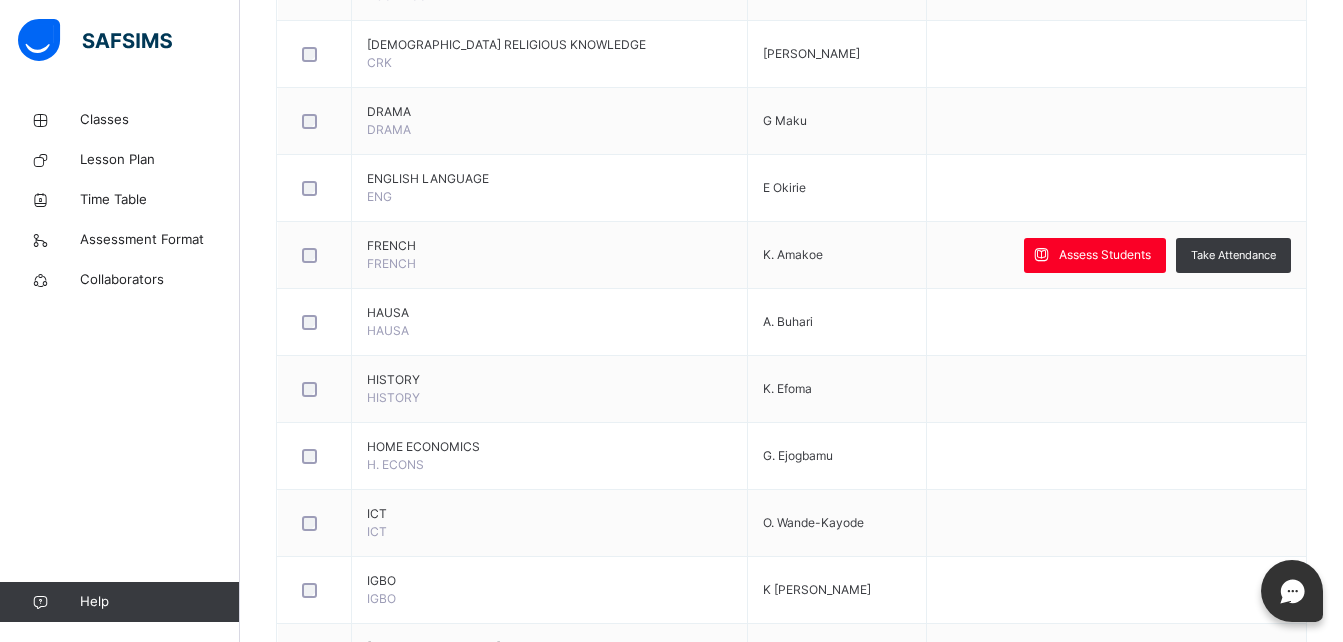 scroll, scrollTop: 822, scrollLeft: 0, axis: vertical 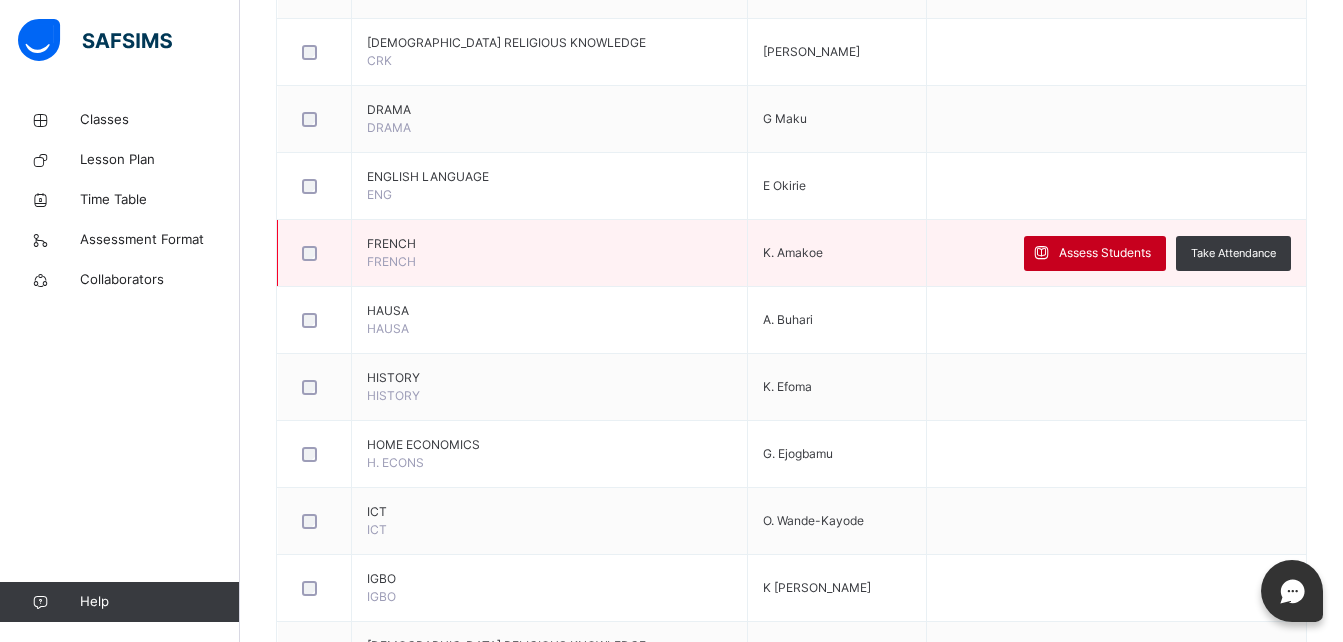 click on "Assess Students" at bounding box center [1095, 253] 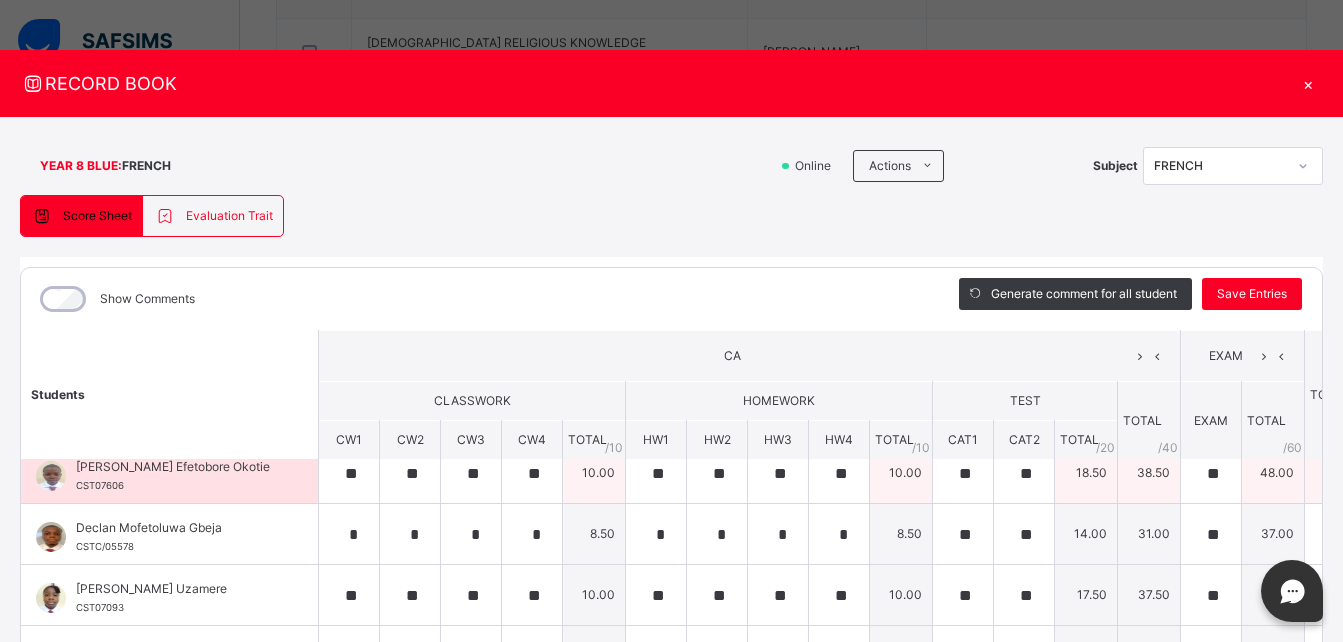 scroll, scrollTop: 13, scrollLeft: 0, axis: vertical 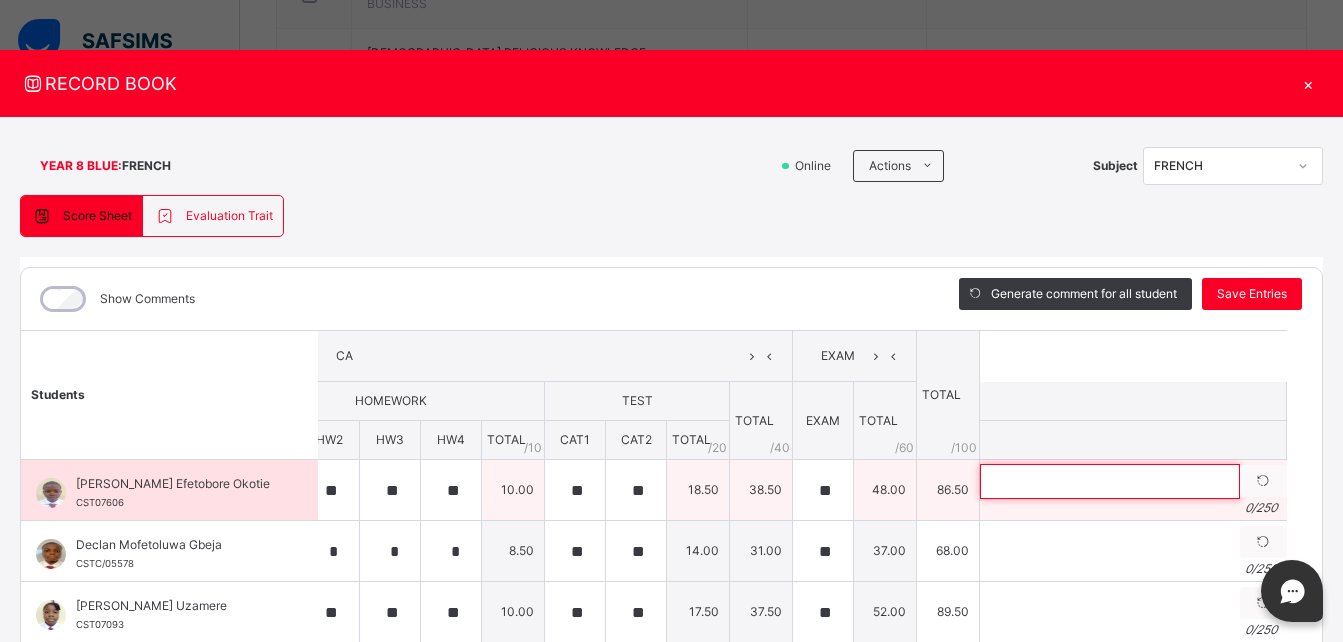 click at bounding box center (1110, 481) 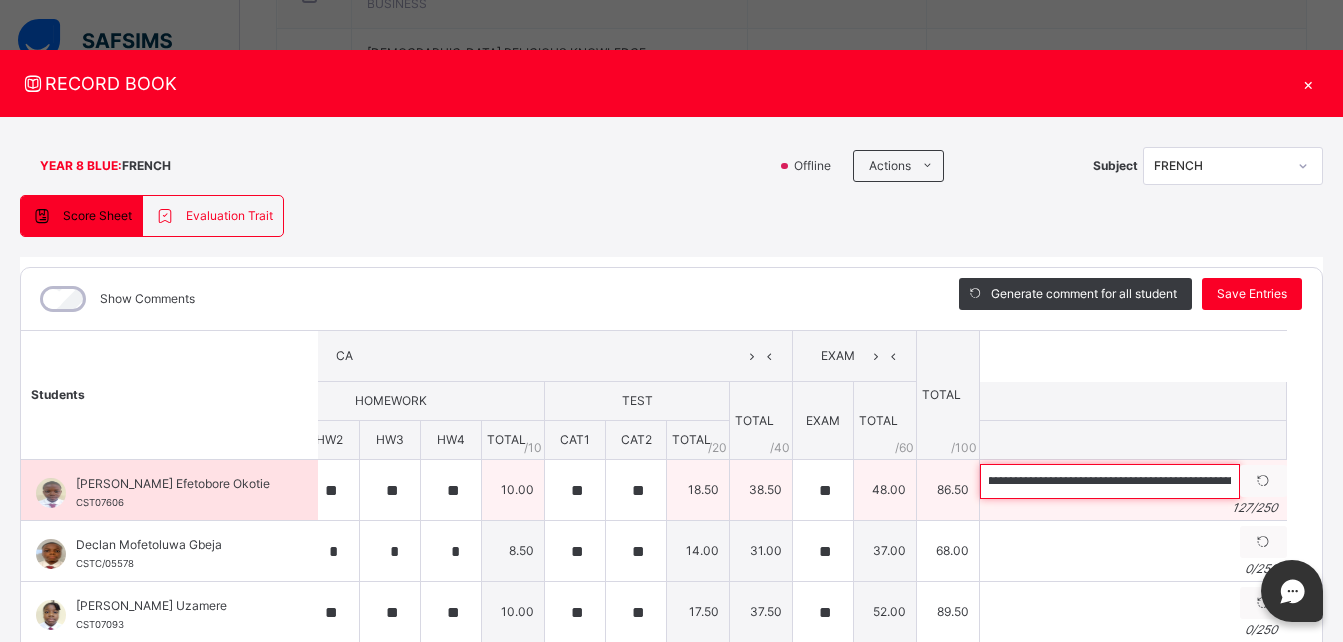scroll, scrollTop: 0, scrollLeft: 0, axis: both 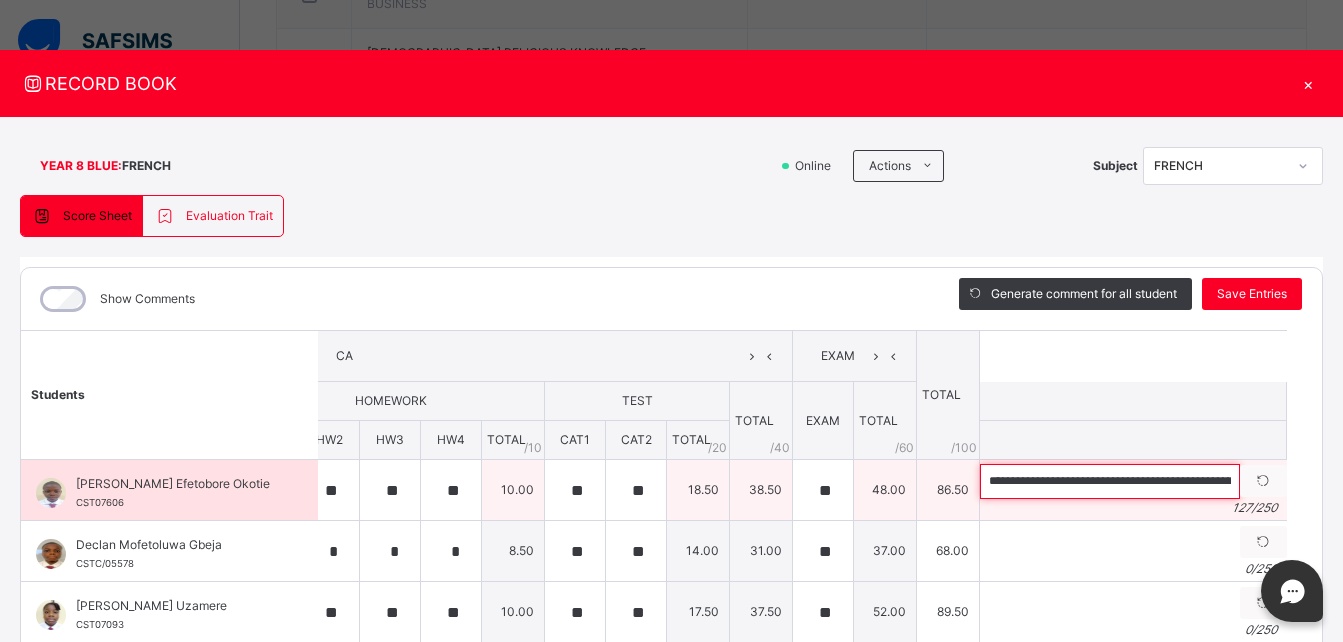 click on "**********" at bounding box center [1110, 481] 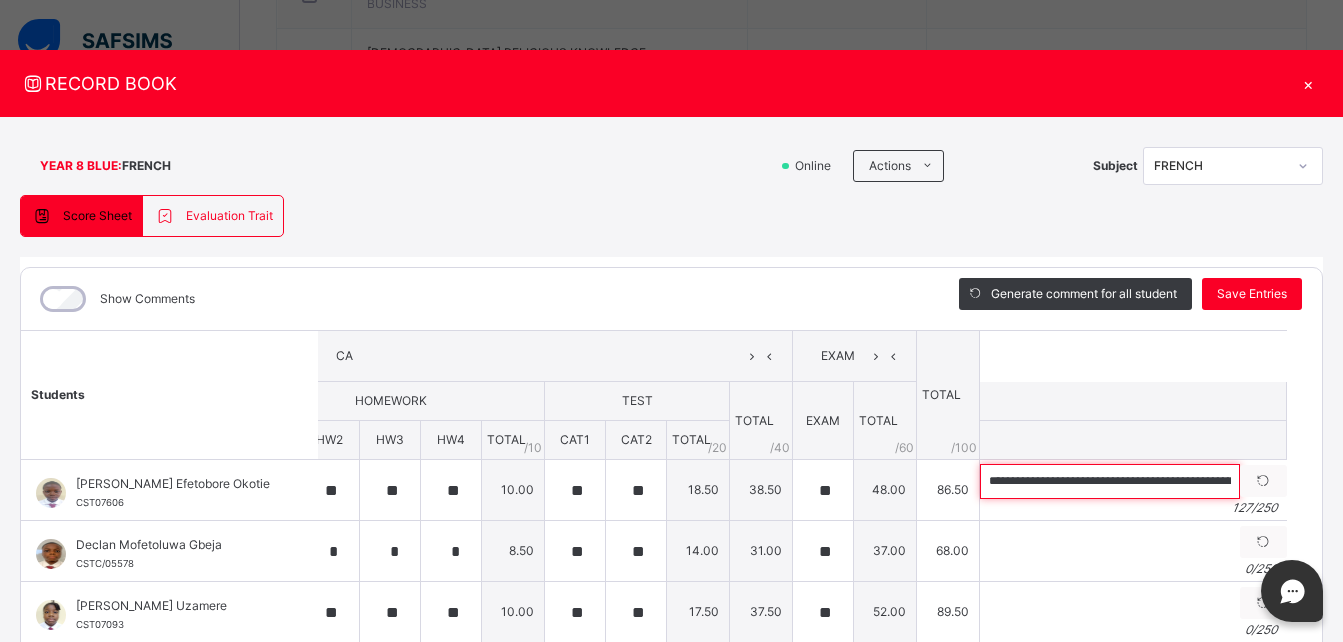 type on "**********" 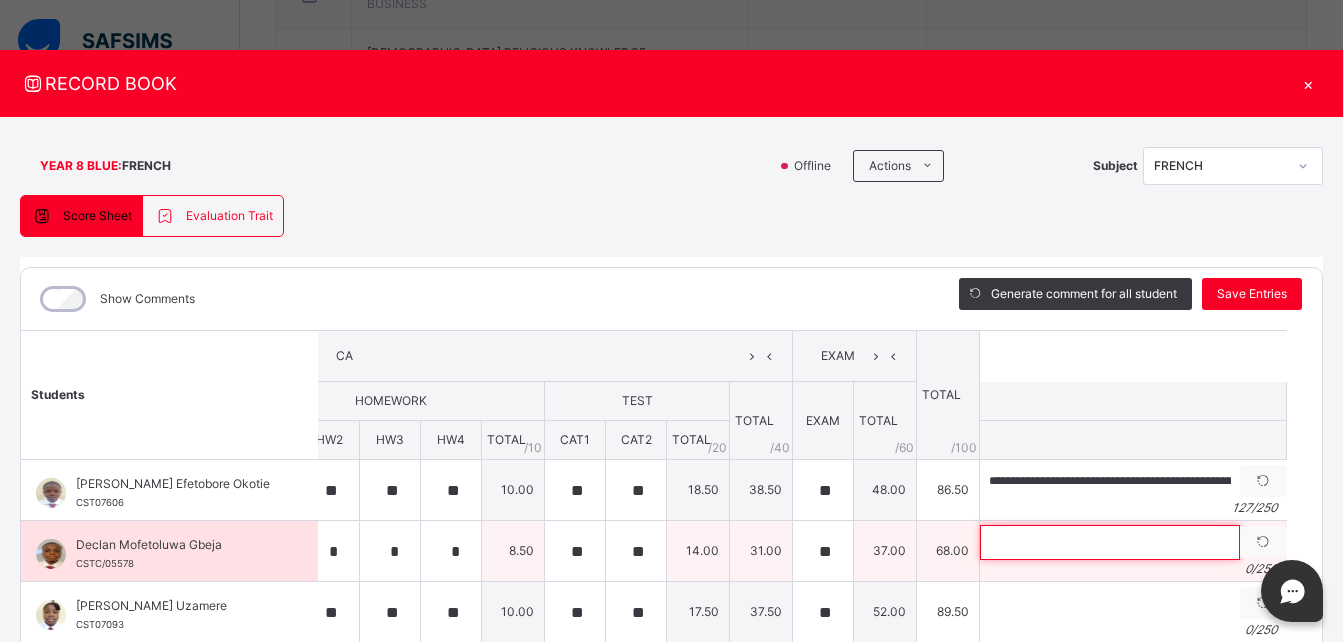 click at bounding box center [1110, 542] 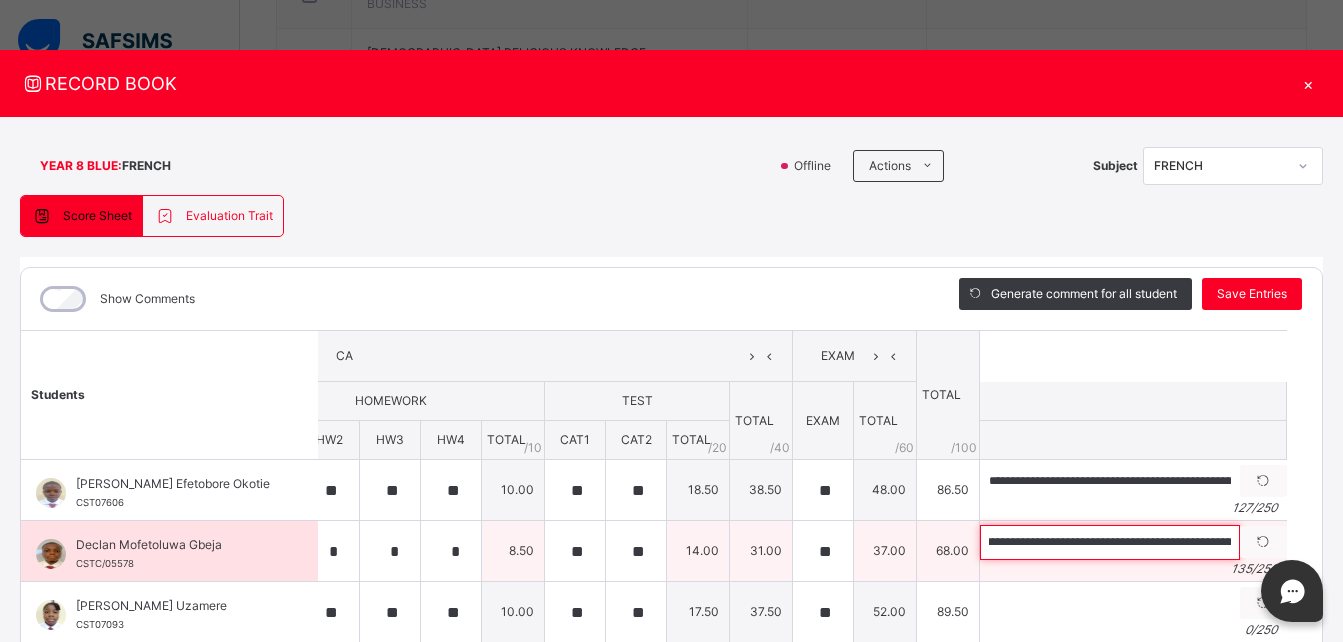 scroll, scrollTop: 0, scrollLeft: 0, axis: both 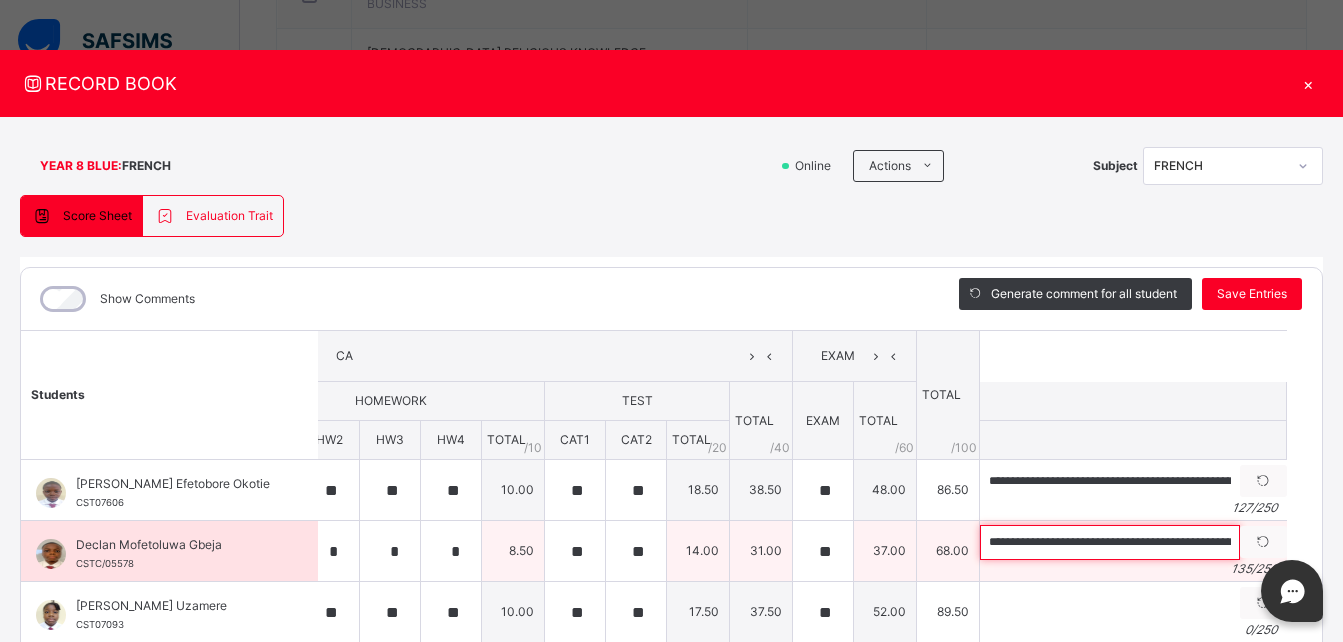 click on "**********" at bounding box center (1110, 542) 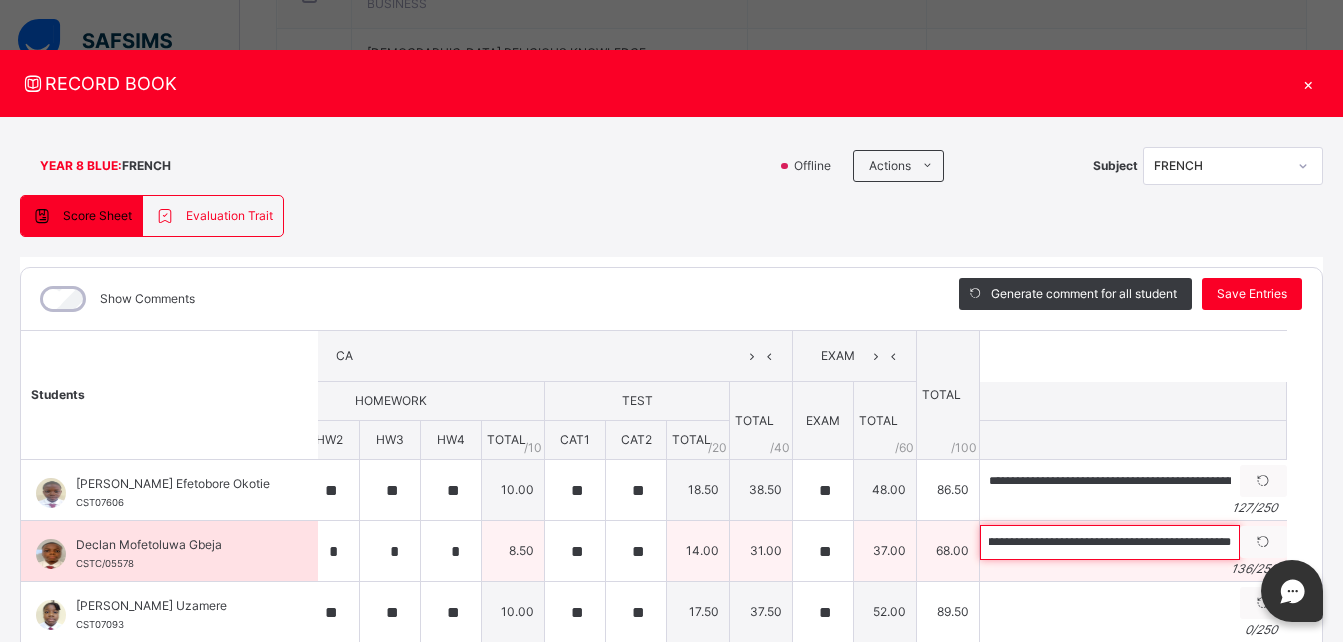 scroll, scrollTop: 0, scrollLeft: 510, axis: horizontal 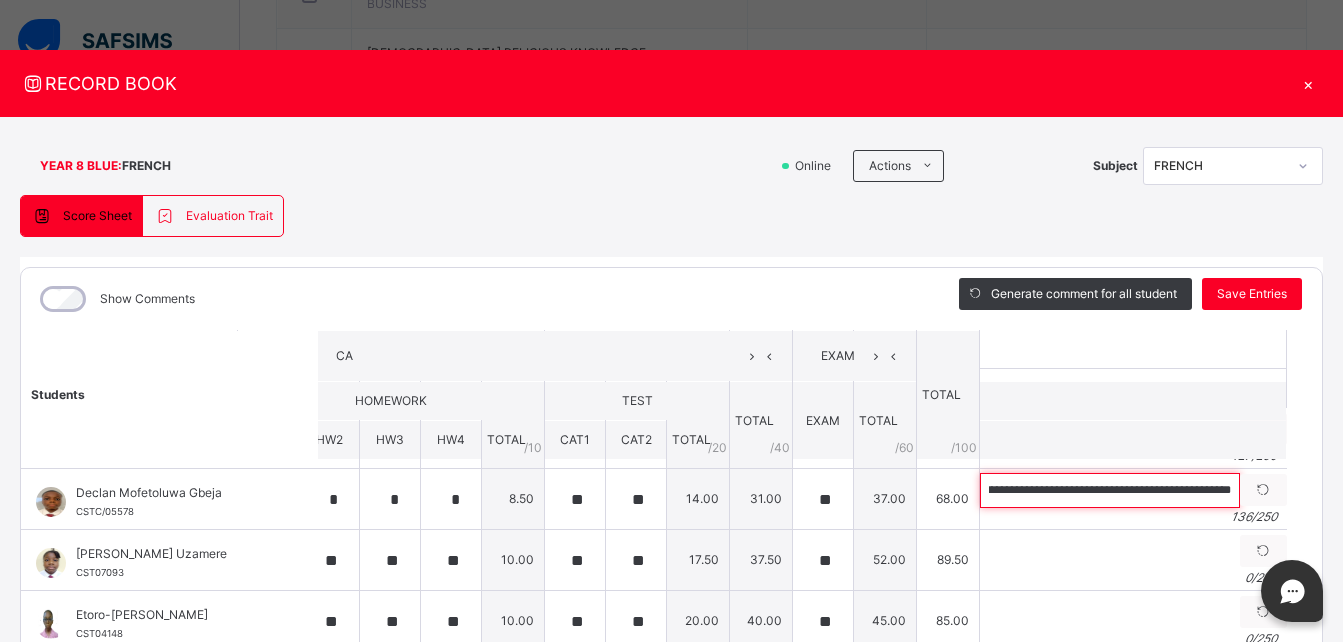 type on "**********" 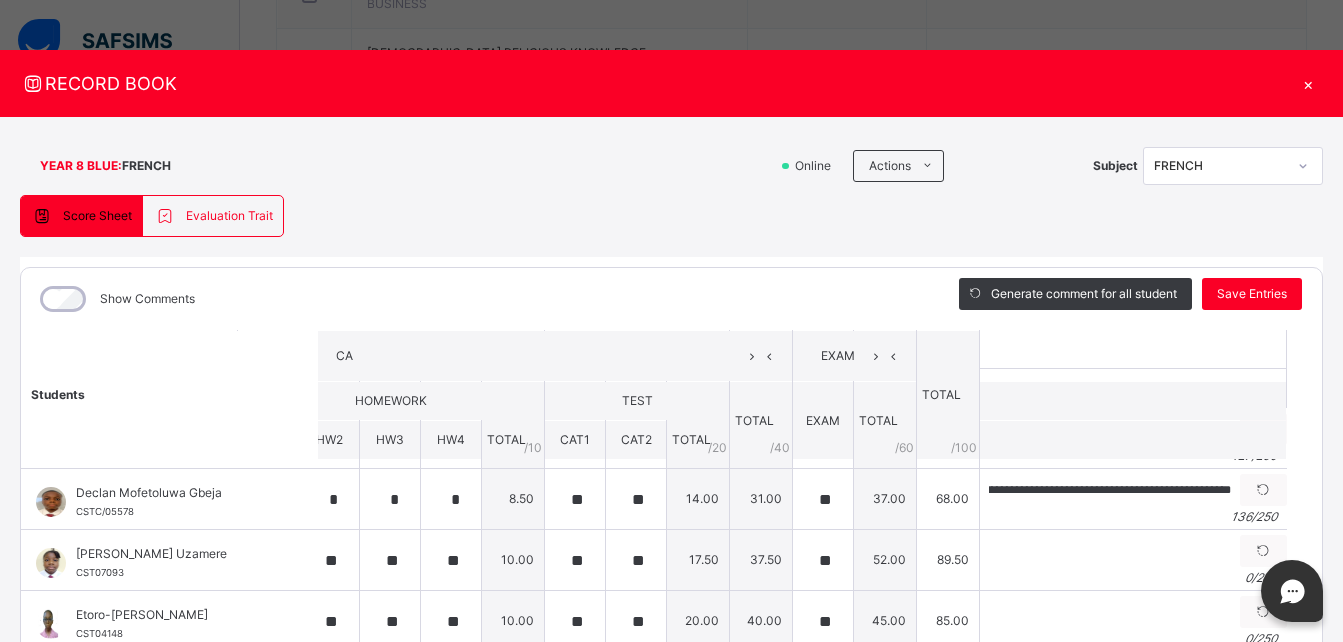 scroll, scrollTop: 0, scrollLeft: 0, axis: both 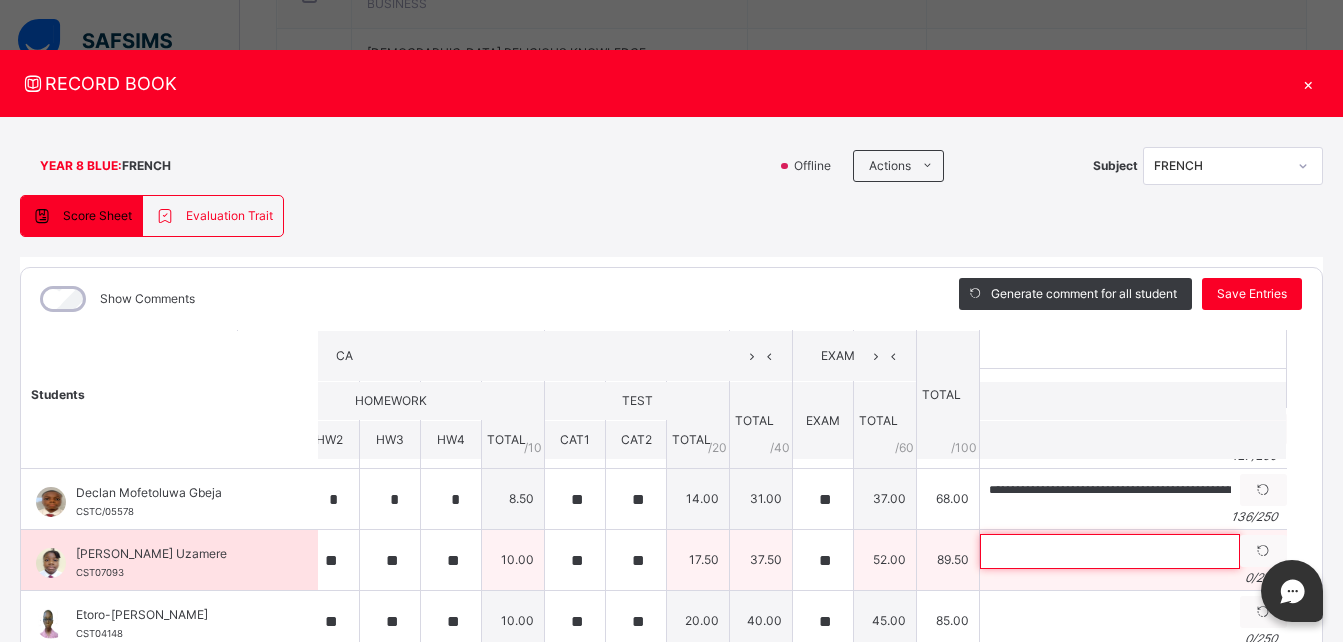 click at bounding box center (1110, 551) 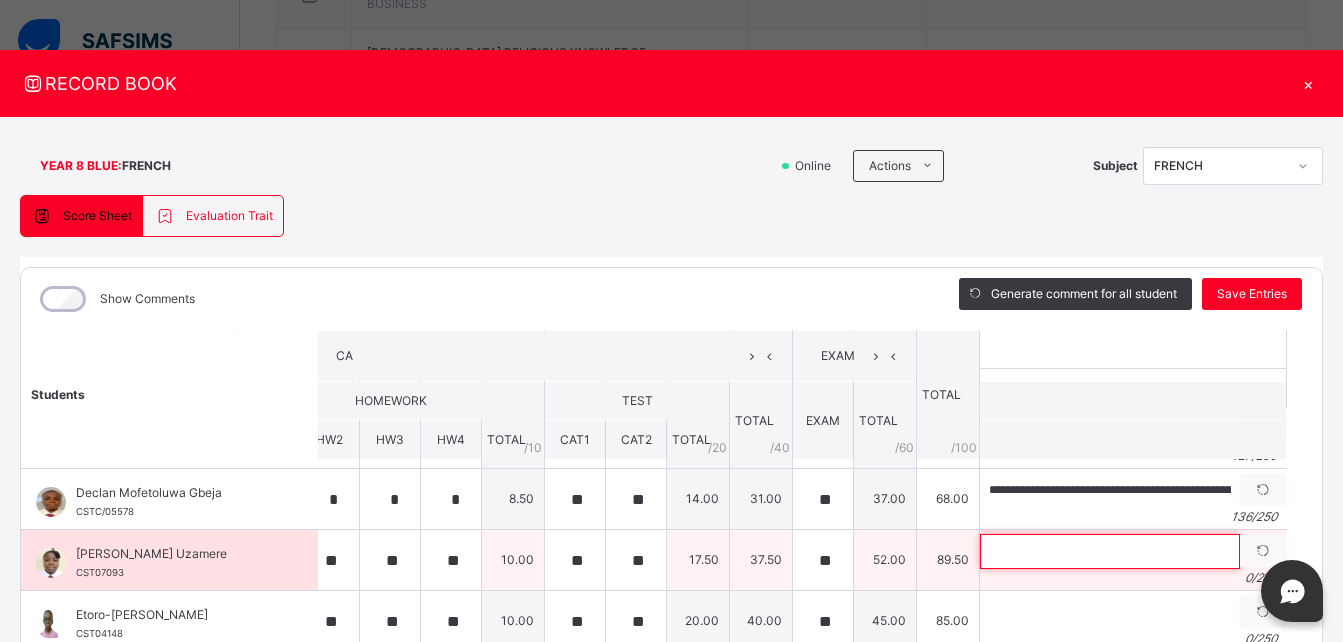 paste on "**********" 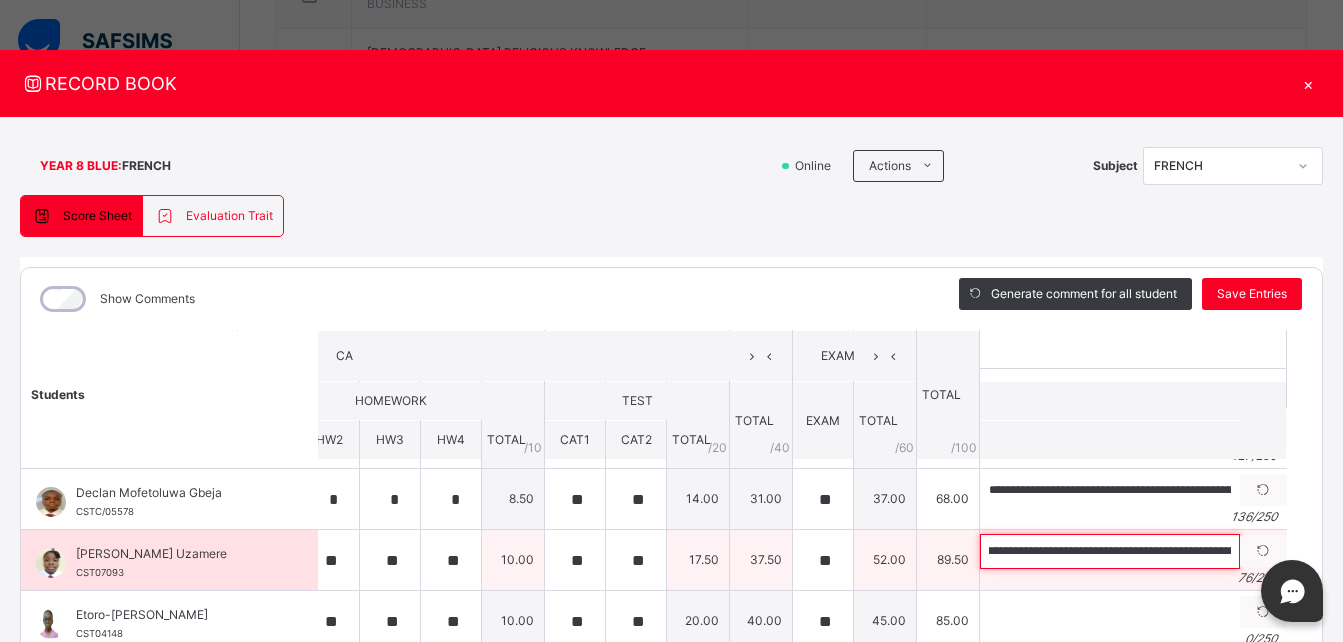 scroll, scrollTop: 0, scrollLeft: 0, axis: both 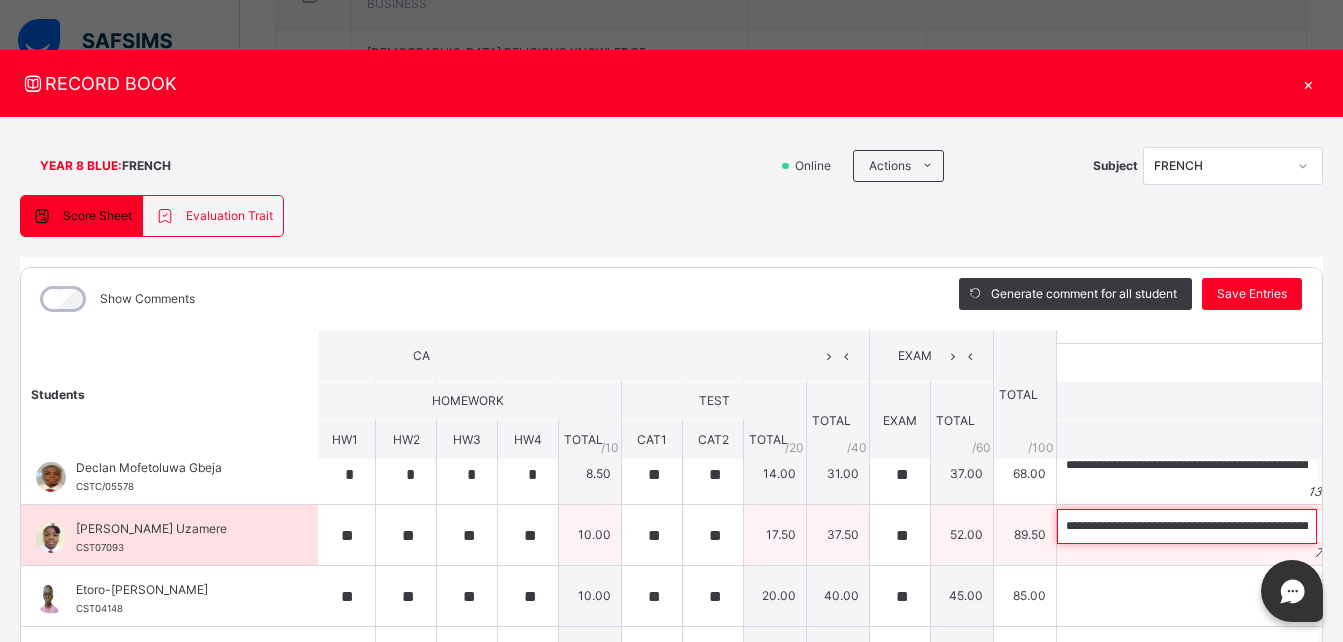 click on "**********" at bounding box center [1187, 526] 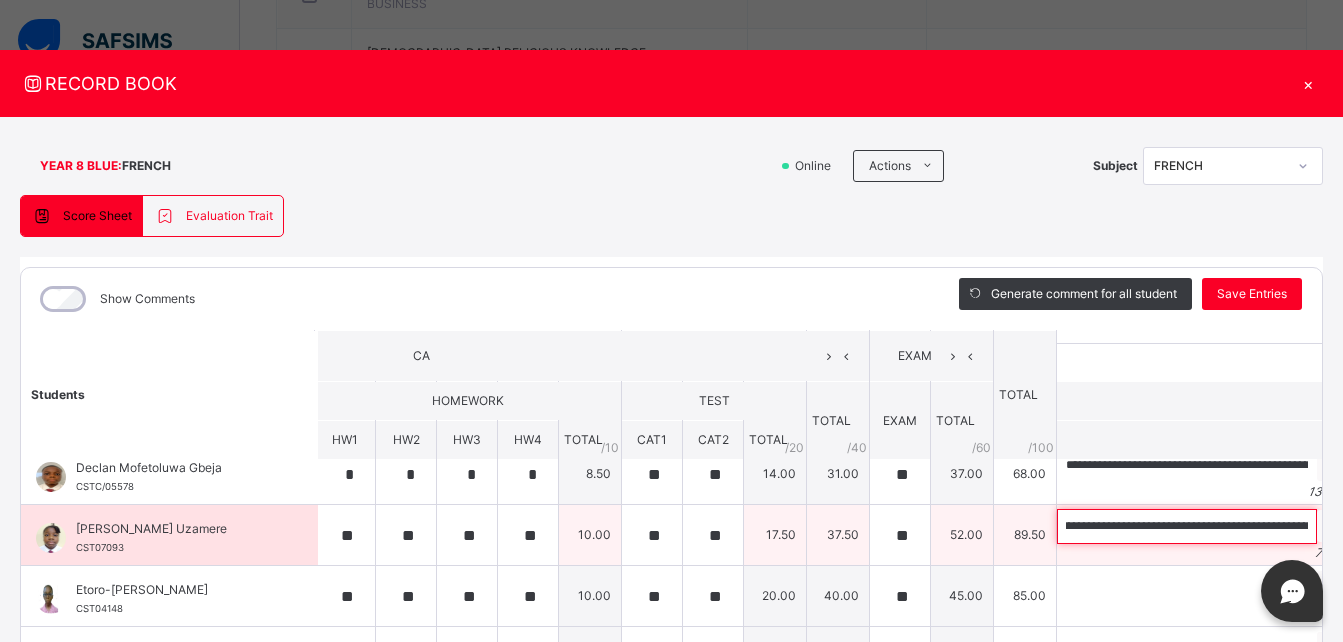 scroll, scrollTop: 0, scrollLeft: 23, axis: horizontal 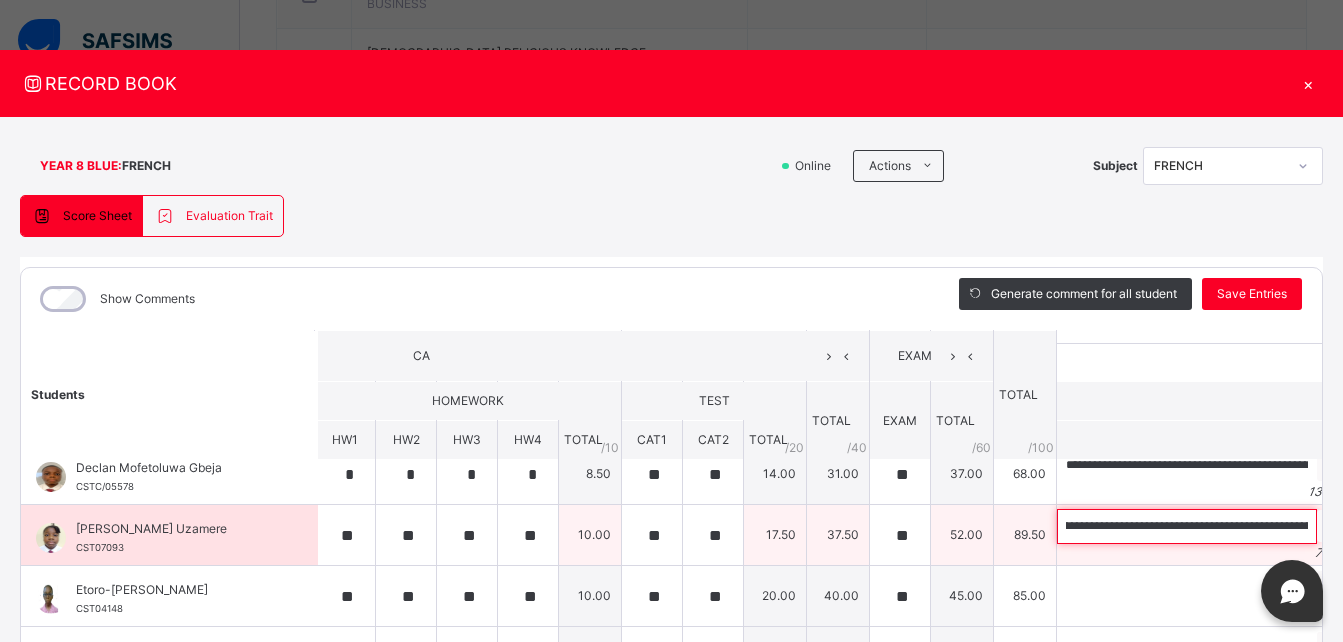 click on "**********" at bounding box center (1187, 526) 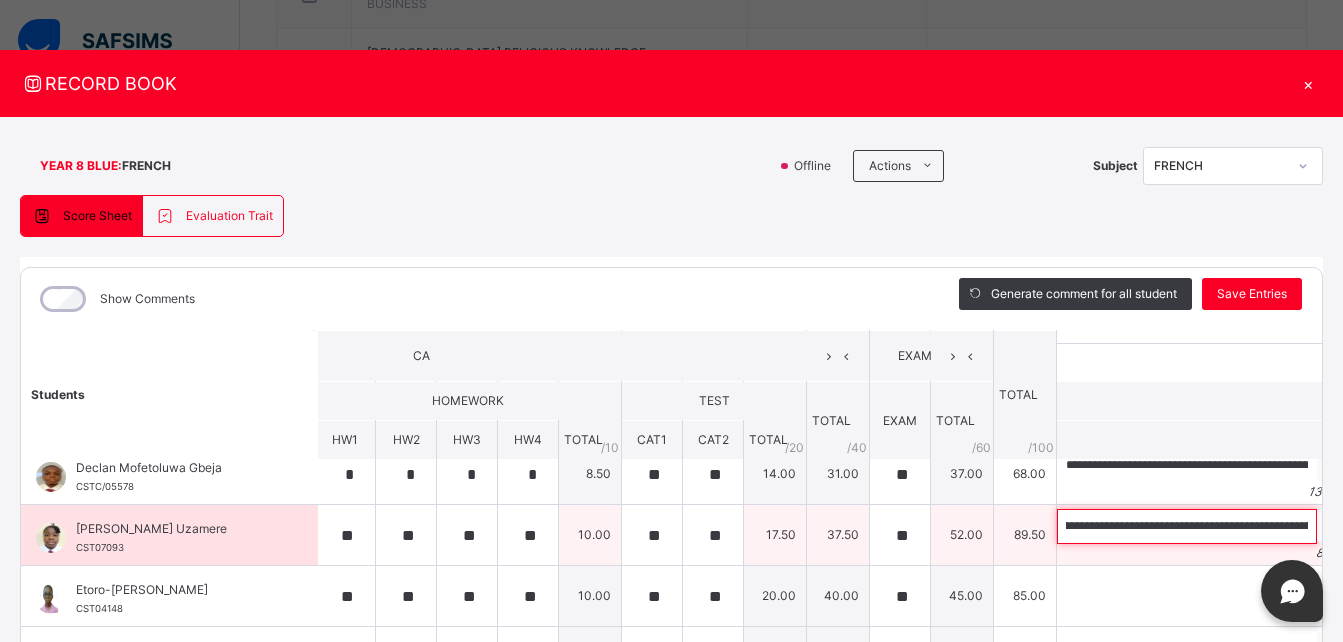 click on "**********" at bounding box center [1187, 526] 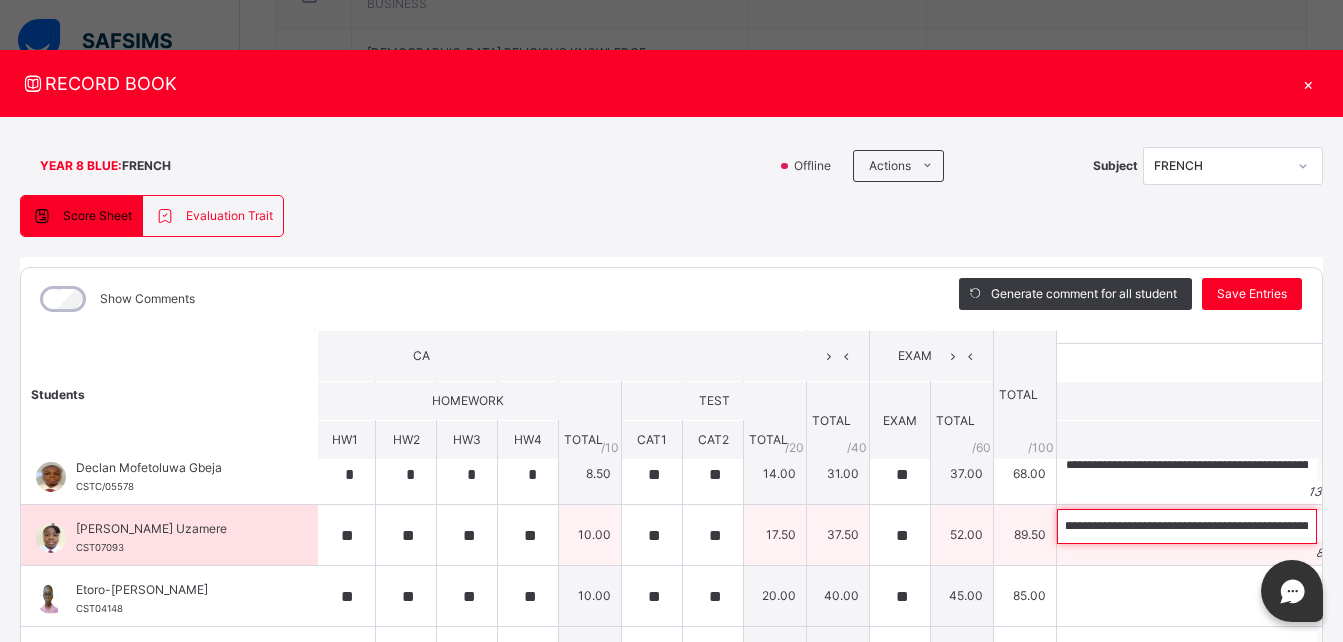 scroll, scrollTop: 0, scrollLeft: 52, axis: horizontal 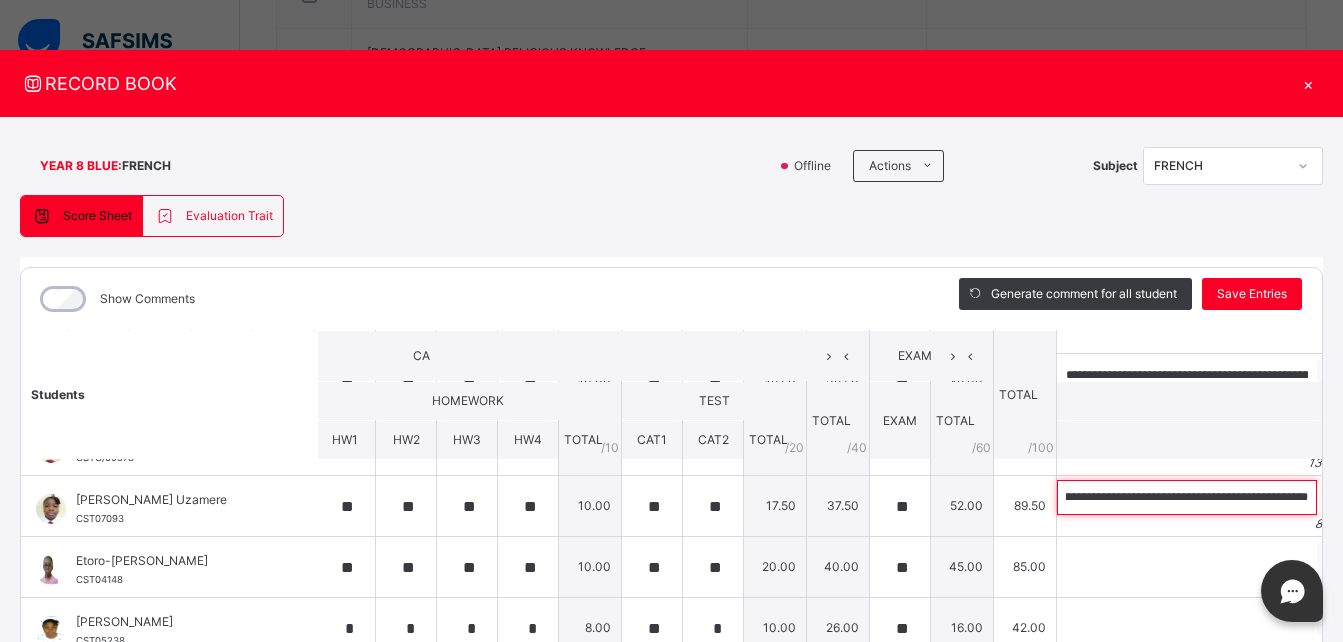 type on "**********" 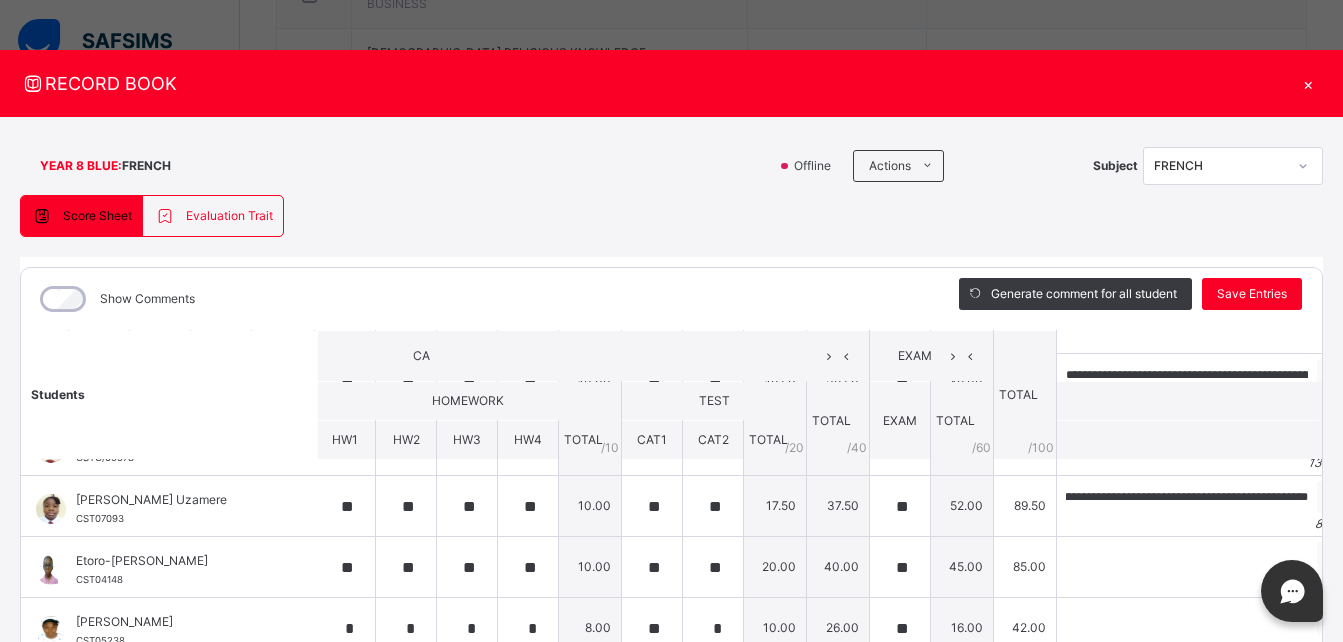 scroll, scrollTop: 0, scrollLeft: 0, axis: both 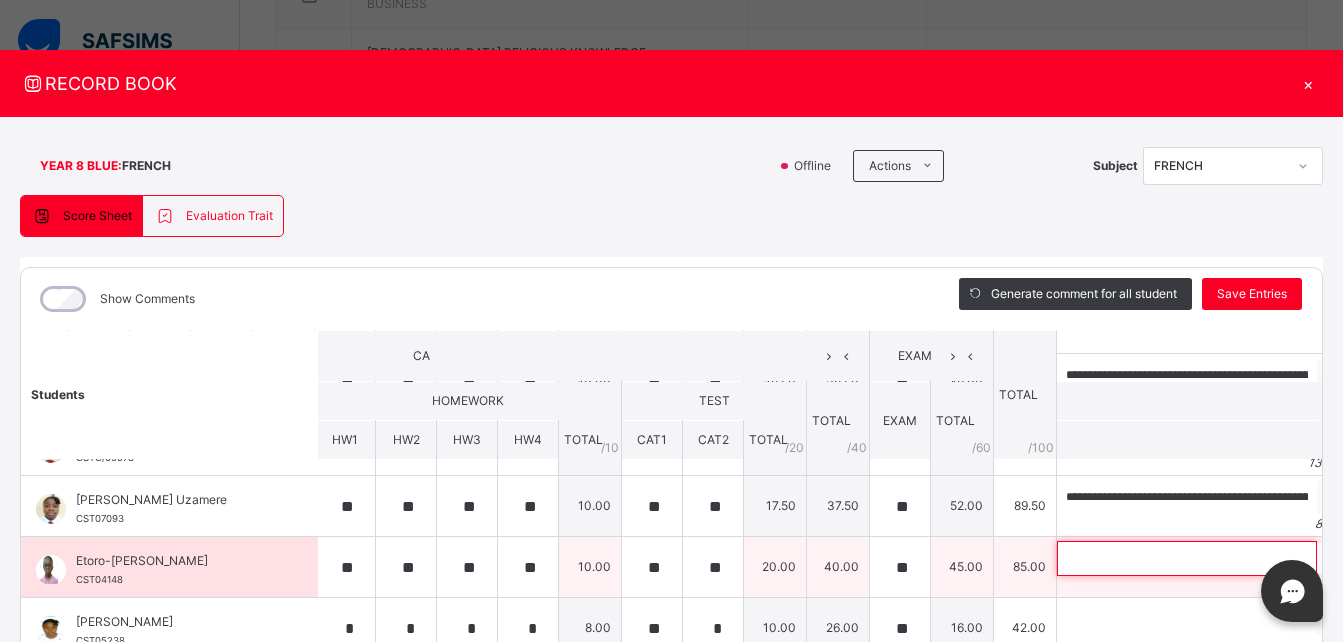 click at bounding box center (1187, 558) 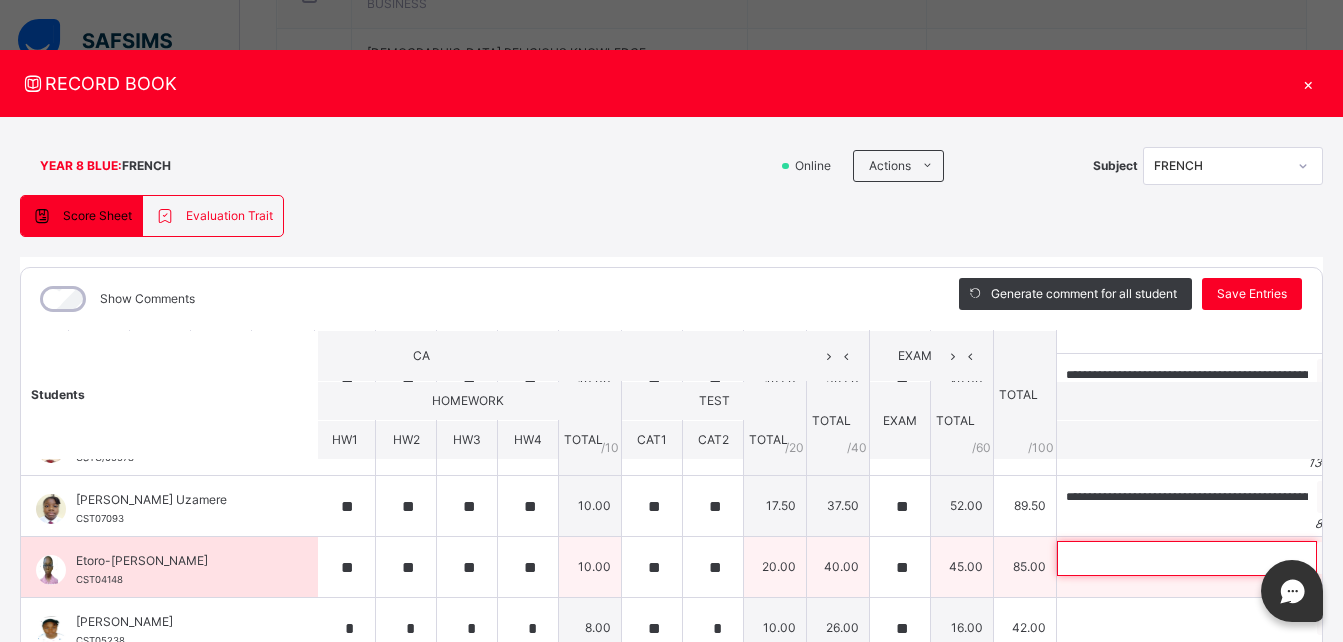 paste on "**********" 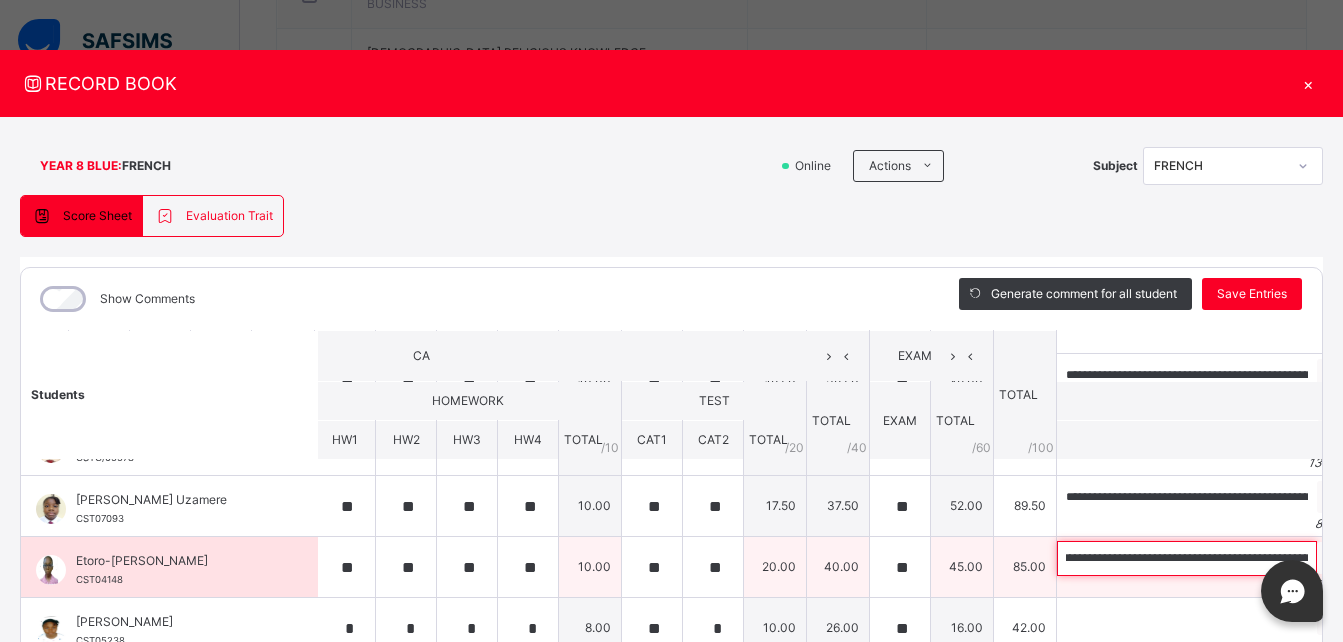 scroll, scrollTop: 0, scrollLeft: 0, axis: both 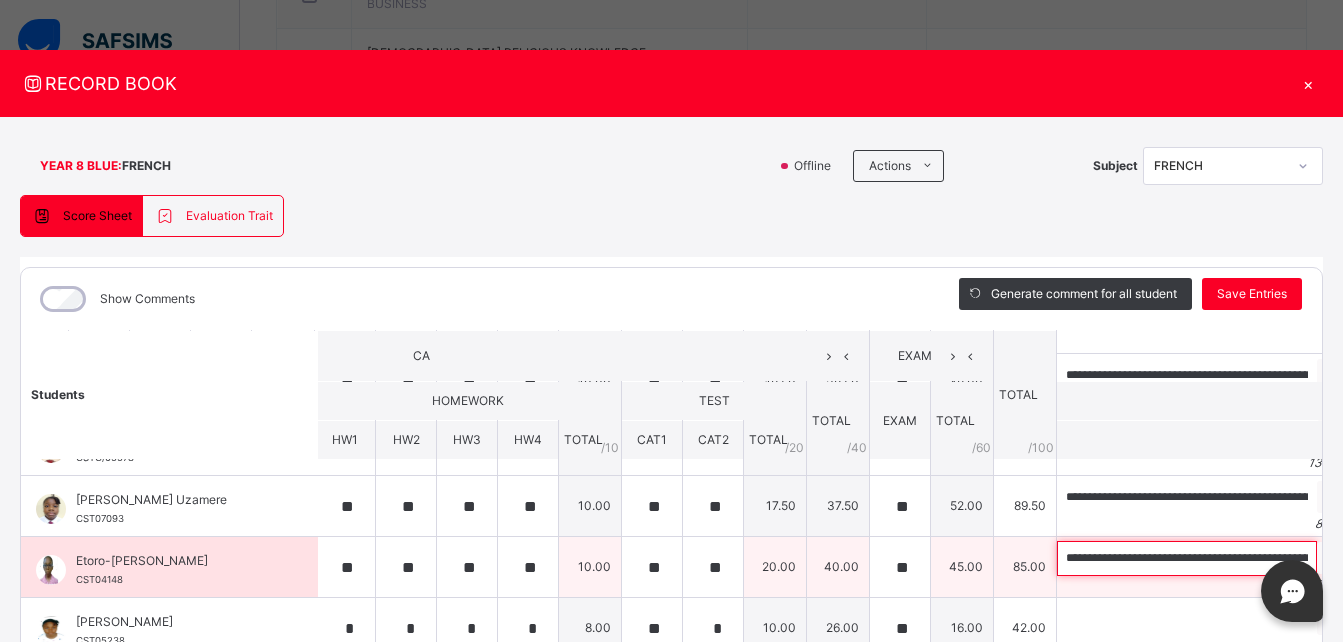 click on "**********" at bounding box center (1187, 558) 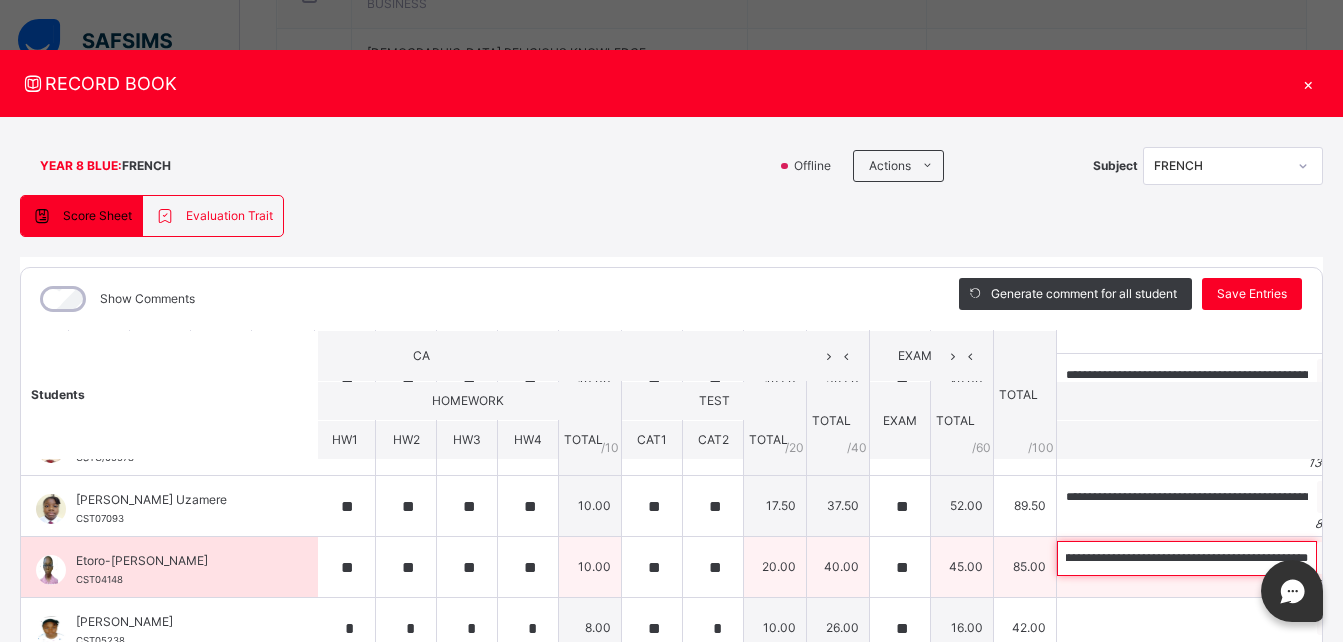 scroll, scrollTop: 0, scrollLeft: 181, axis: horizontal 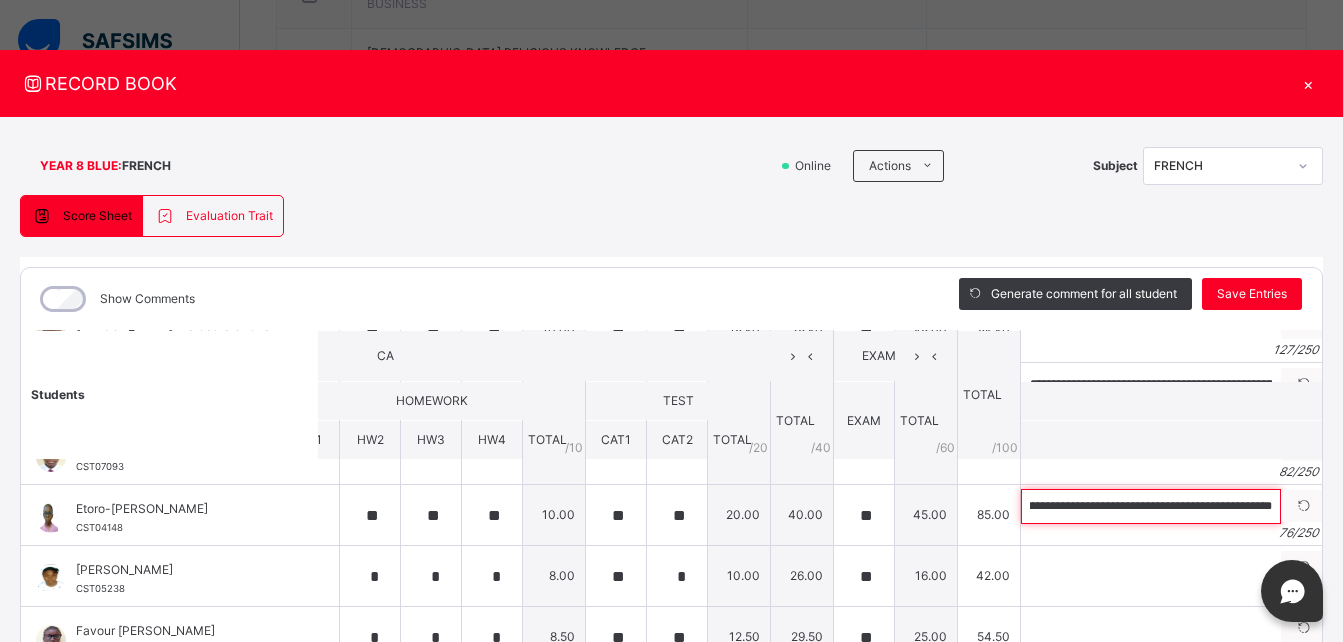 type on "**********" 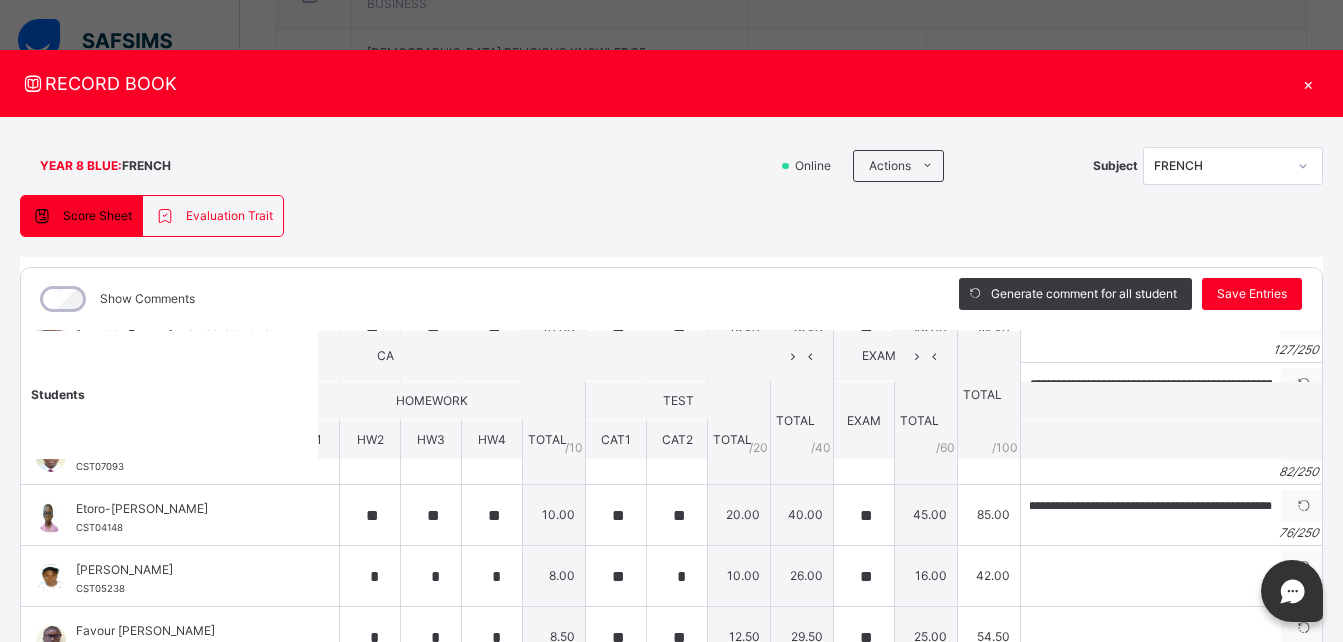 scroll, scrollTop: 0, scrollLeft: 0, axis: both 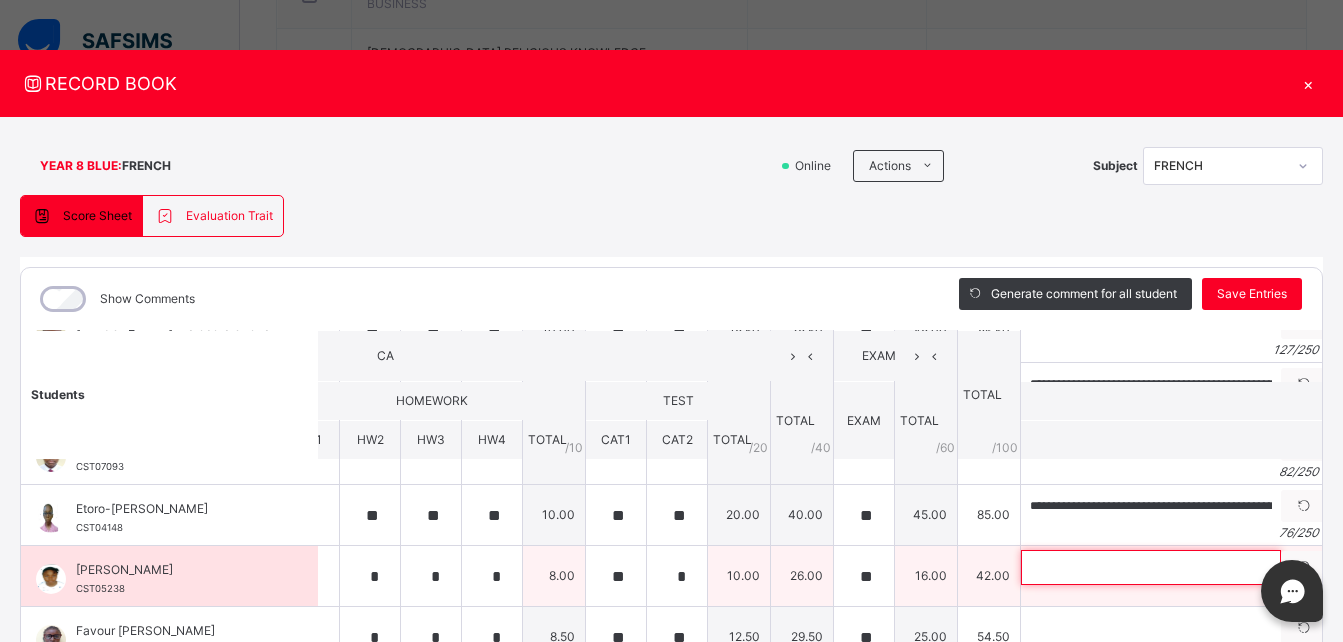 click at bounding box center [1151, 567] 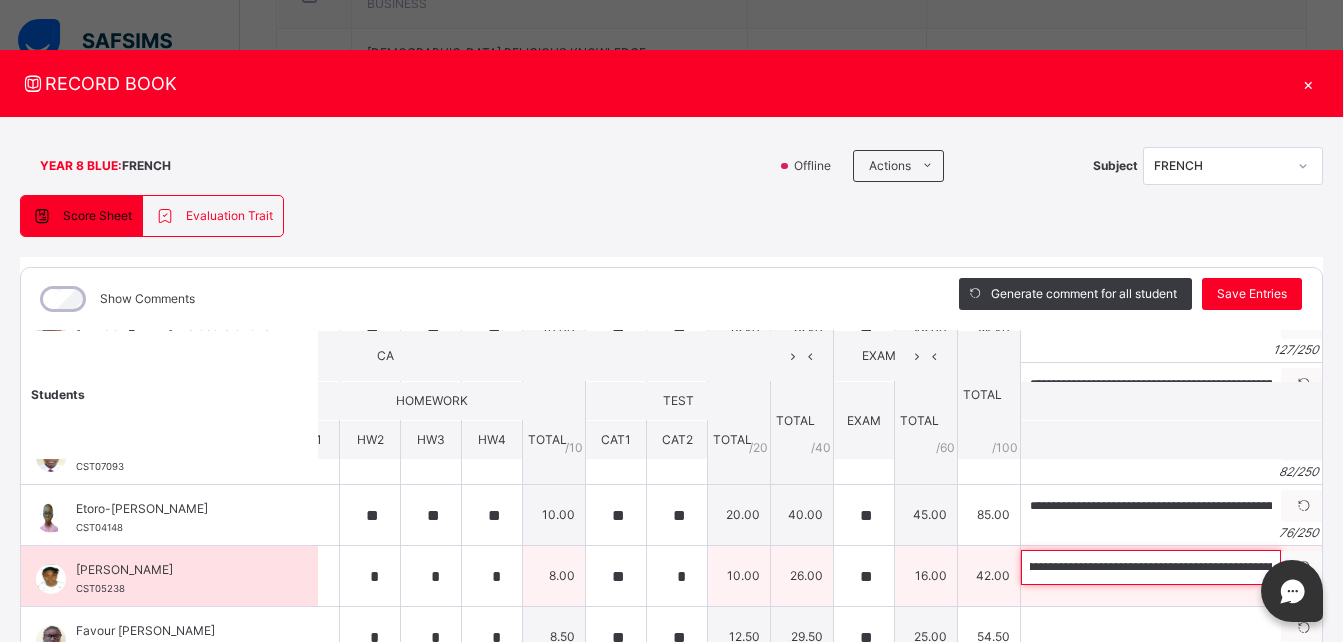 scroll, scrollTop: 0, scrollLeft: 0, axis: both 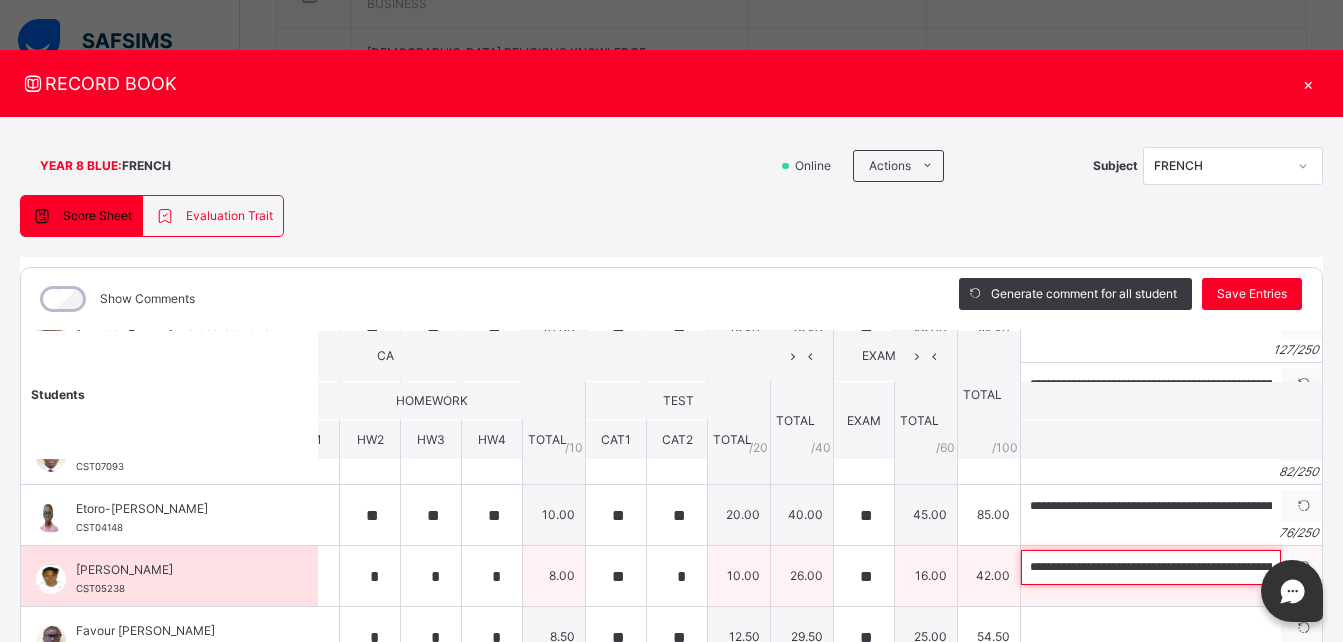 click on "**********" at bounding box center [1151, 567] 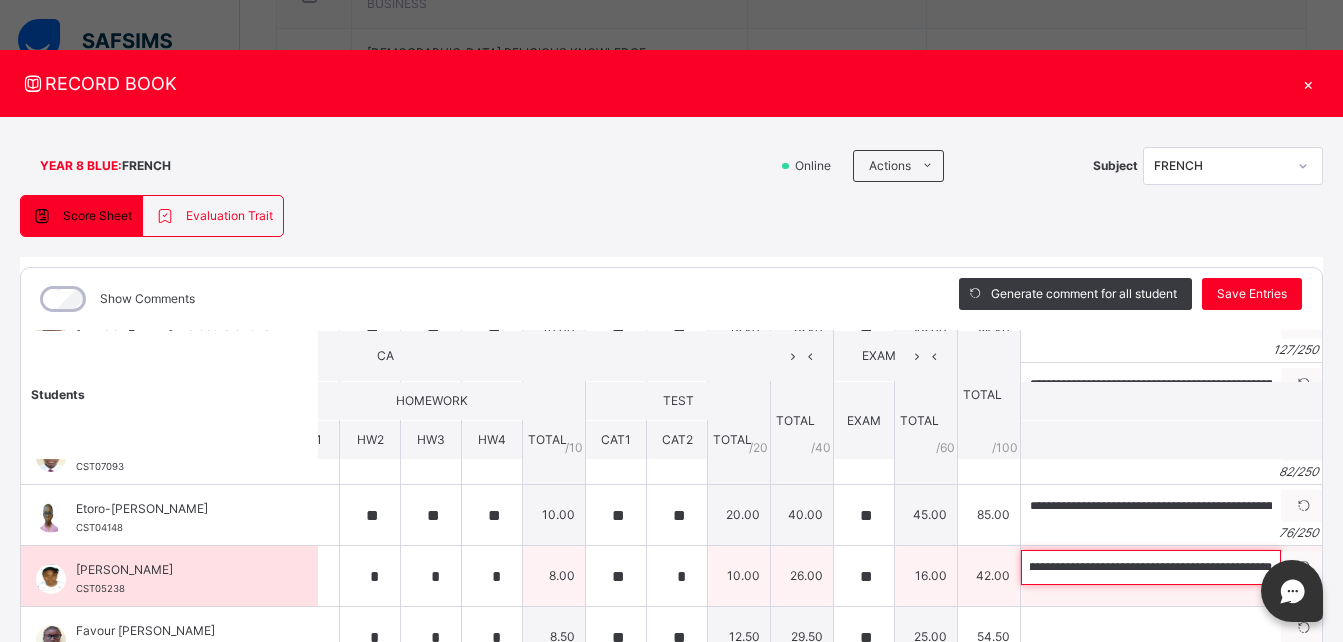 scroll, scrollTop: 0, scrollLeft: 713, axis: horizontal 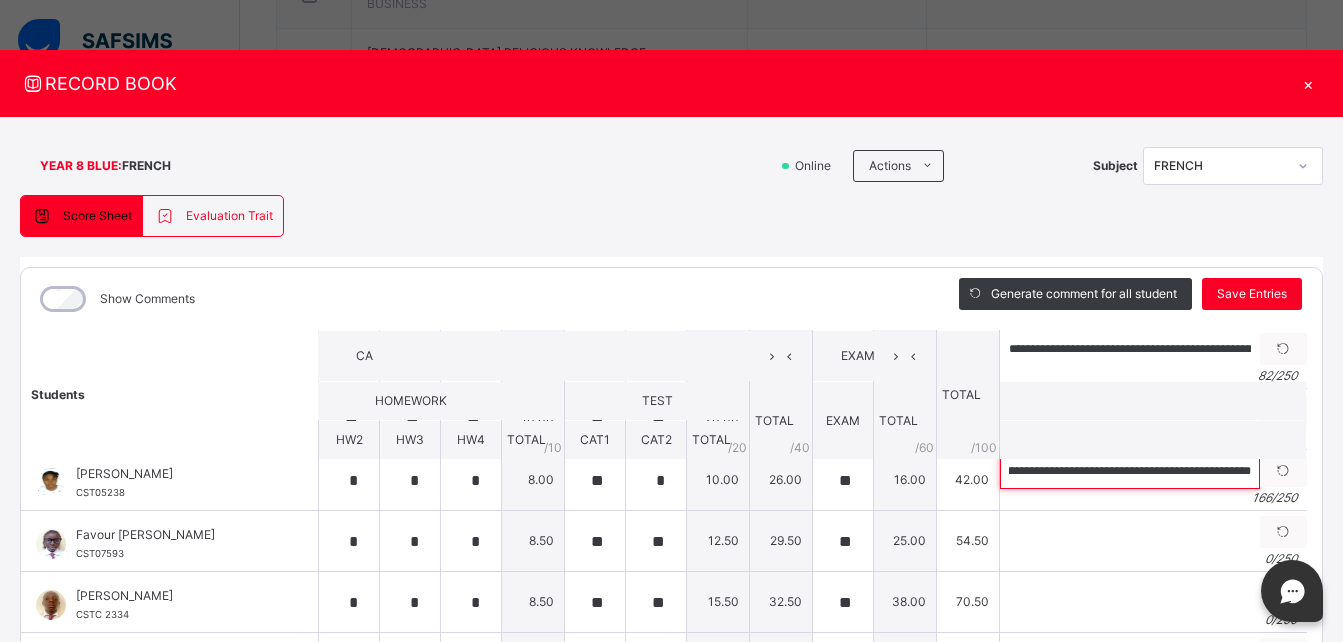 type on "**********" 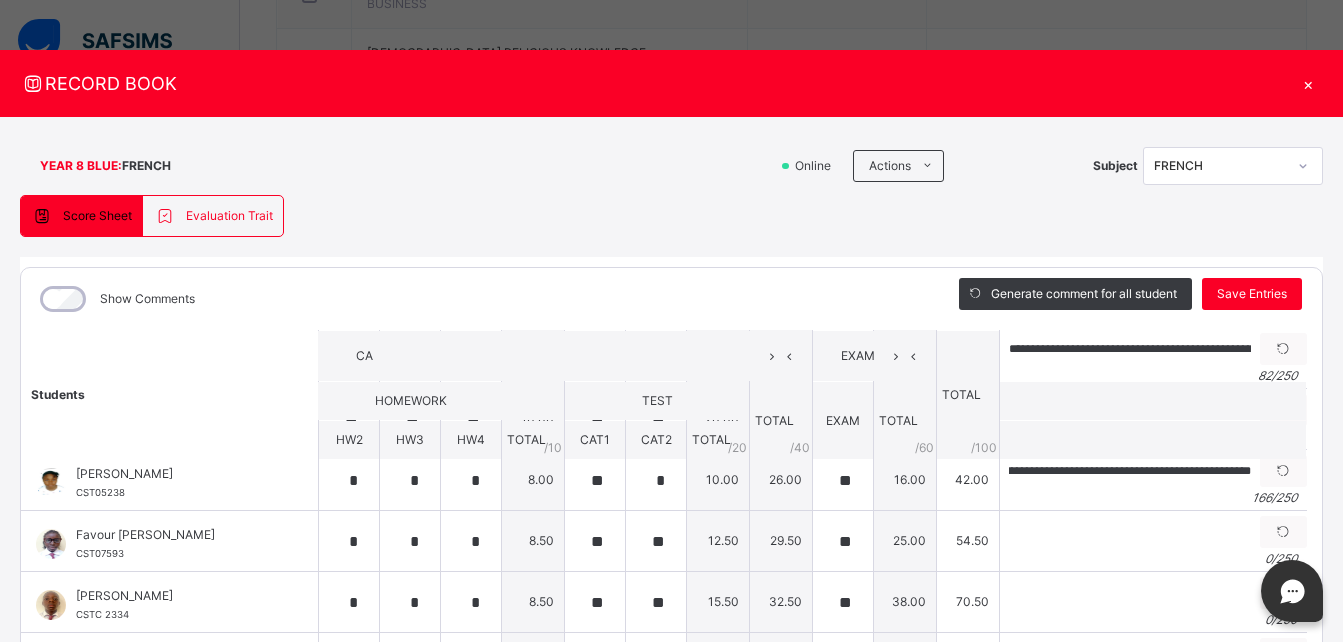 scroll, scrollTop: 0, scrollLeft: 0, axis: both 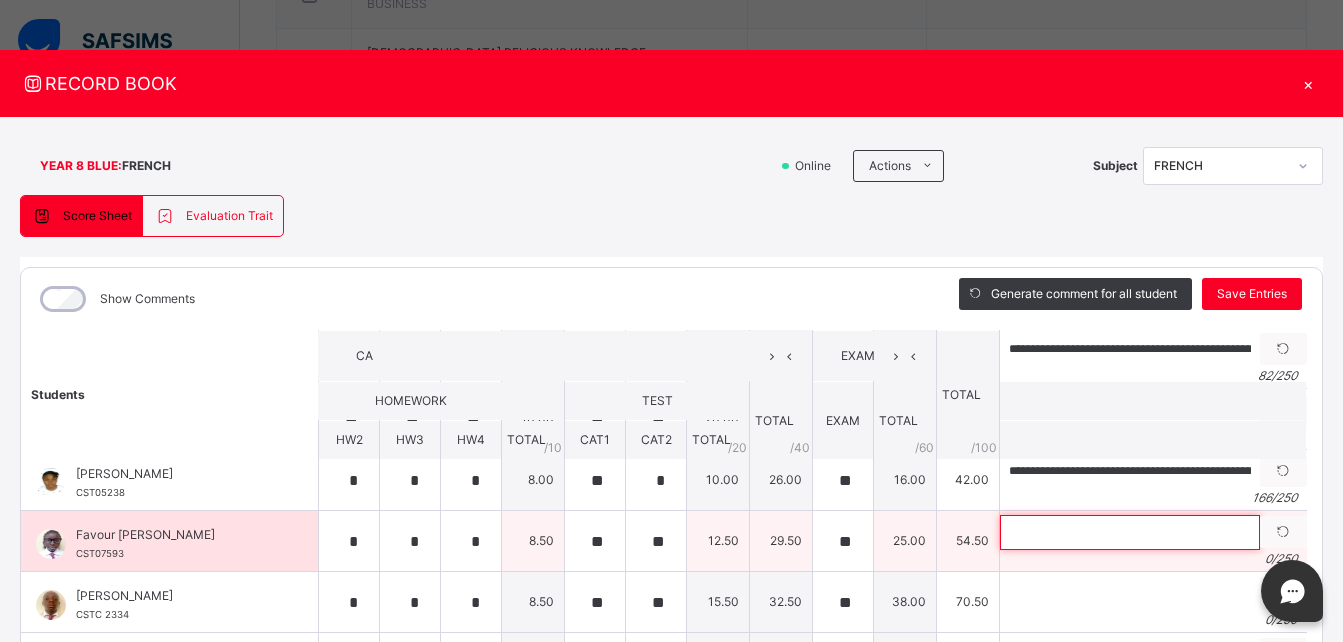 click at bounding box center (1130, 532) 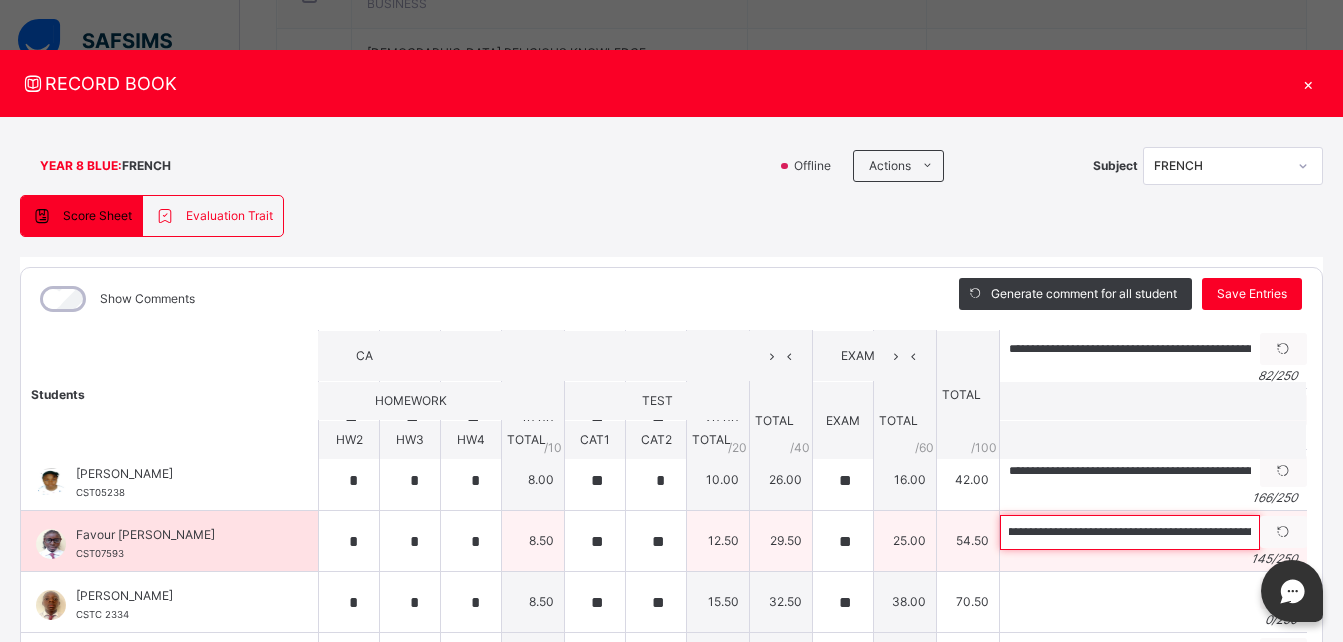 scroll, scrollTop: 0, scrollLeft: 0, axis: both 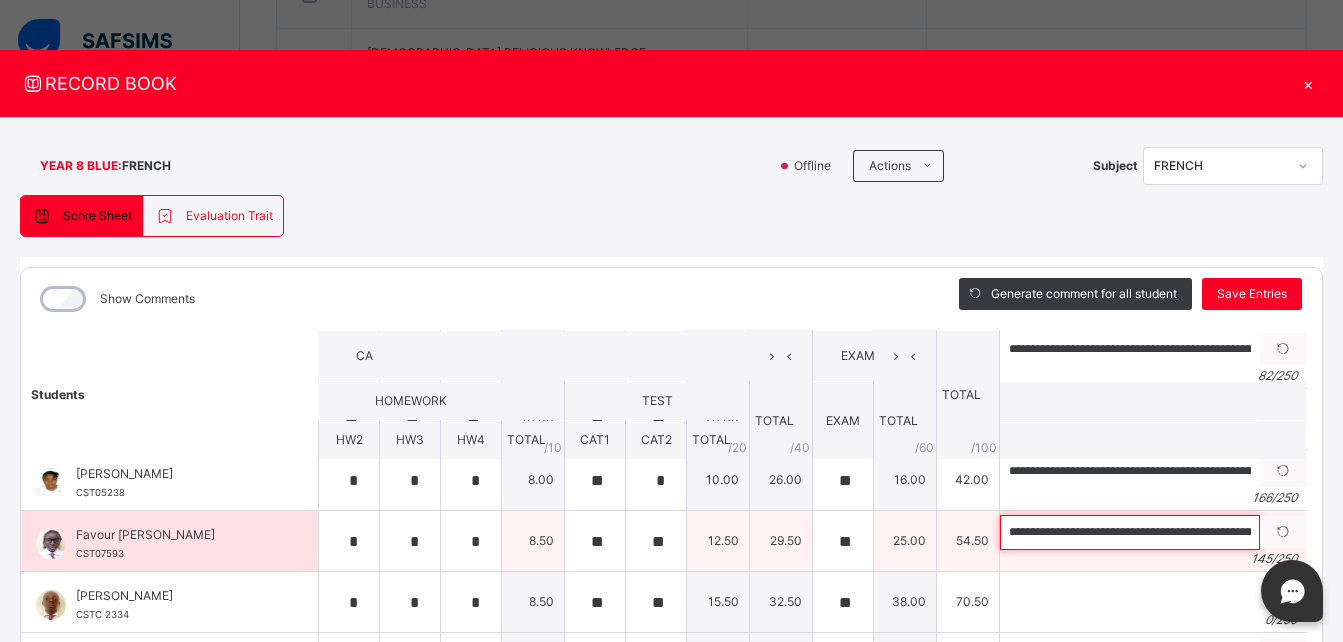 click on "**********" at bounding box center [1130, 532] 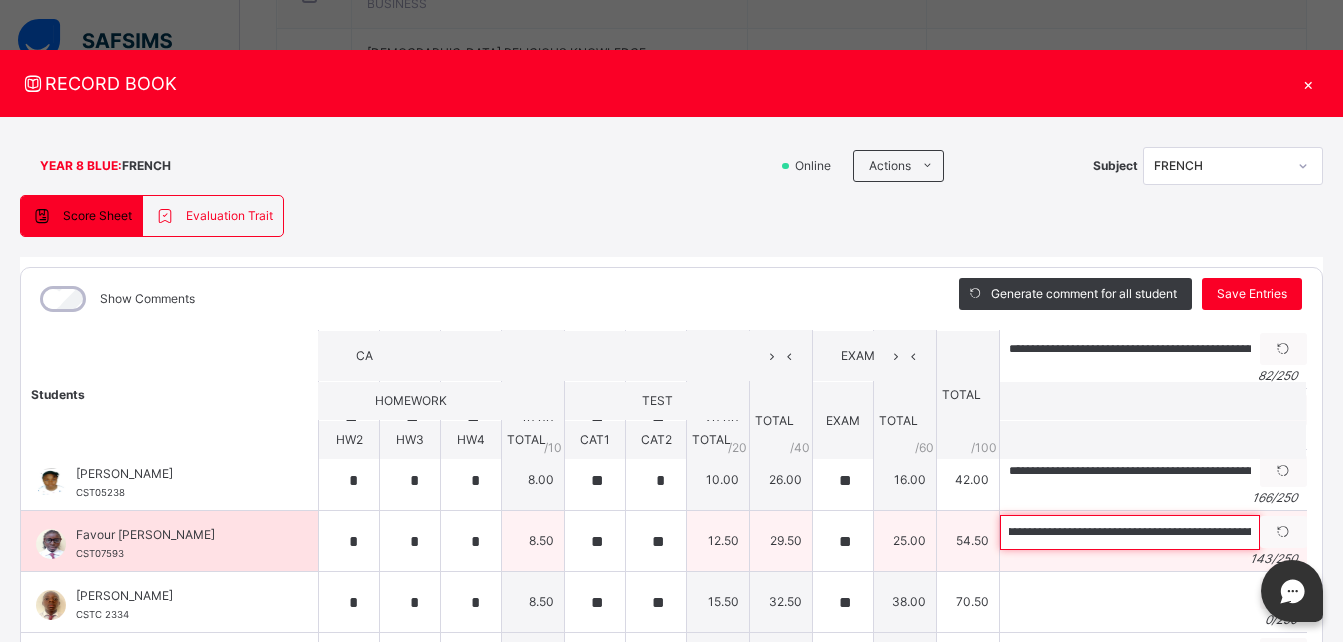 scroll, scrollTop: 0, scrollLeft: 145, axis: horizontal 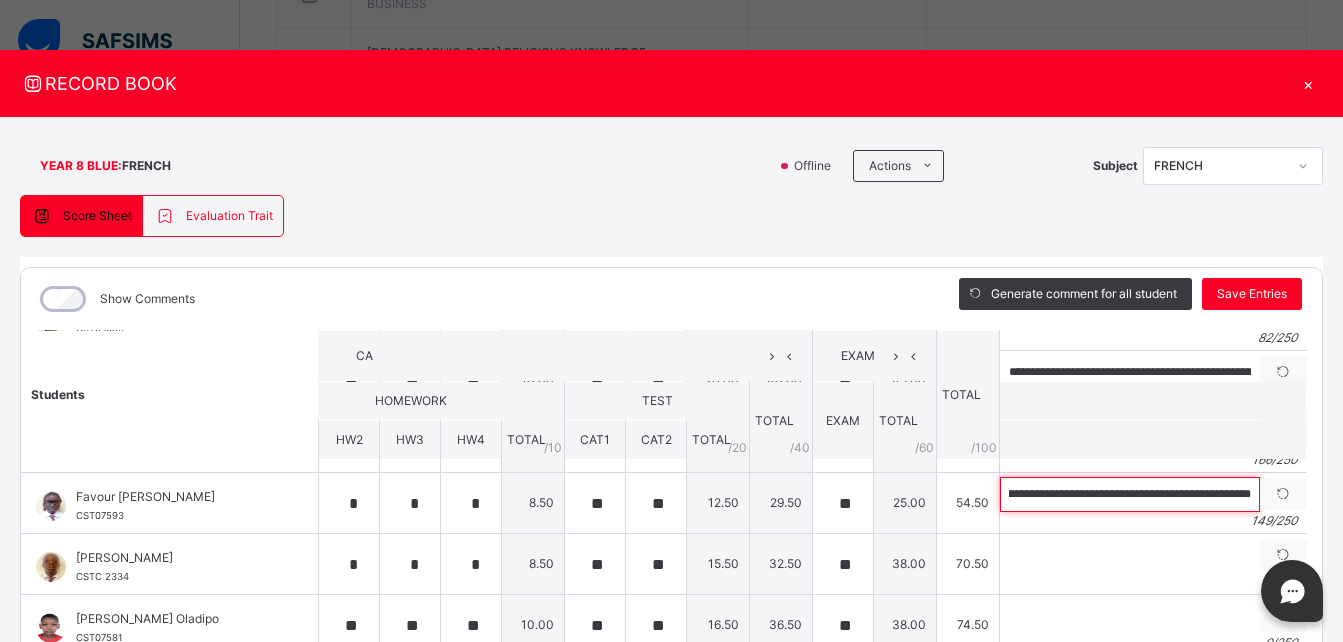 type on "**********" 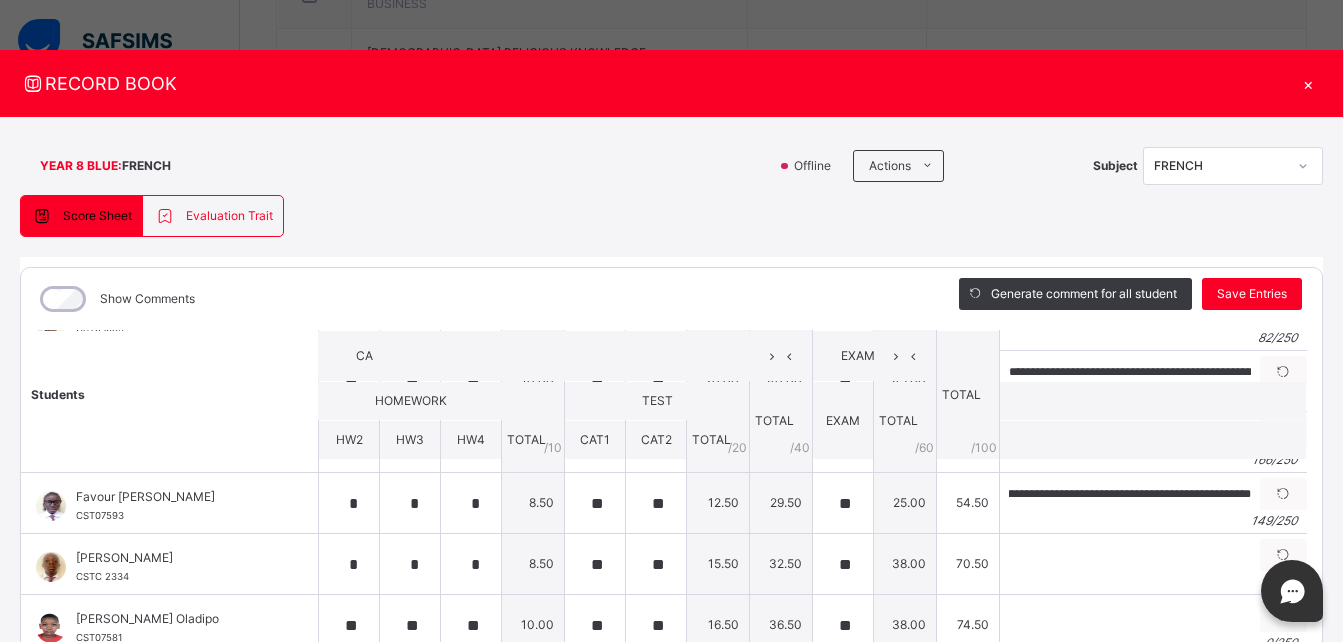 scroll, scrollTop: 0, scrollLeft: 0, axis: both 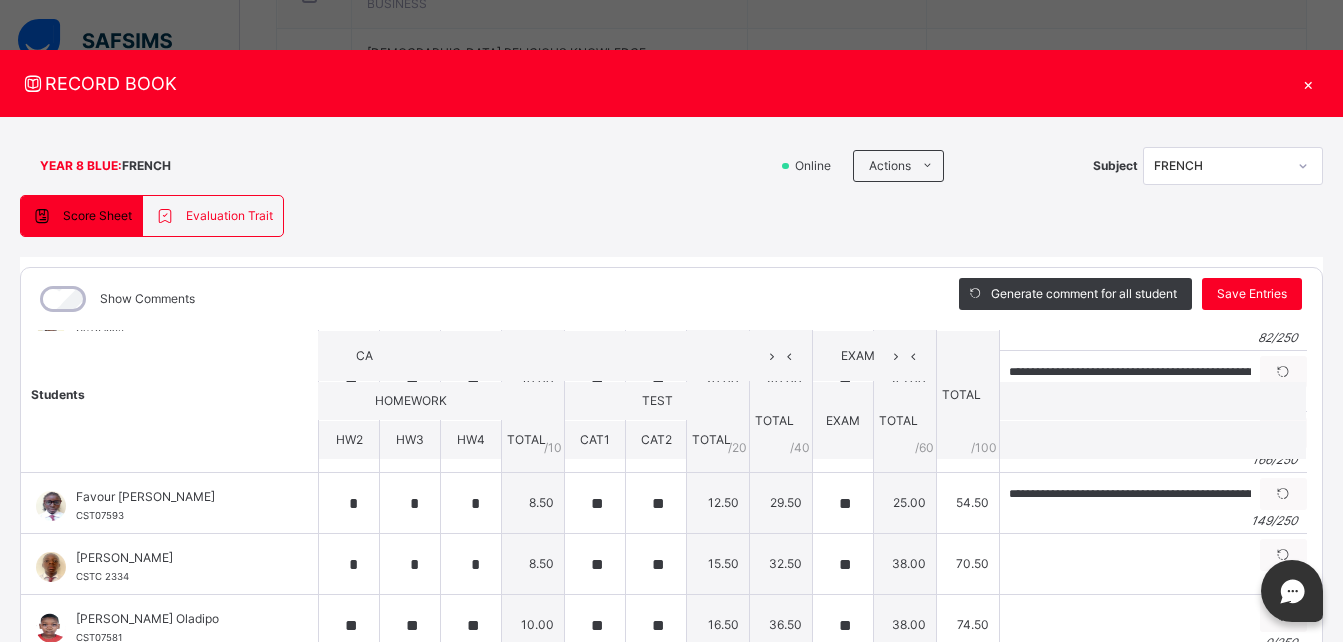 click on "**********" at bounding box center [671, 489] 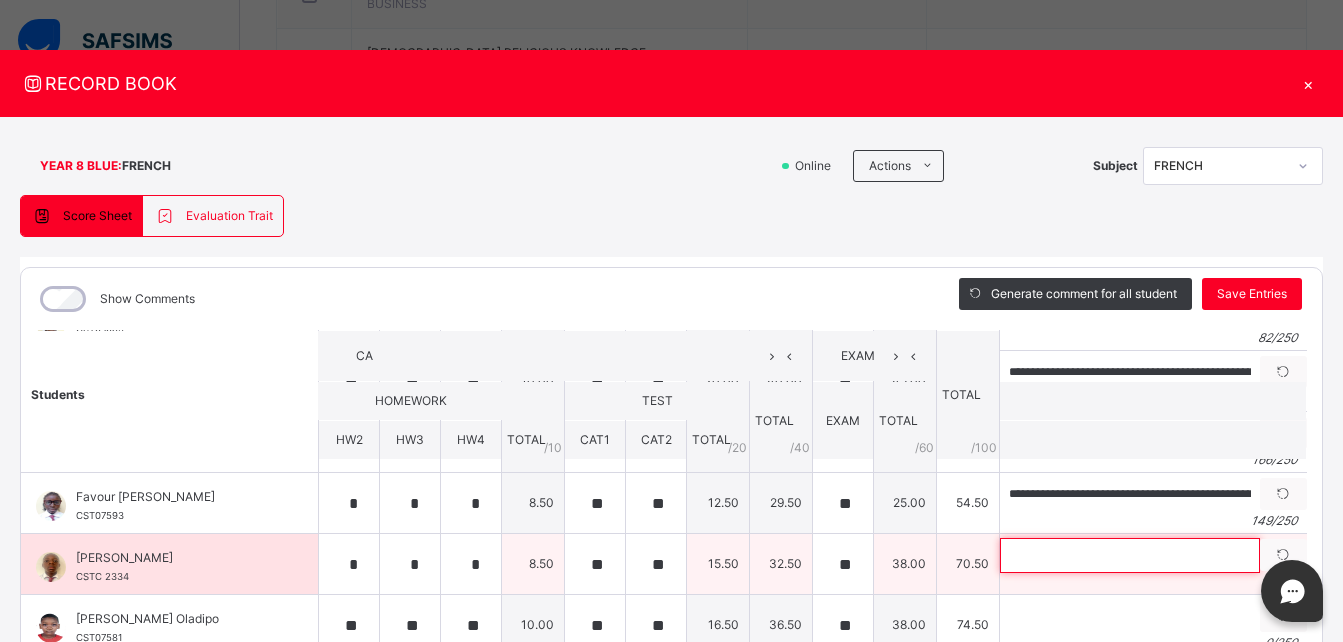 click at bounding box center (1130, 555) 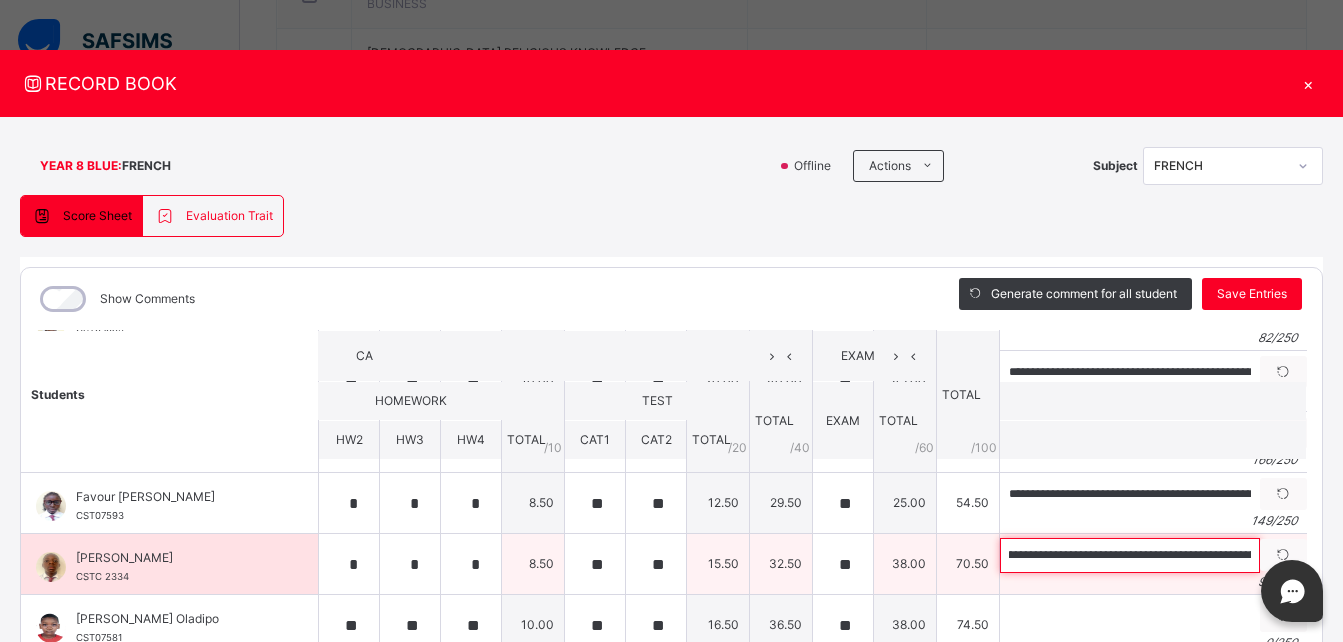 scroll, scrollTop: 0, scrollLeft: 0, axis: both 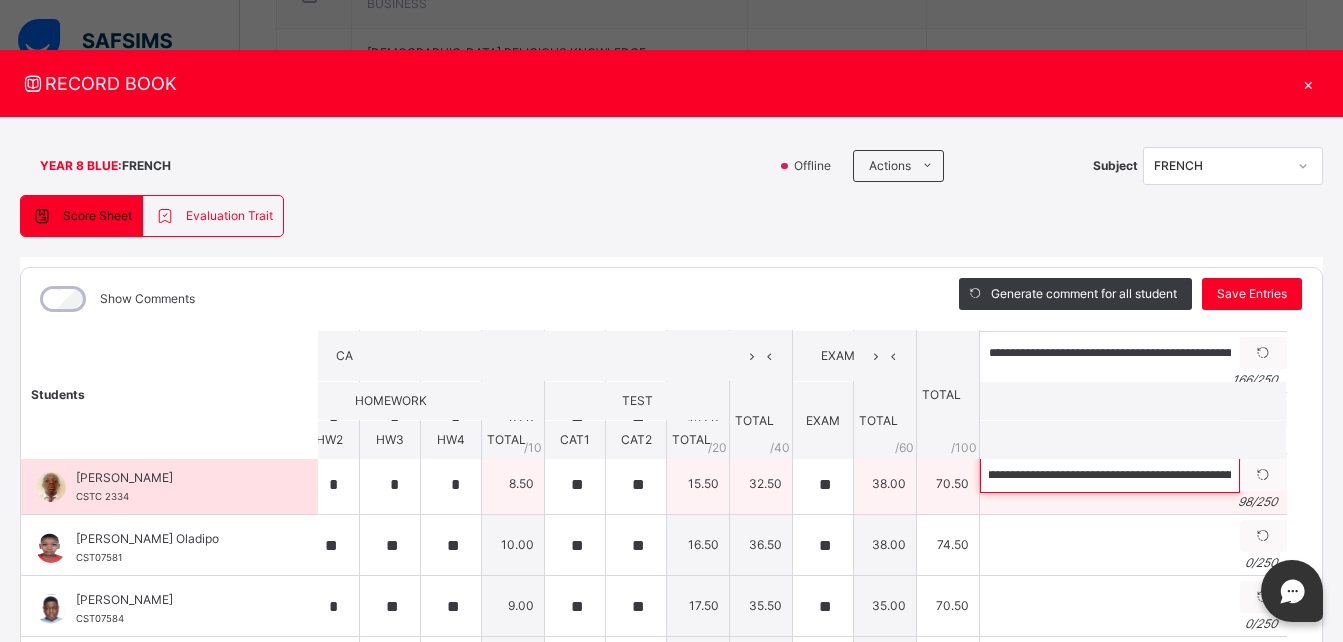 type on "**********" 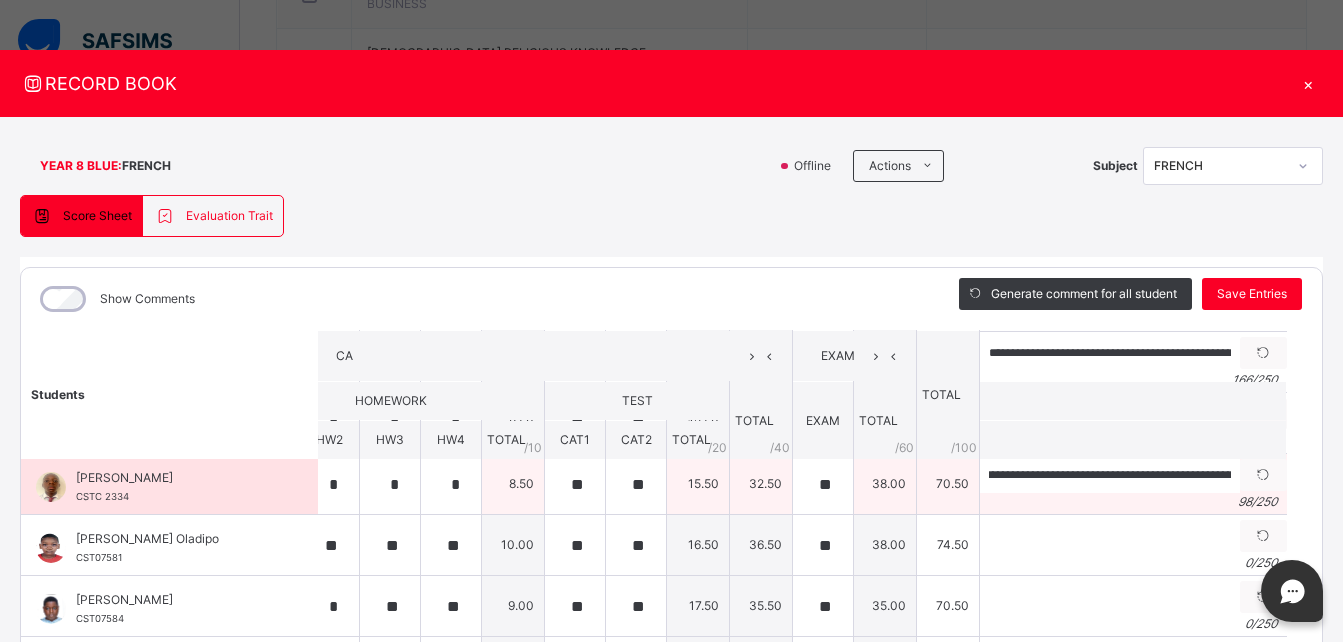 scroll, scrollTop: 0, scrollLeft: 0, axis: both 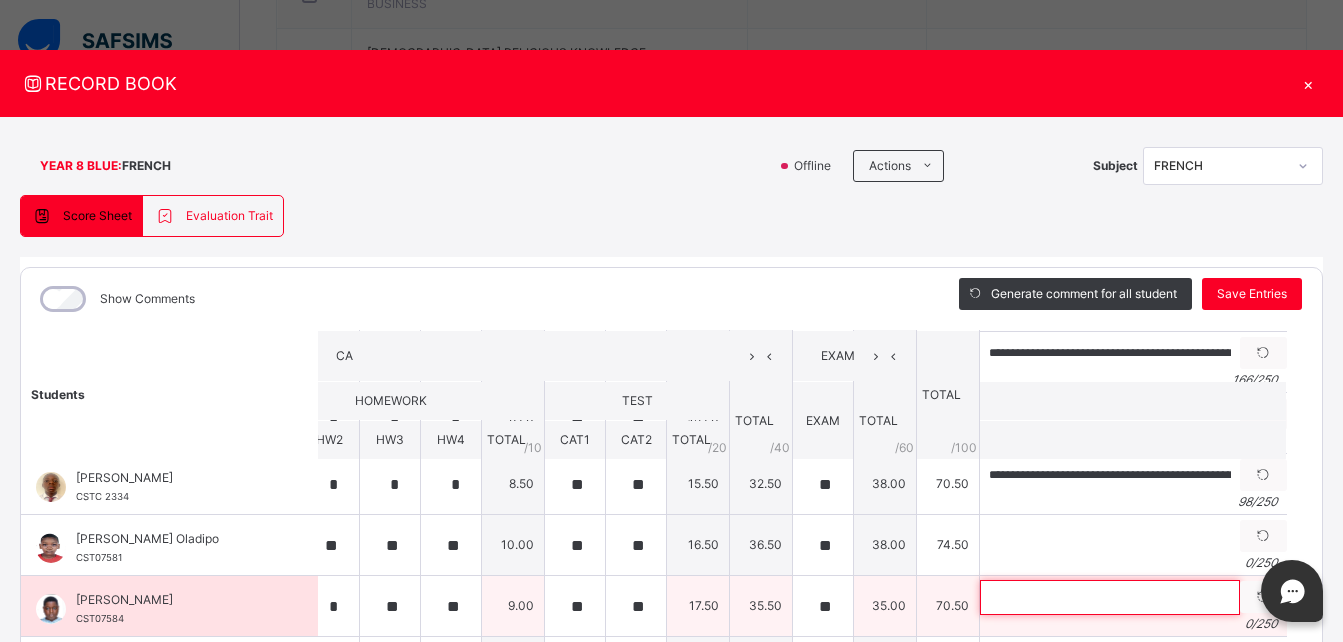 drag, startPoint x: 1114, startPoint y: 561, endPoint x: 1073, endPoint y: 585, distance: 47.507893 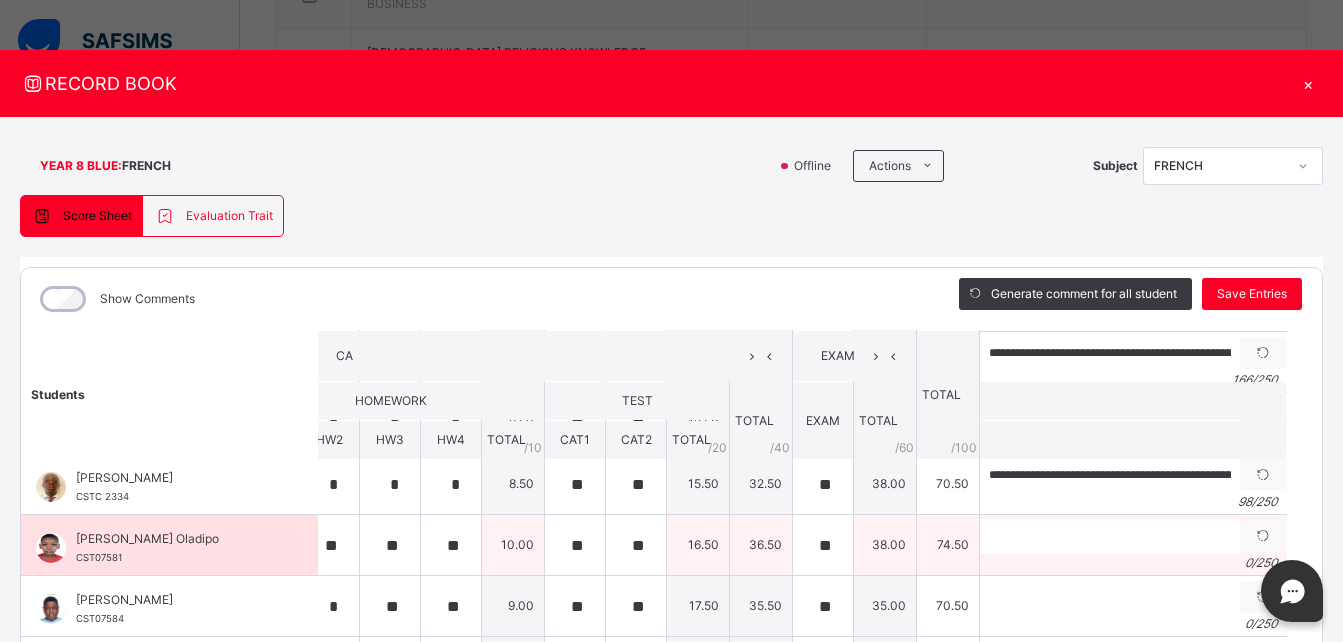 click on "0 / 250" at bounding box center (1133, 563) 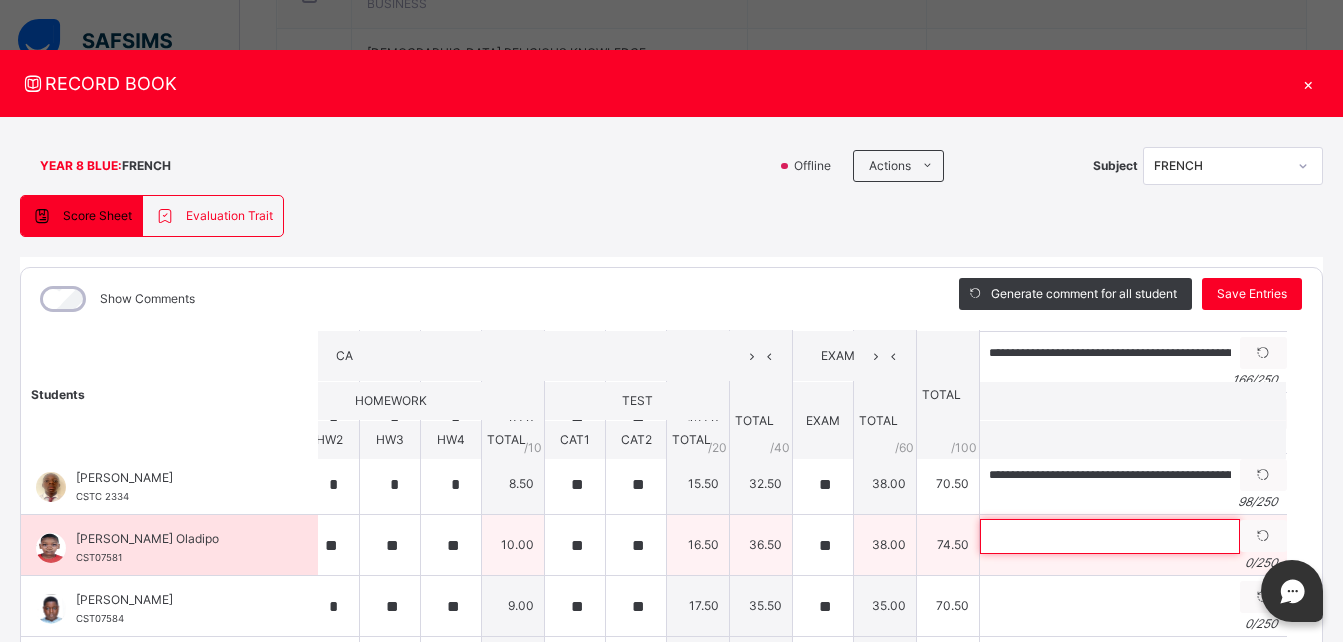 click at bounding box center (1110, 536) 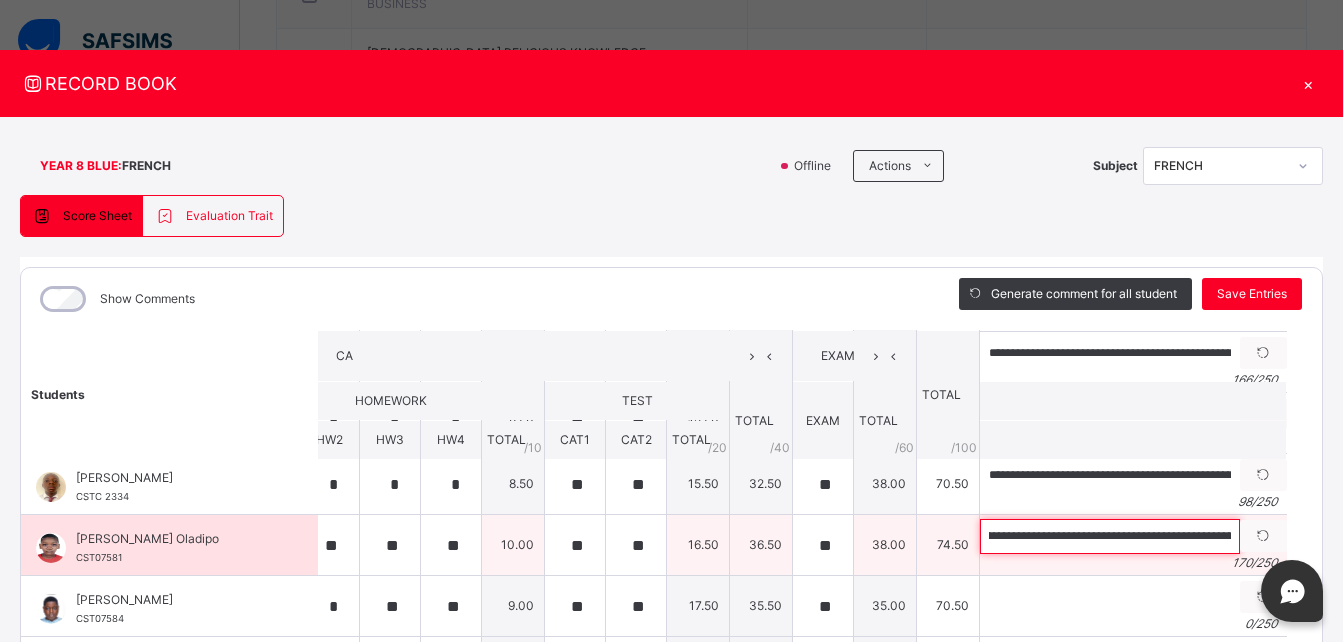 scroll, scrollTop: 0, scrollLeft: 0, axis: both 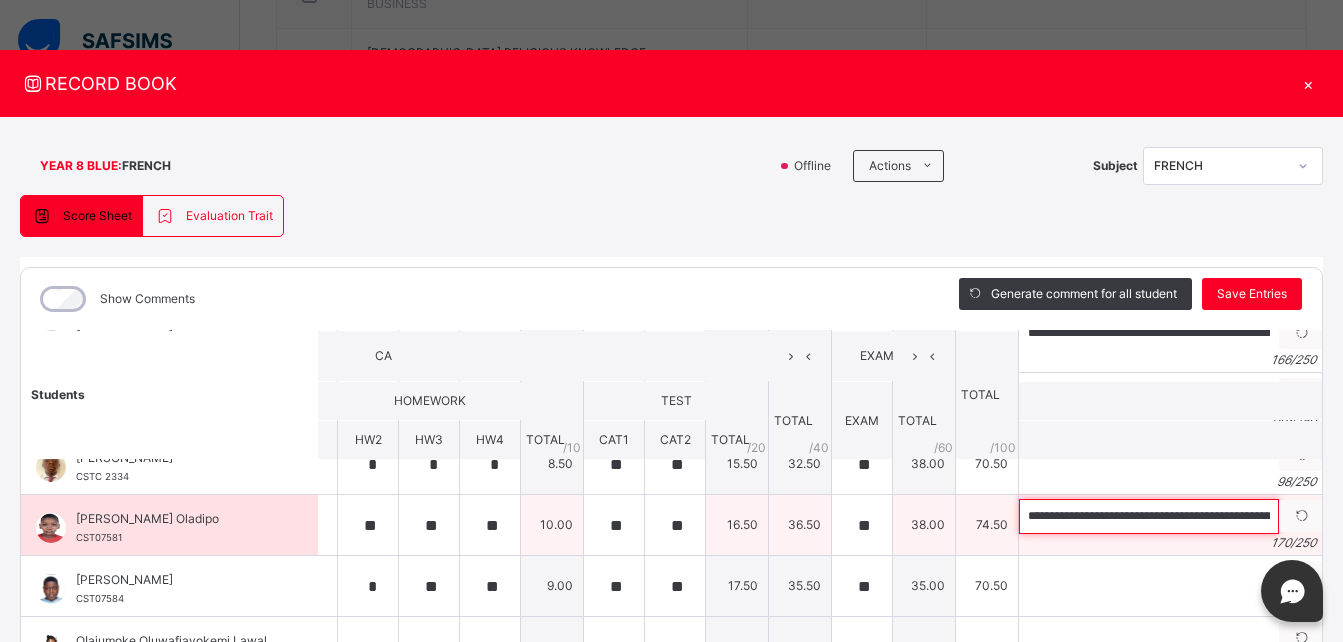 click on "**********" at bounding box center (1149, 516) 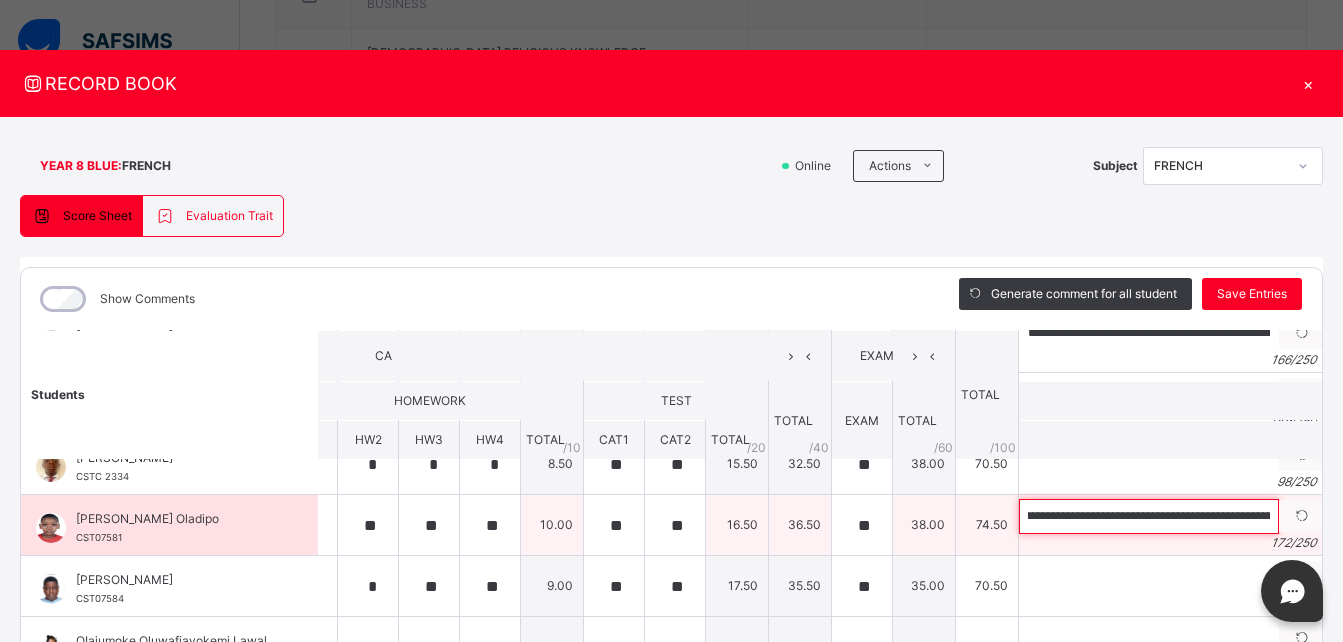 scroll, scrollTop: 0, scrollLeft: 545, axis: horizontal 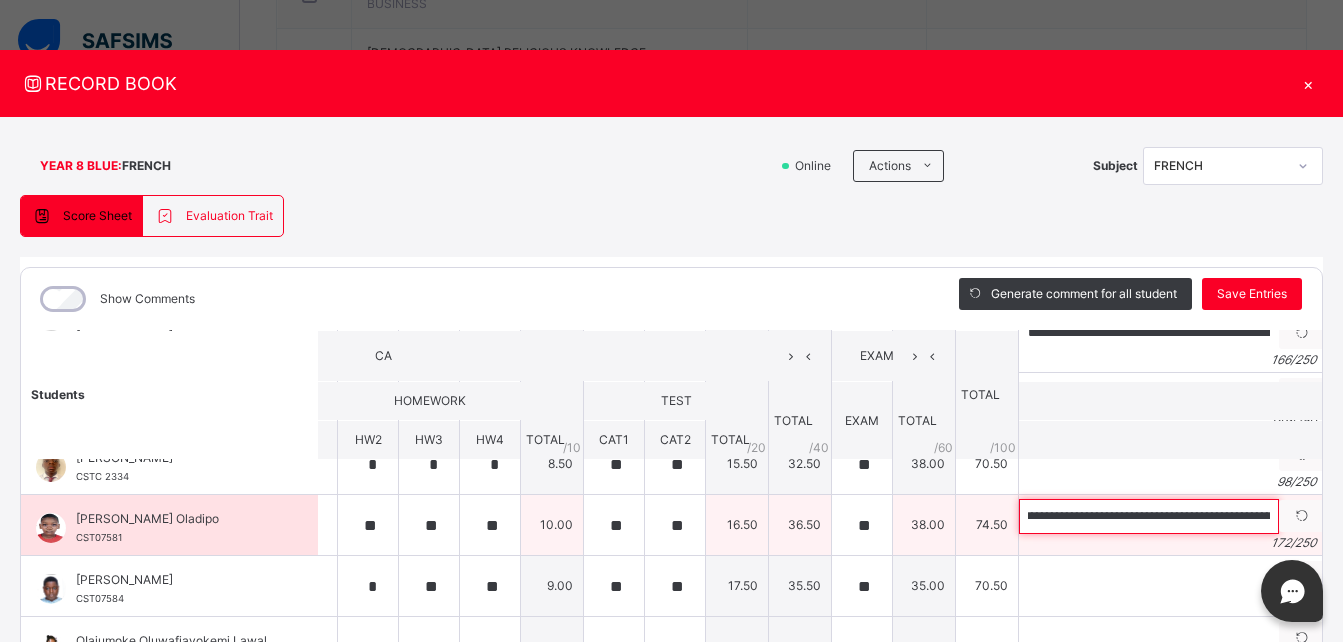 click on "**********" at bounding box center [1149, 516] 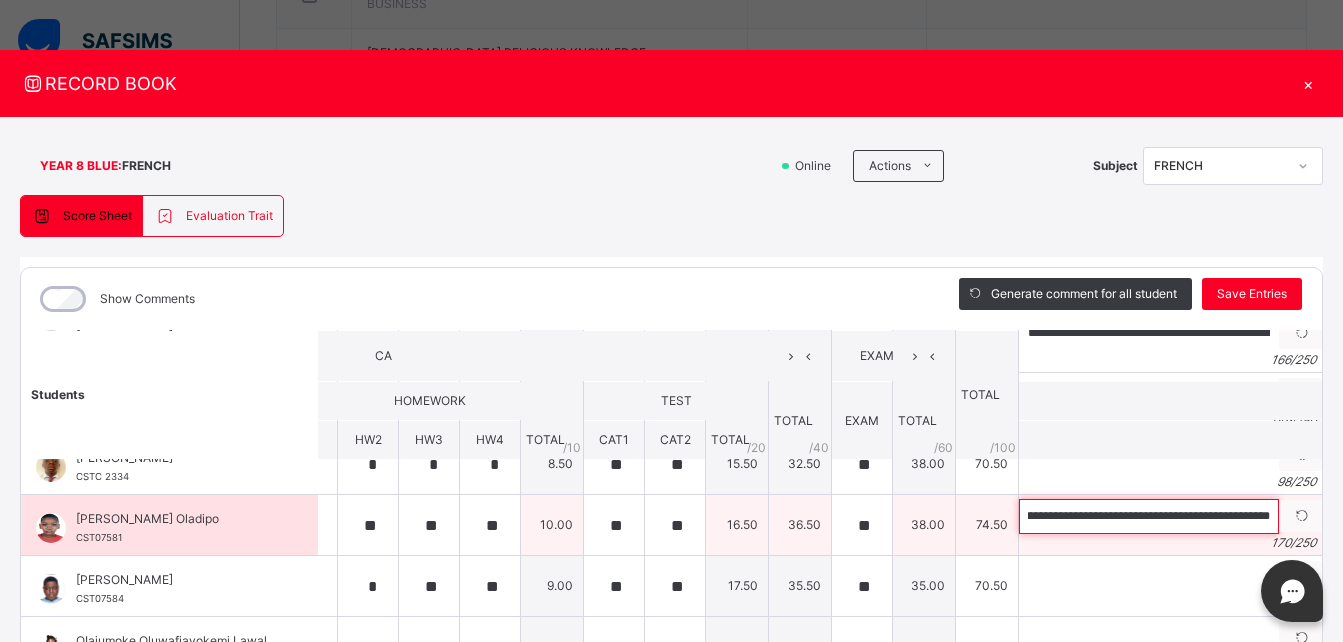 scroll, scrollTop: 0, scrollLeft: 697, axis: horizontal 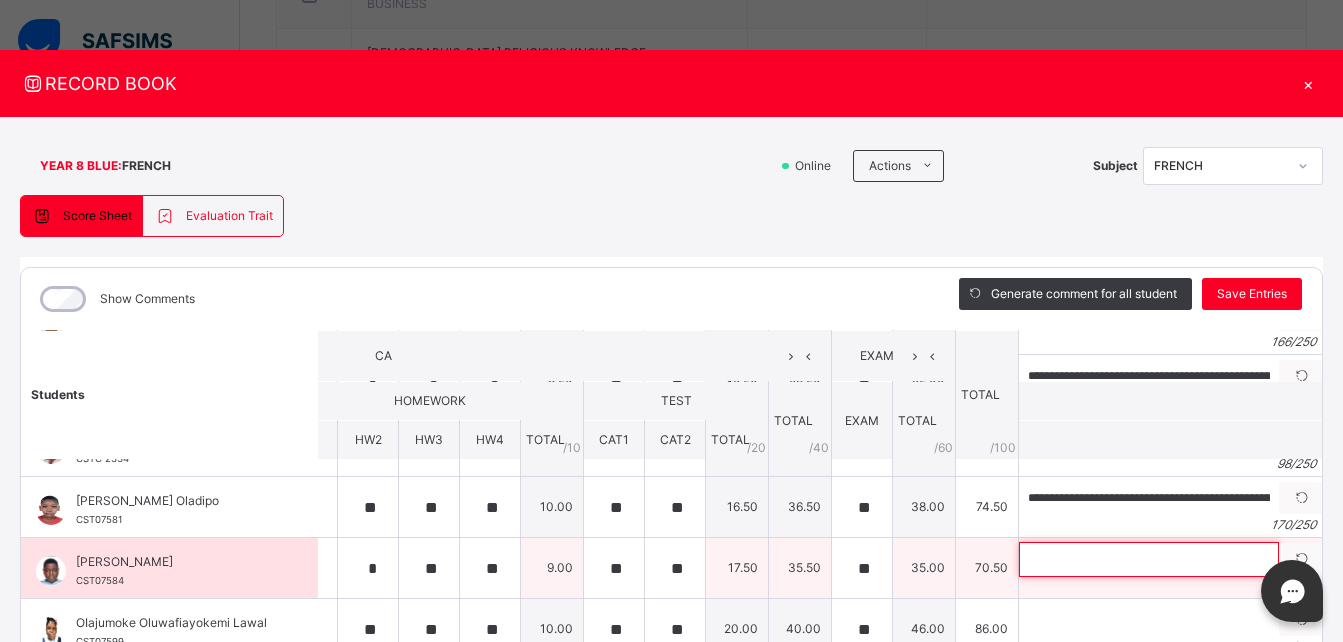 click at bounding box center [1149, 559] 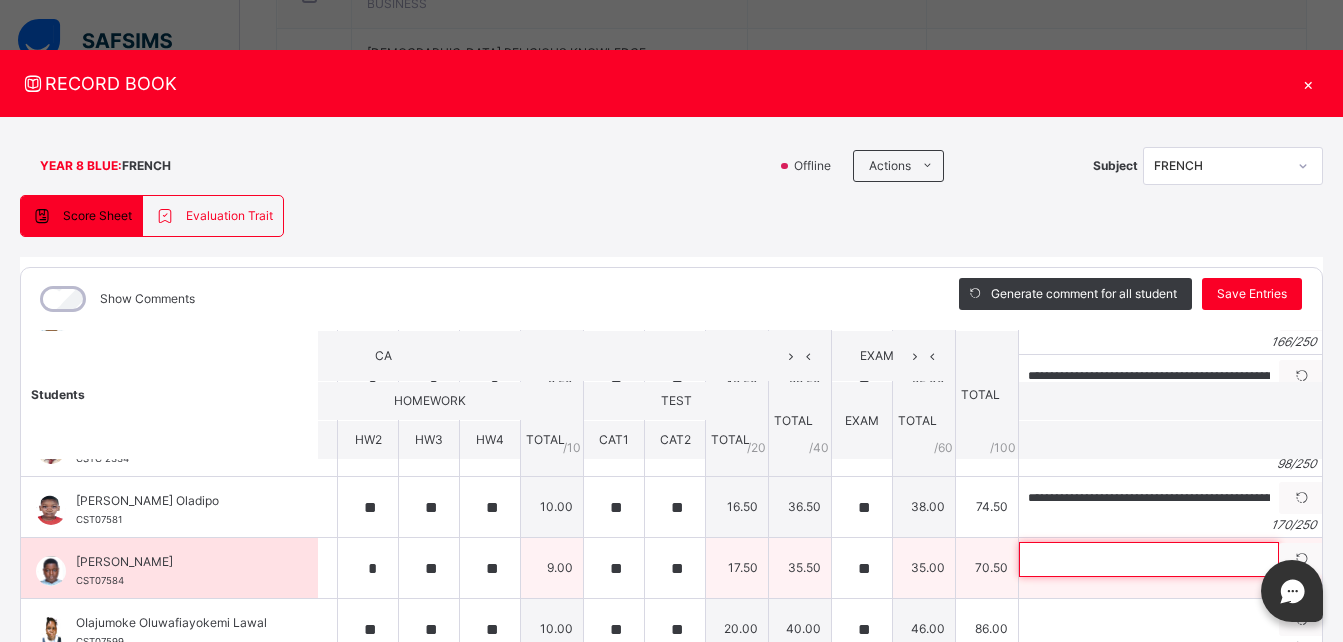 click at bounding box center [1149, 559] 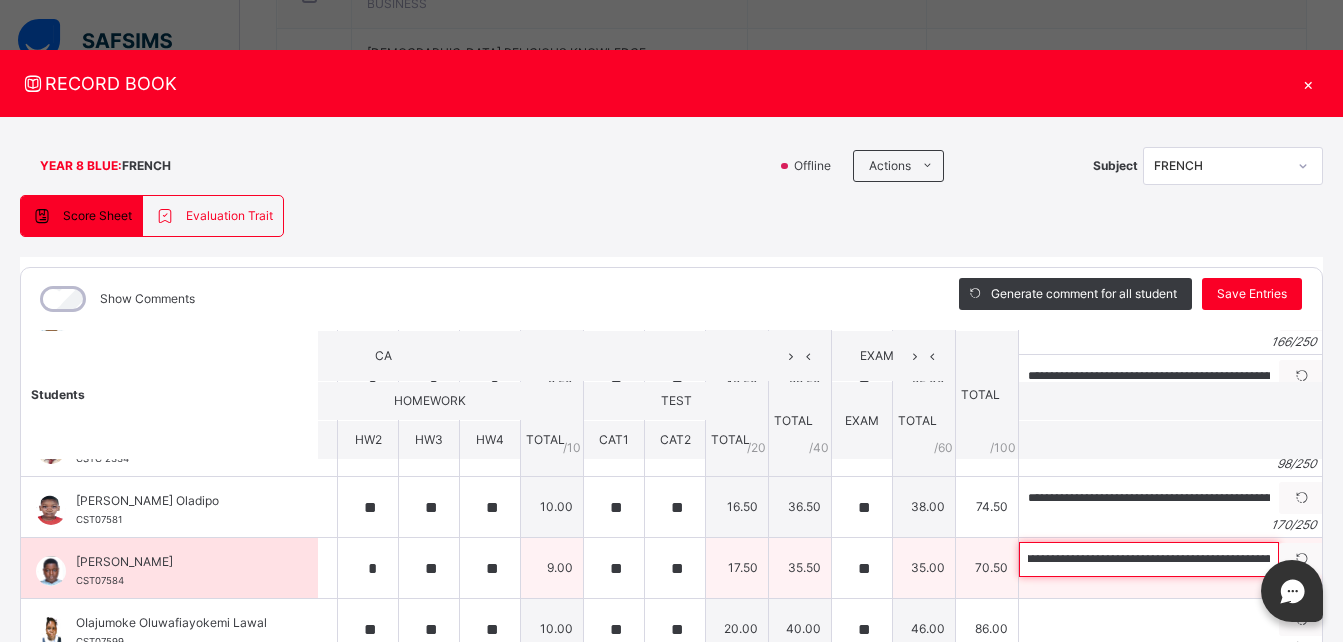 scroll, scrollTop: 0, scrollLeft: 0, axis: both 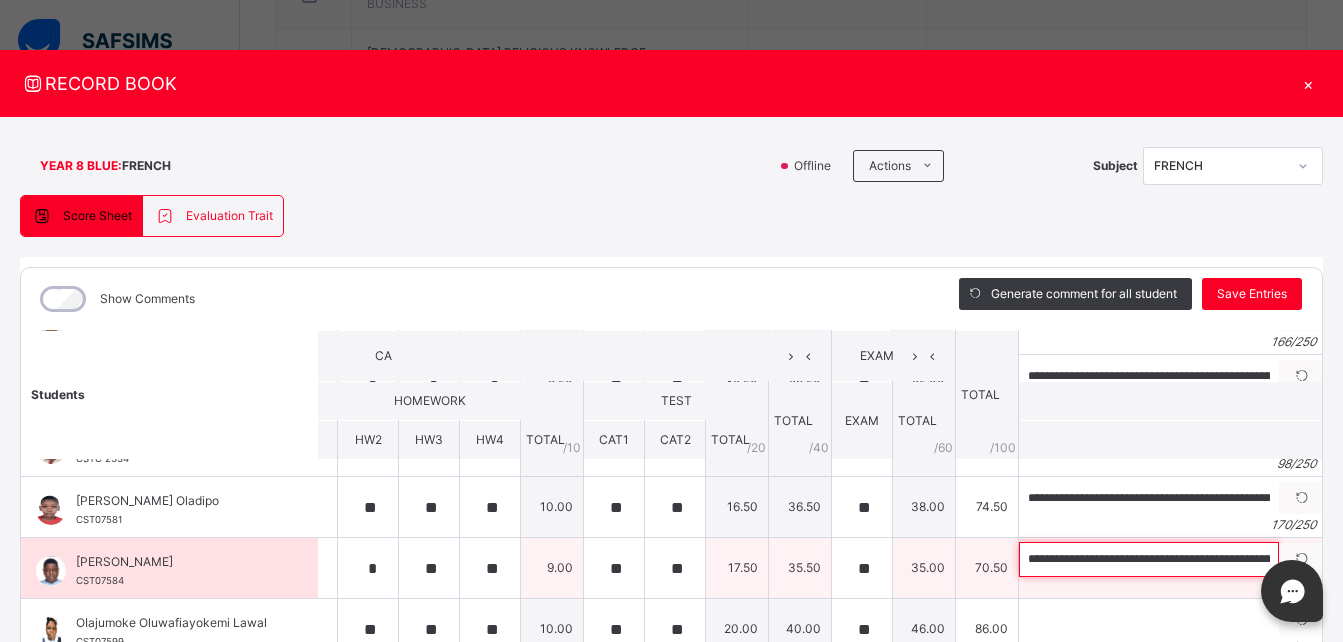 click on "**********" at bounding box center (1149, 559) 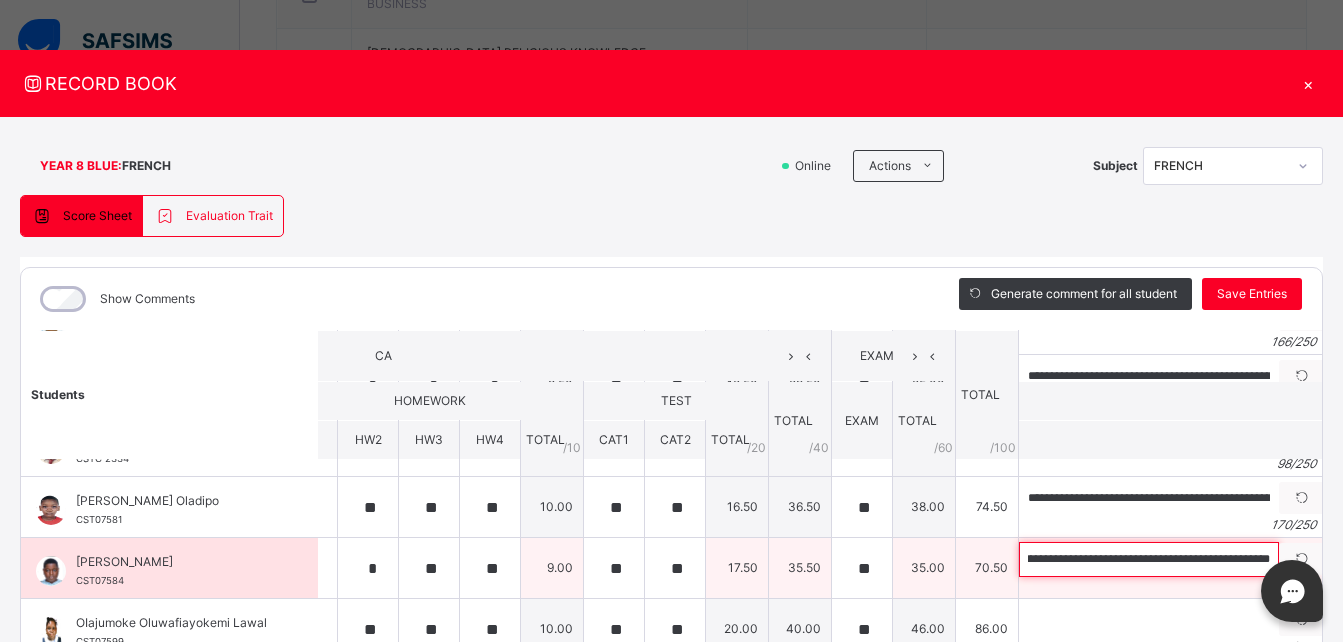 scroll, scrollTop: 0, scrollLeft: 659, axis: horizontal 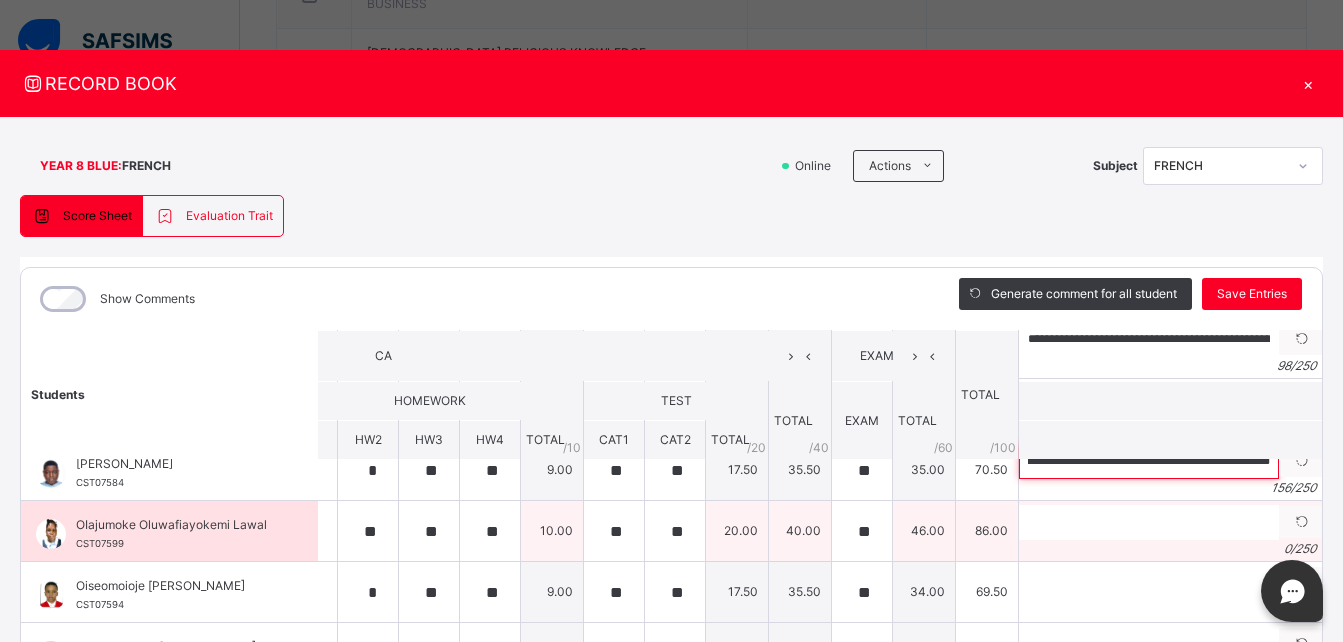 type on "**********" 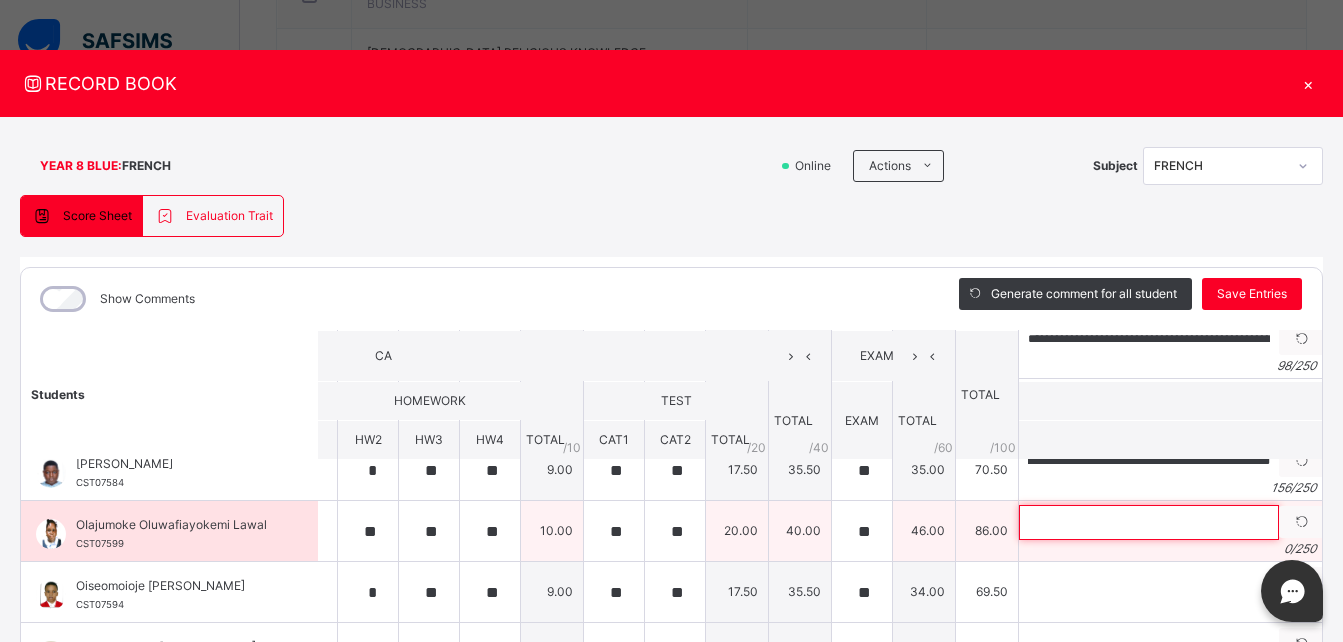 scroll, scrollTop: 0, scrollLeft: 0, axis: both 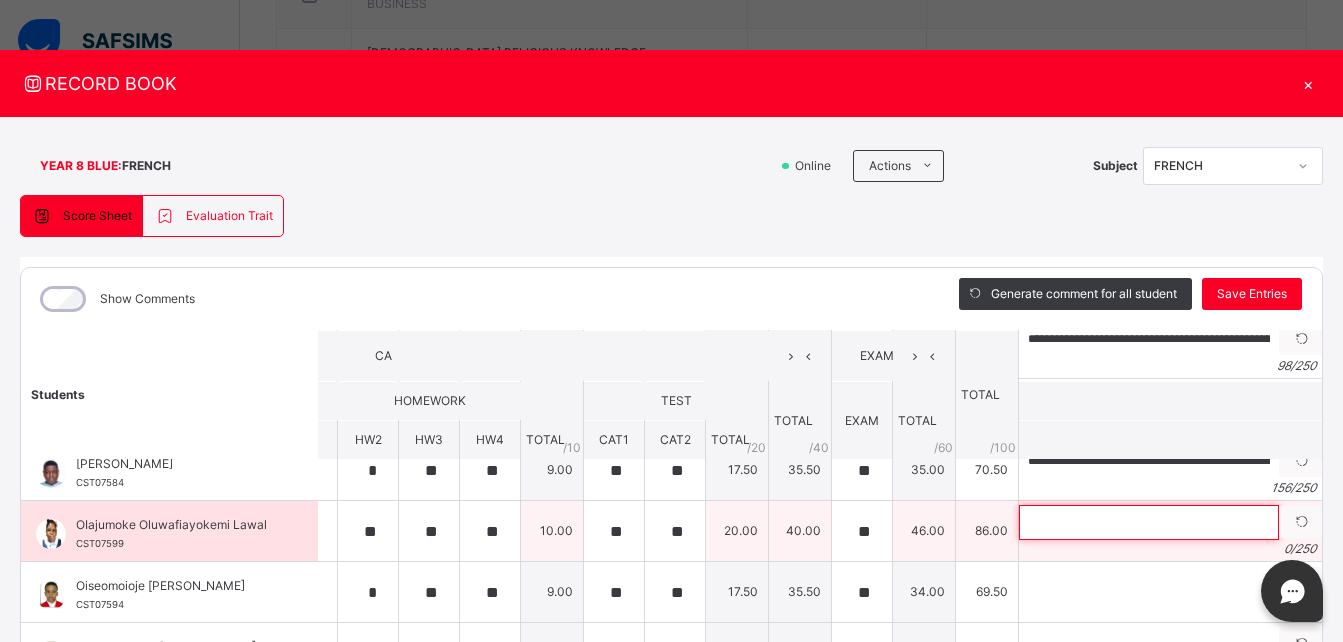 click at bounding box center [1149, 522] 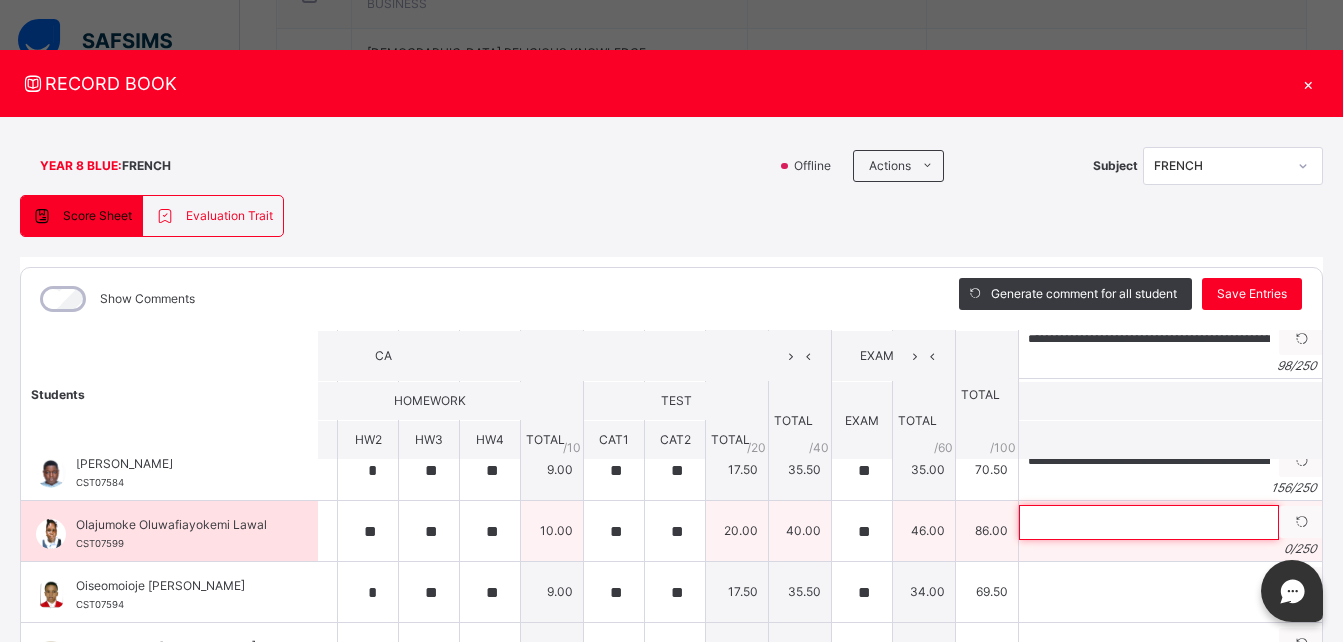 paste on "**********" 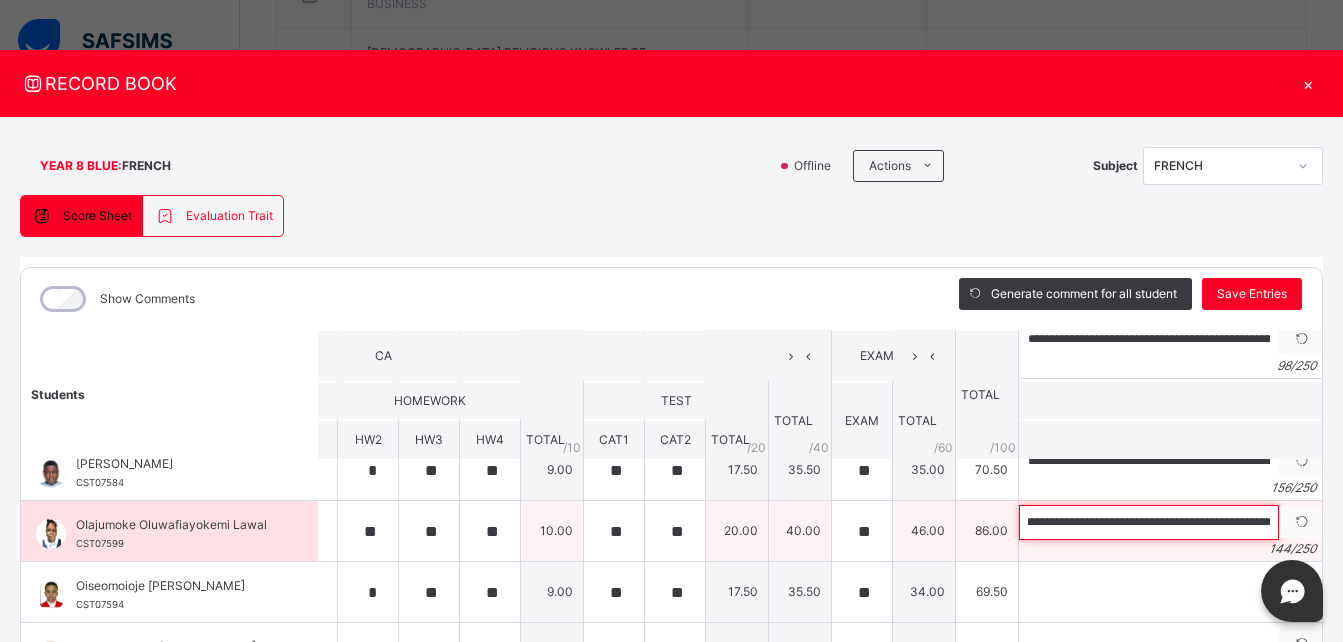 scroll, scrollTop: 0, scrollLeft: 0, axis: both 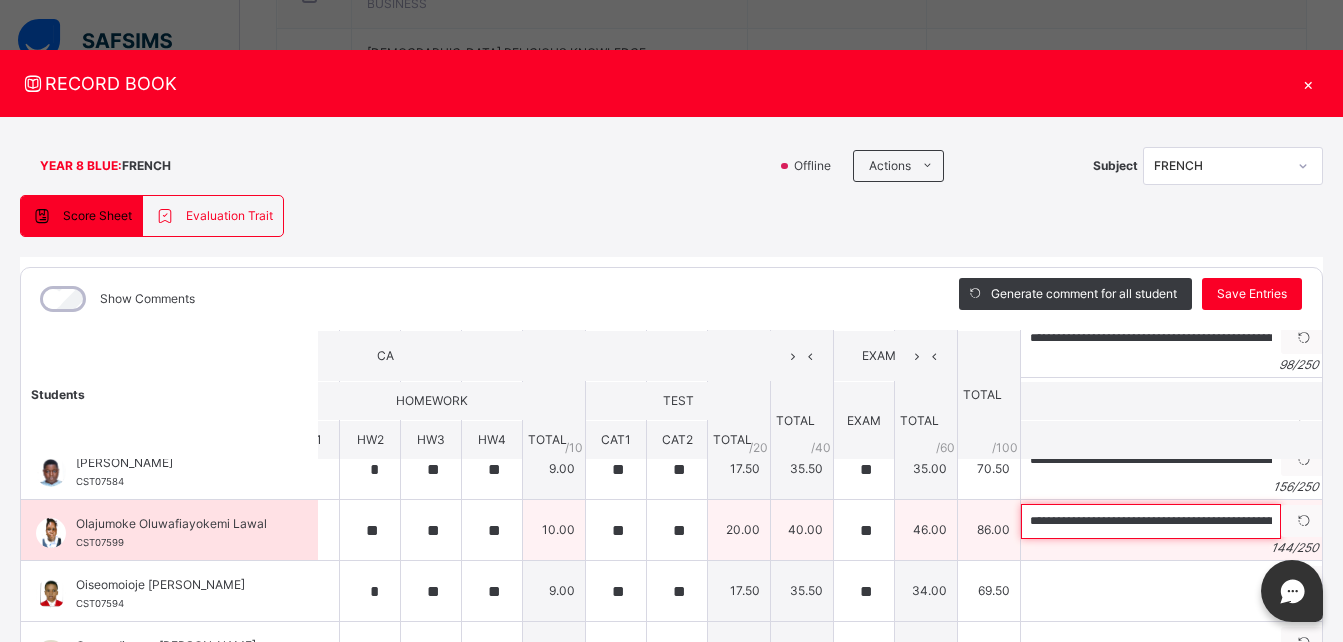 click on "**********" at bounding box center (1151, 521) 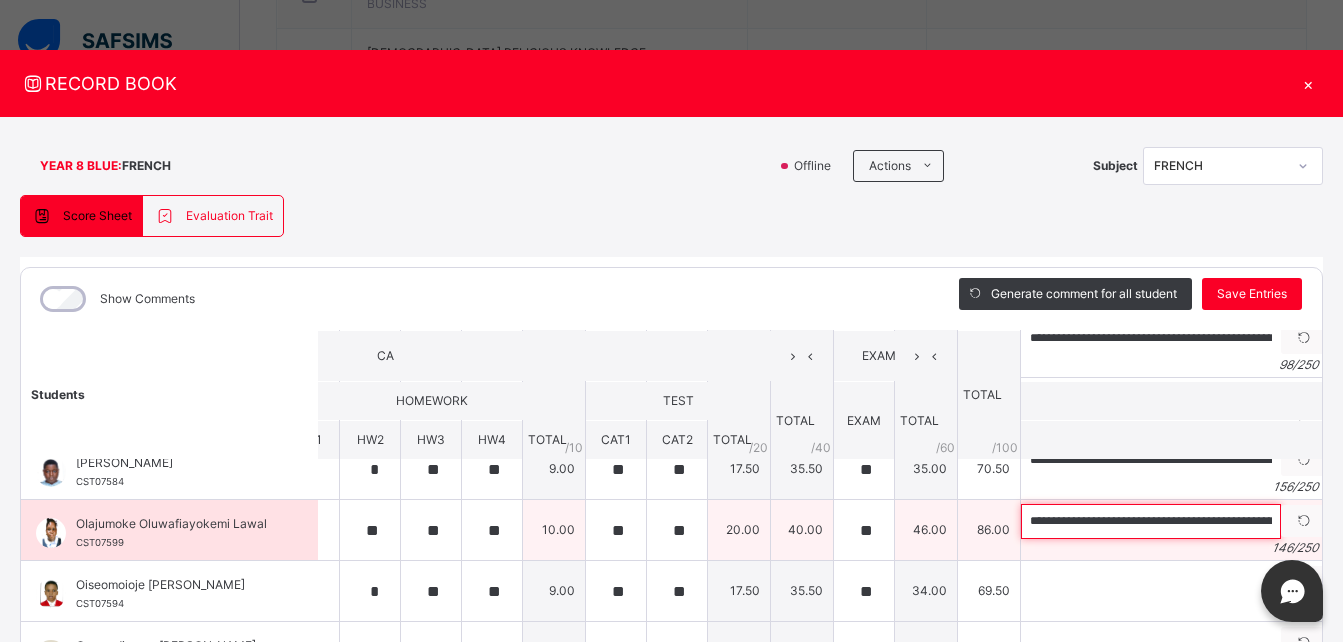 click on "**********" at bounding box center (1151, 521) 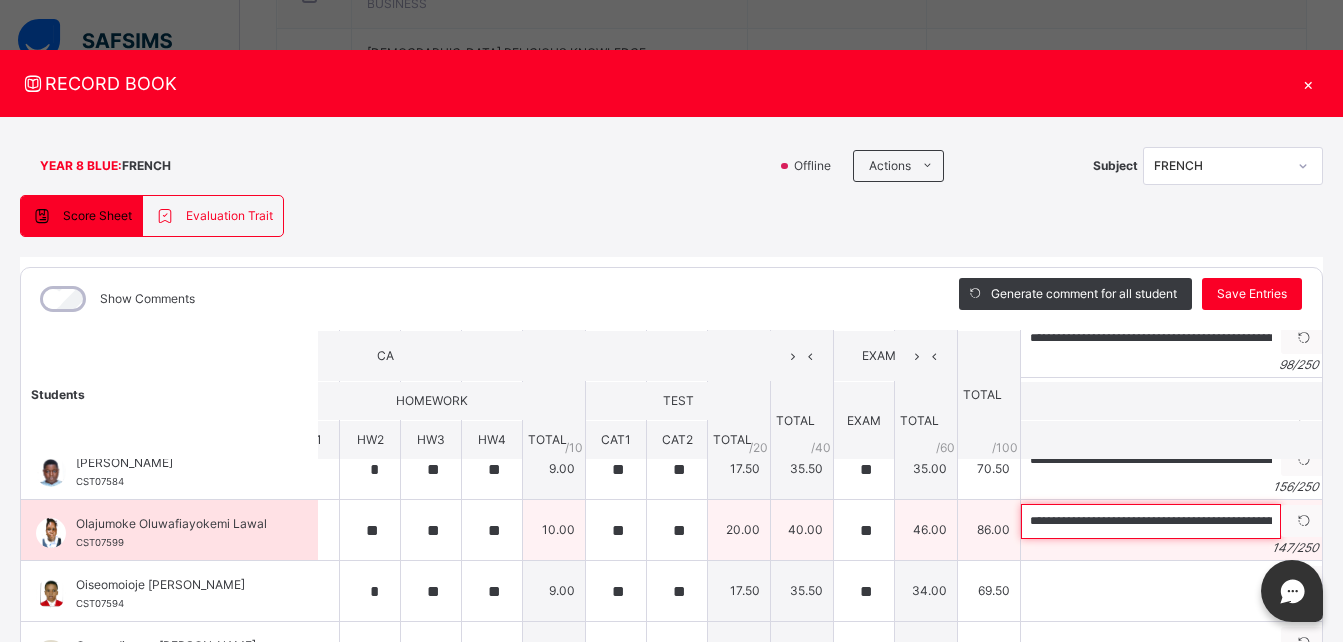 drag, startPoint x: 1163, startPoint y: 529, endPoint x: 1158, endPoint y: 520, distance: 10.29563 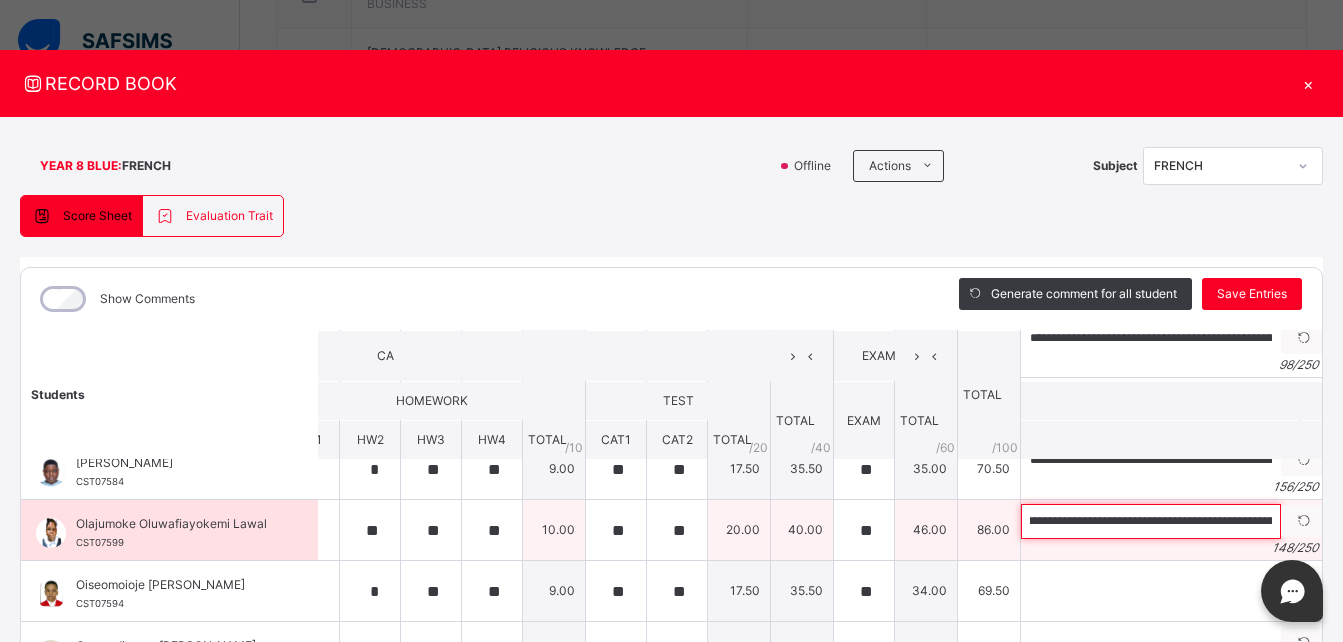 scroll, scrollTop: 0, scrollLeft: 21, axis: horizontal 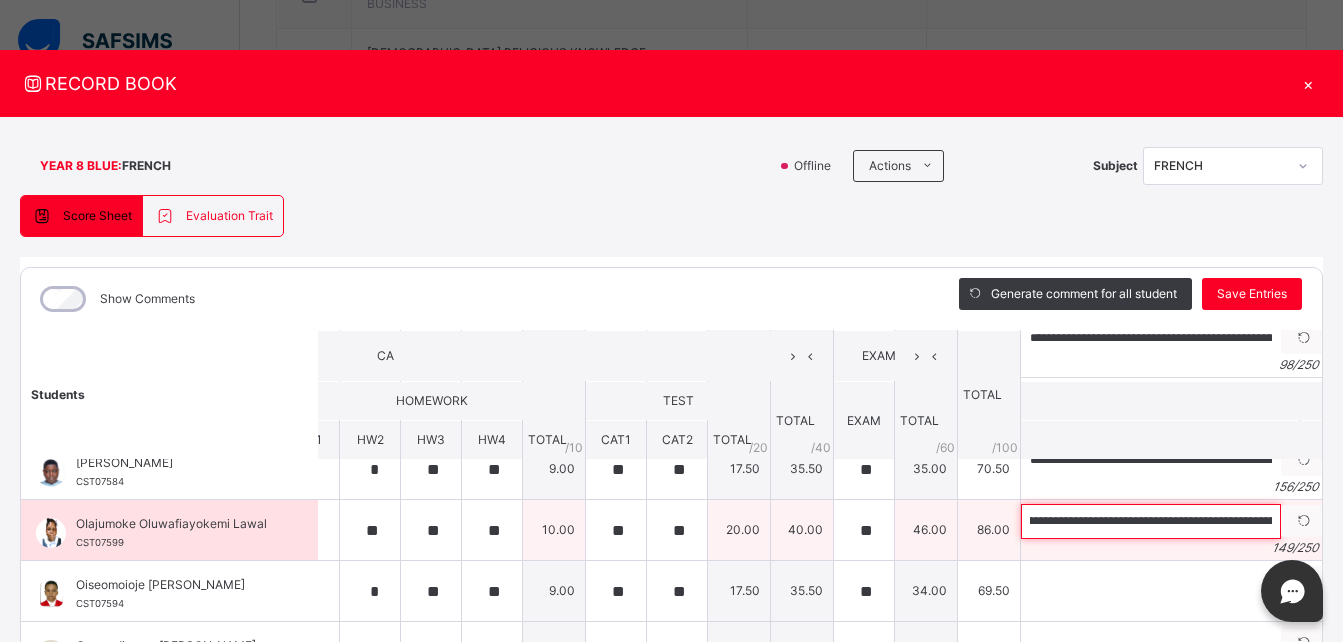 click on "**********" at bounding box center (1151, 521) 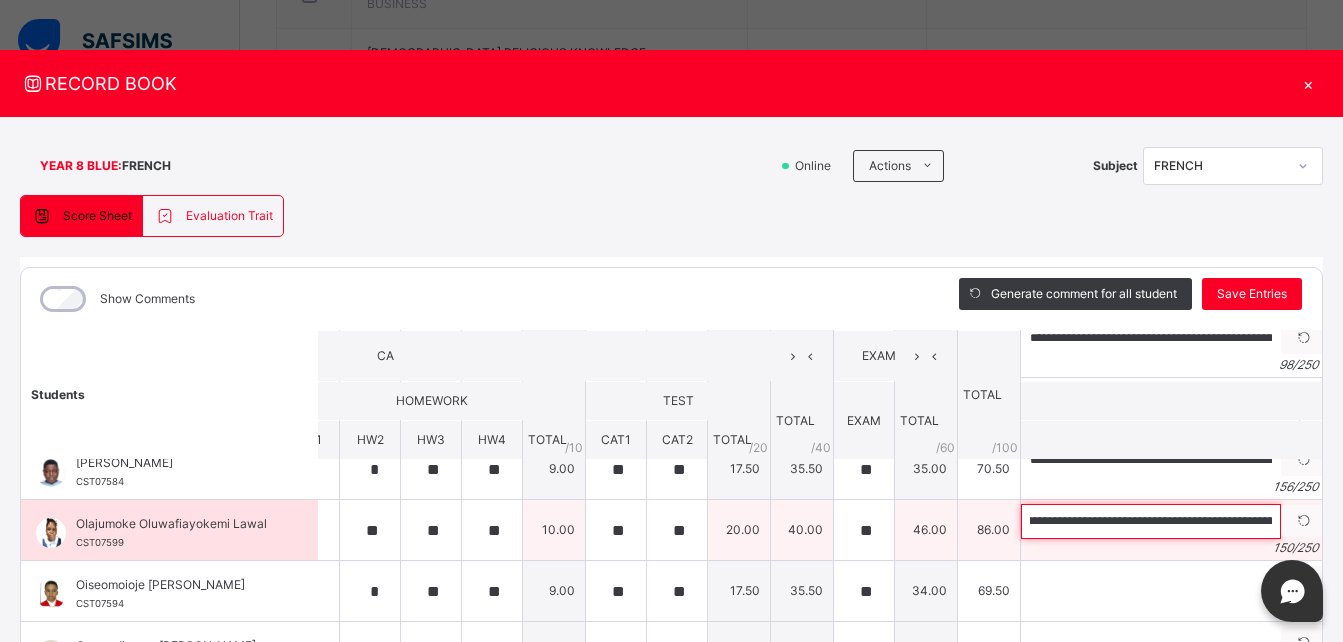 scroll, scrollTop: 0, scrollLeft: 315, axis: horizontal 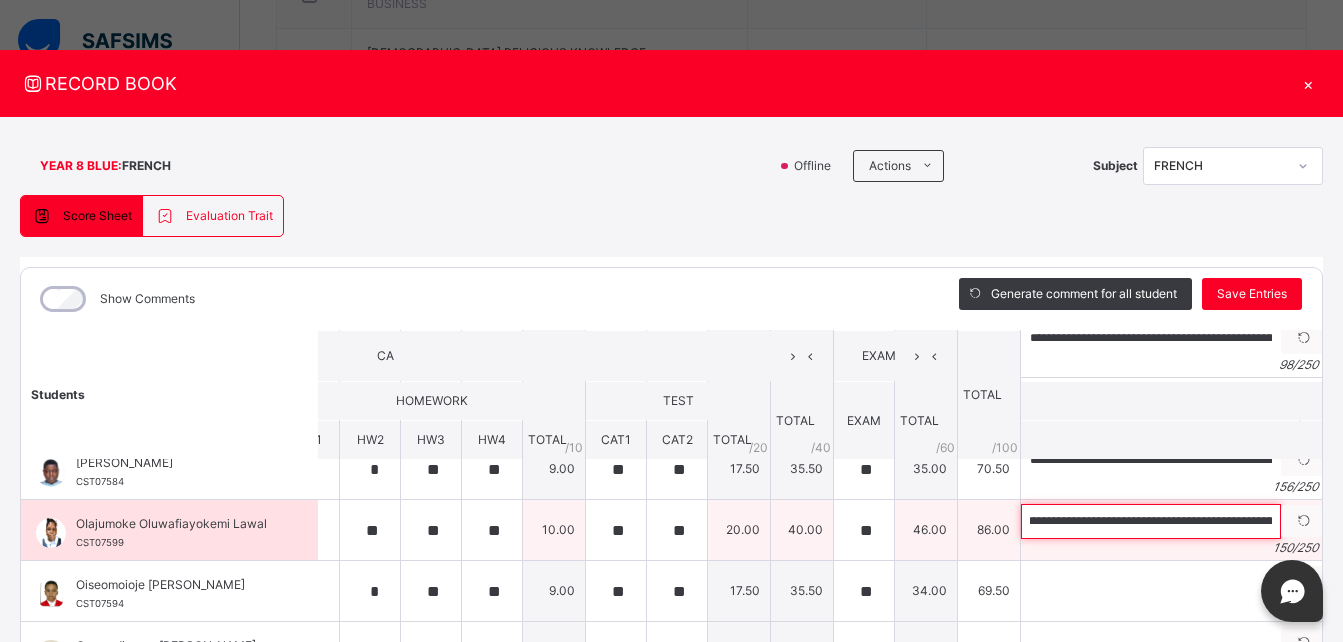 click on "**********" at bounding box center (1151, 521) 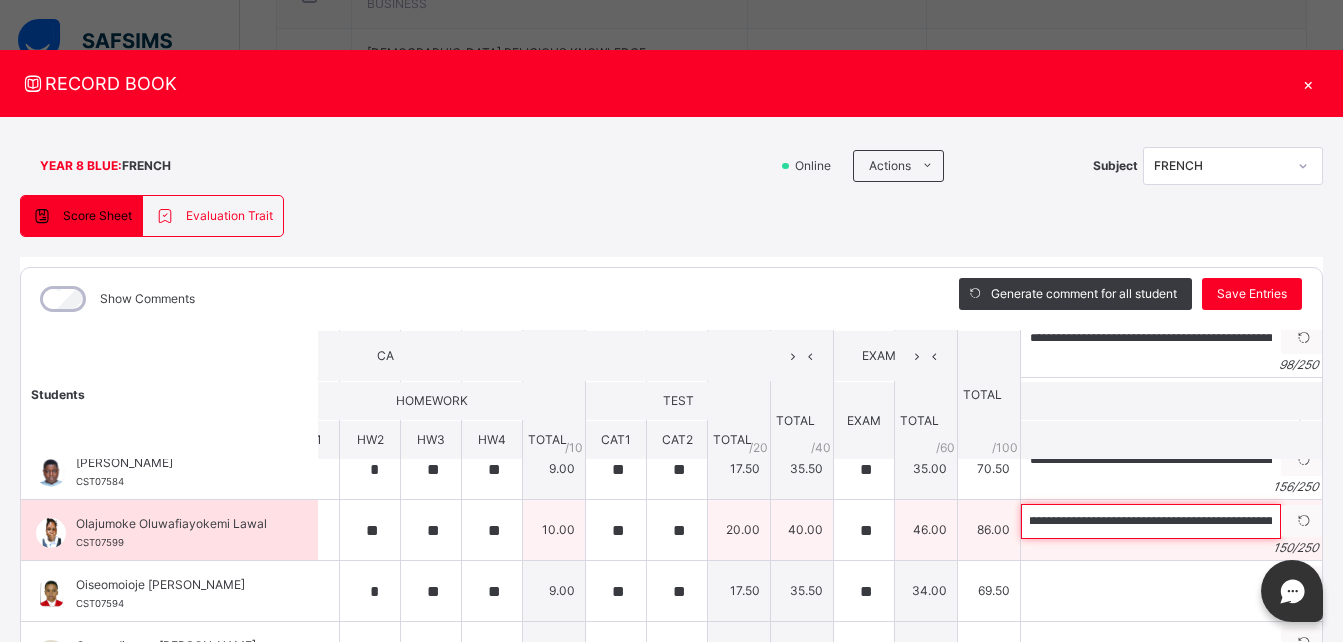 click on "**********" at bounding box center (1151, 521) 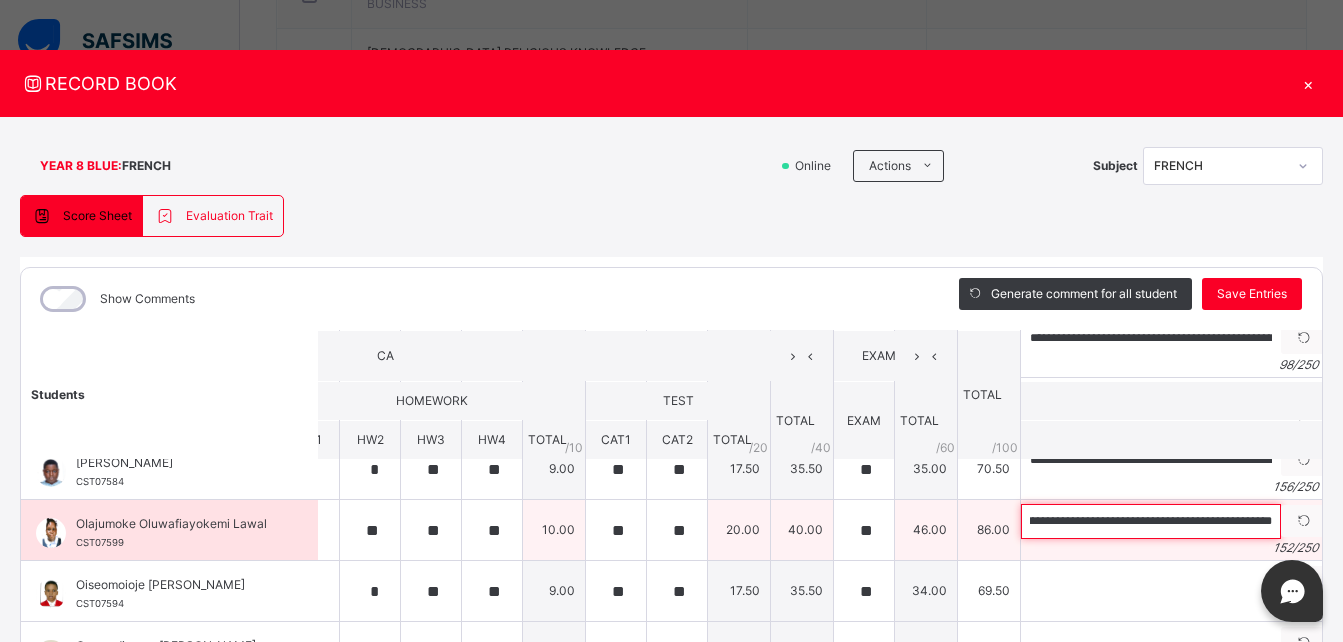 scroll, scrollTop: 0, scrollLeft: 617, axis: horizontal 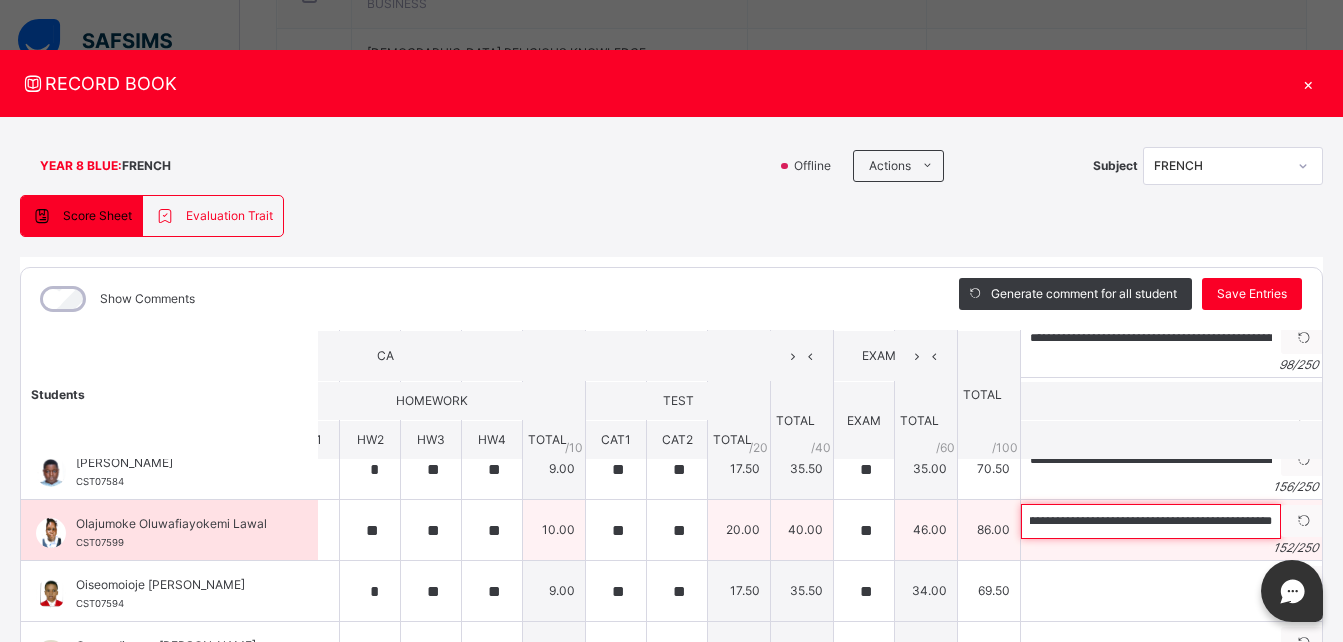 click on "**********" at bounding box center (1151, 521) 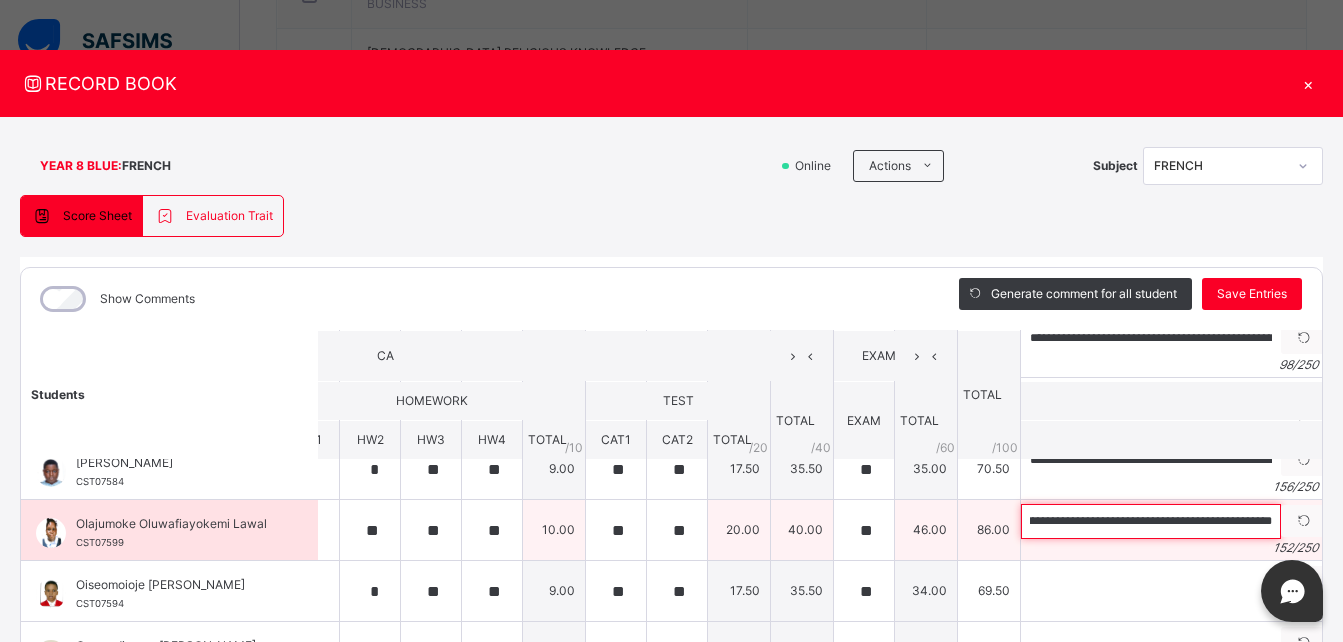click on "**********" at bounding box center (1151, 521) 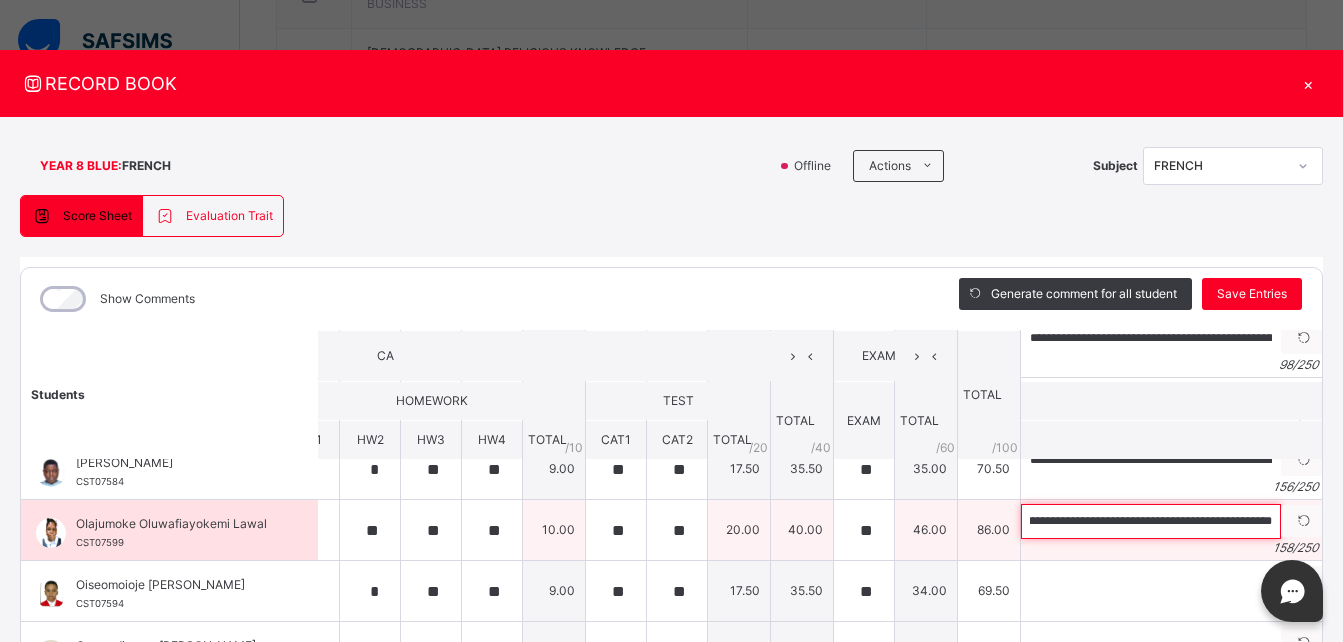 scroll, scrollTop: 0, scrollLeft: 652, axis: horizontal 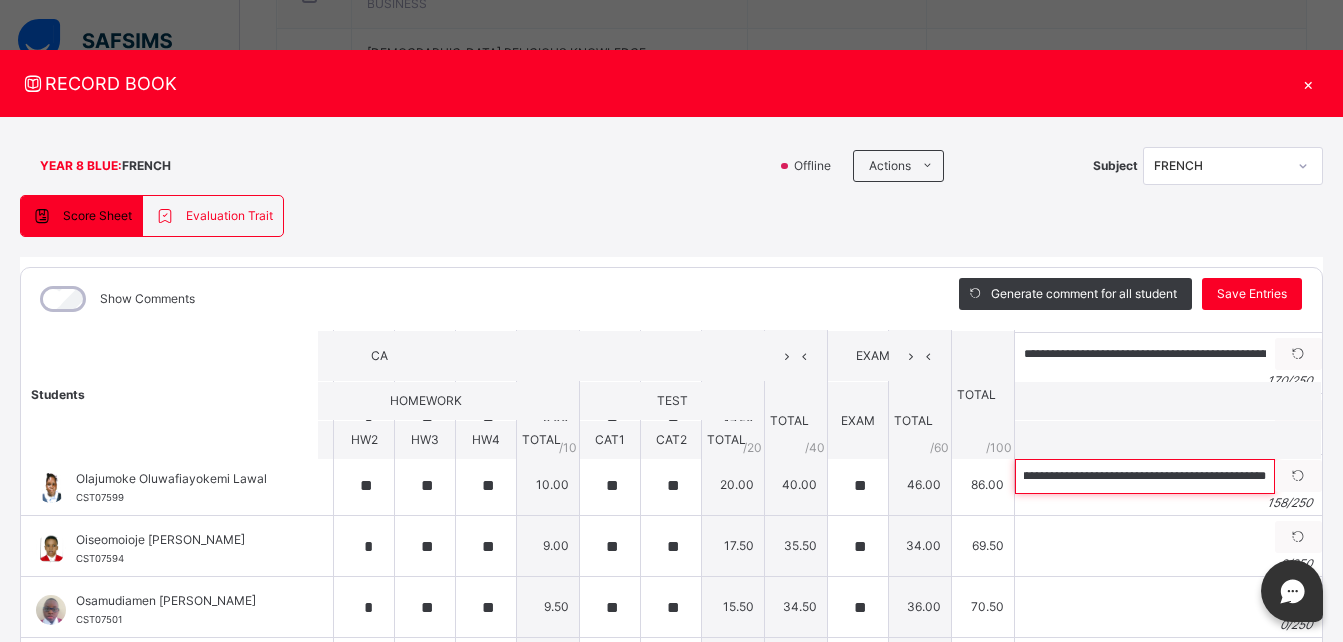 type on "**********" 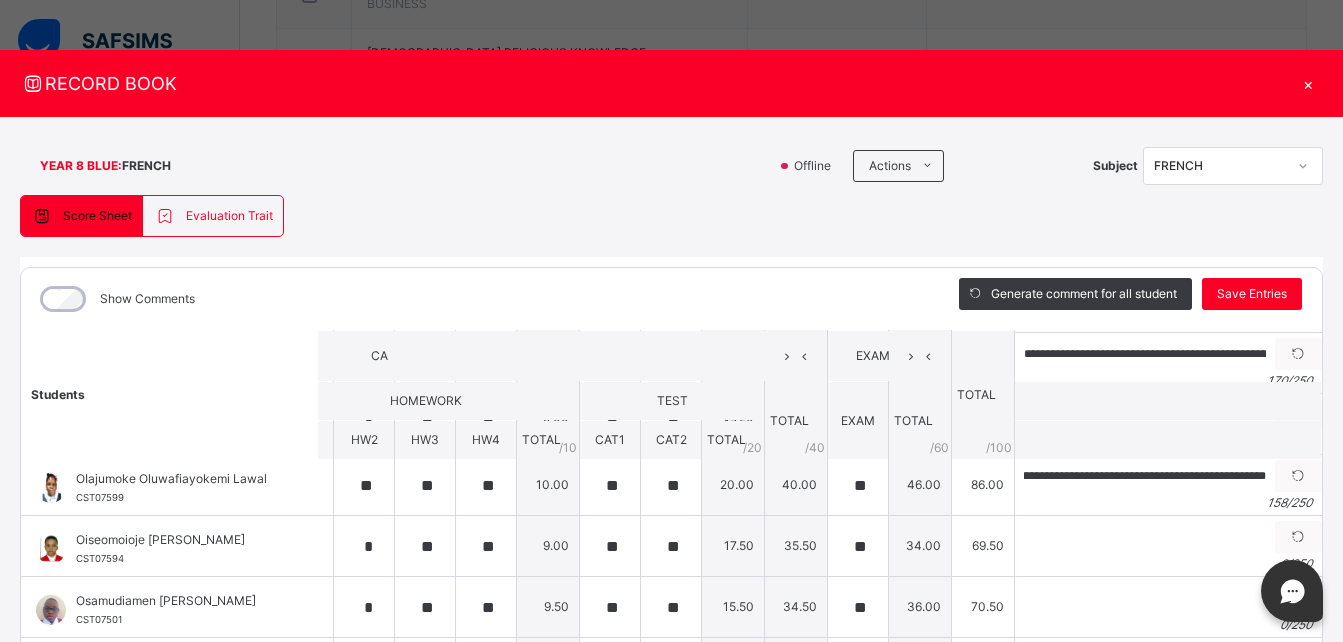 scroll, scrollTop: 0, scrollLeft: 0, axis: both 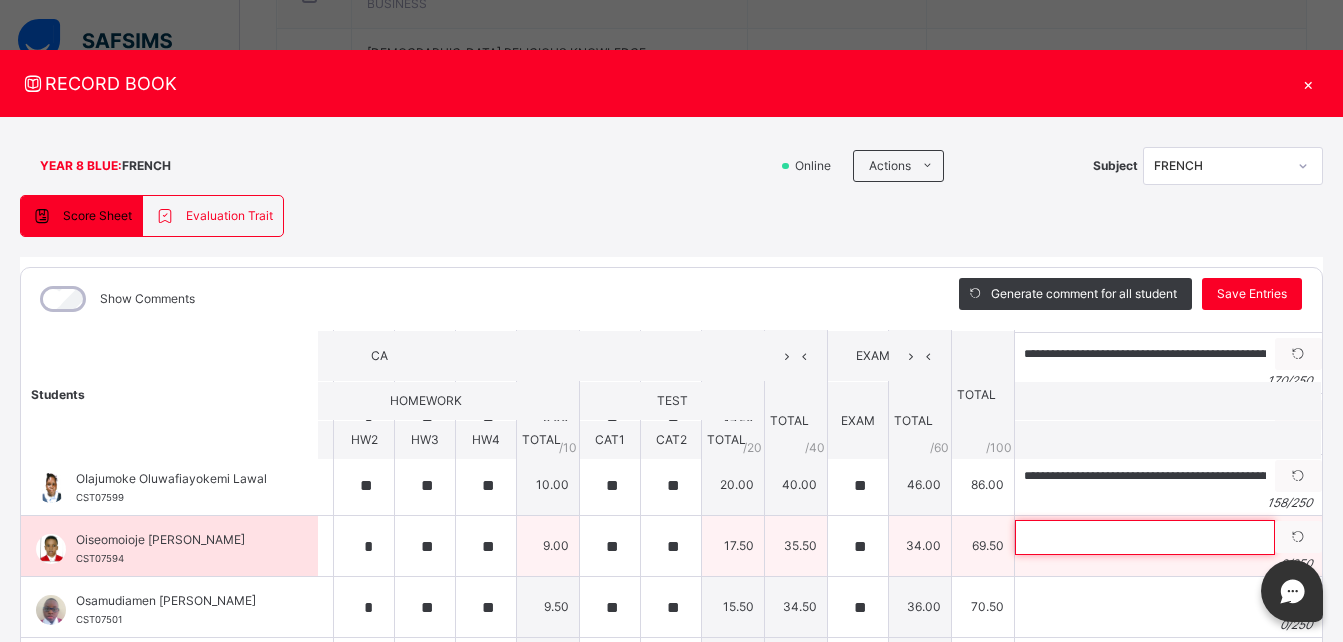 click at bounding box center (1145, 537) 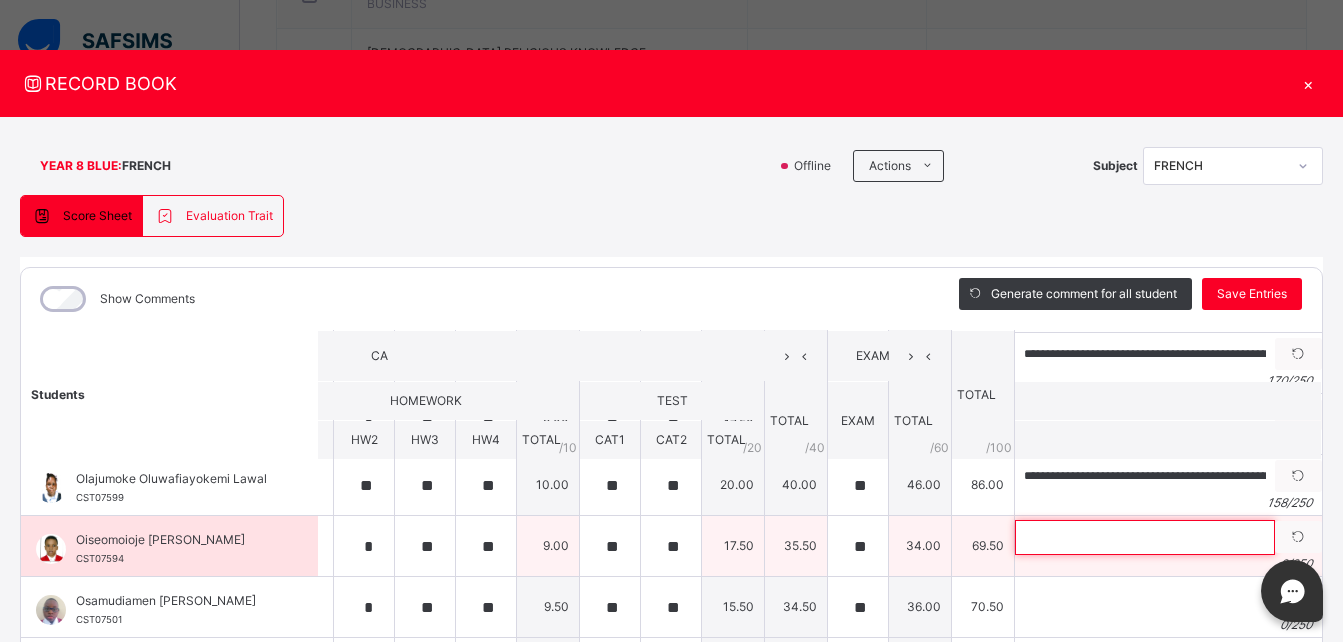 paste on "**********" 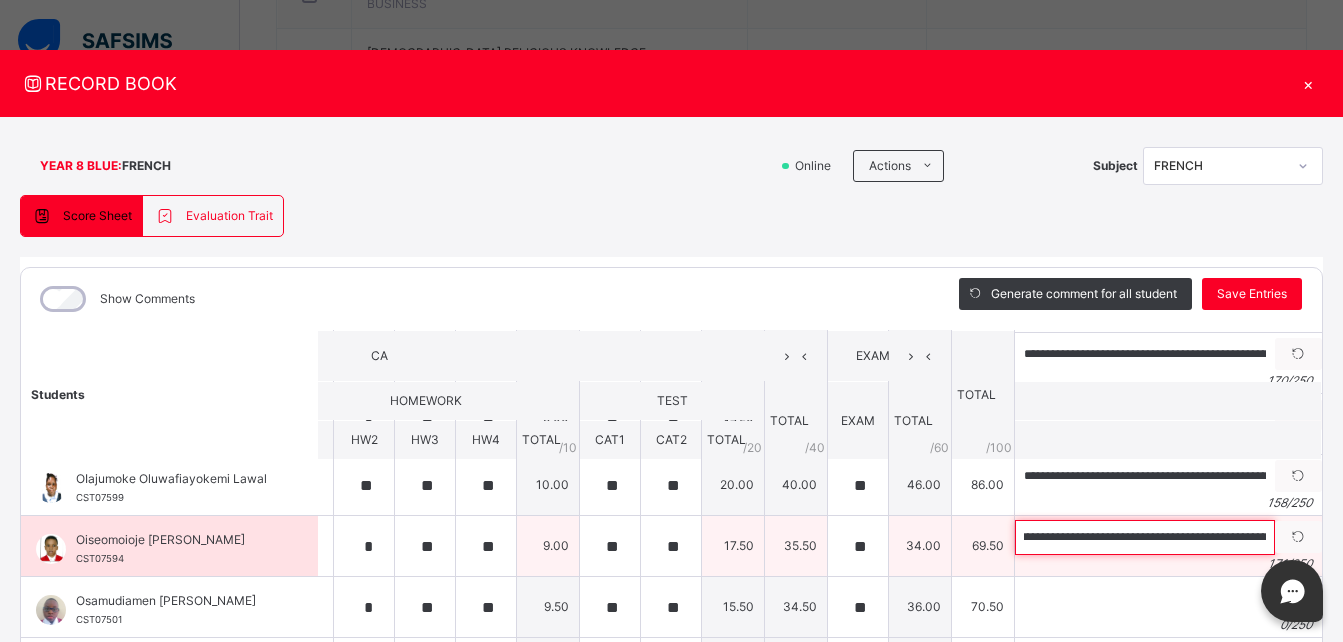 scroll, scrollTop: 0, scrollLeft: 0, axis: both 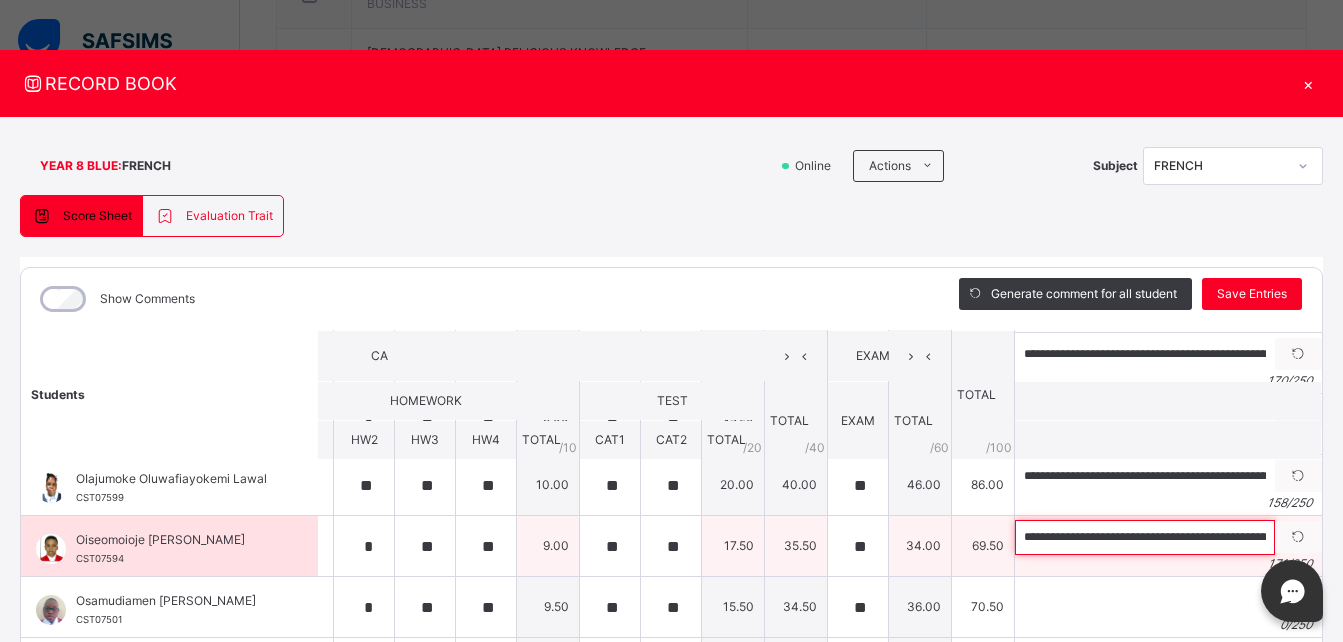 click on "**********" at bounding box center [1145, 537] 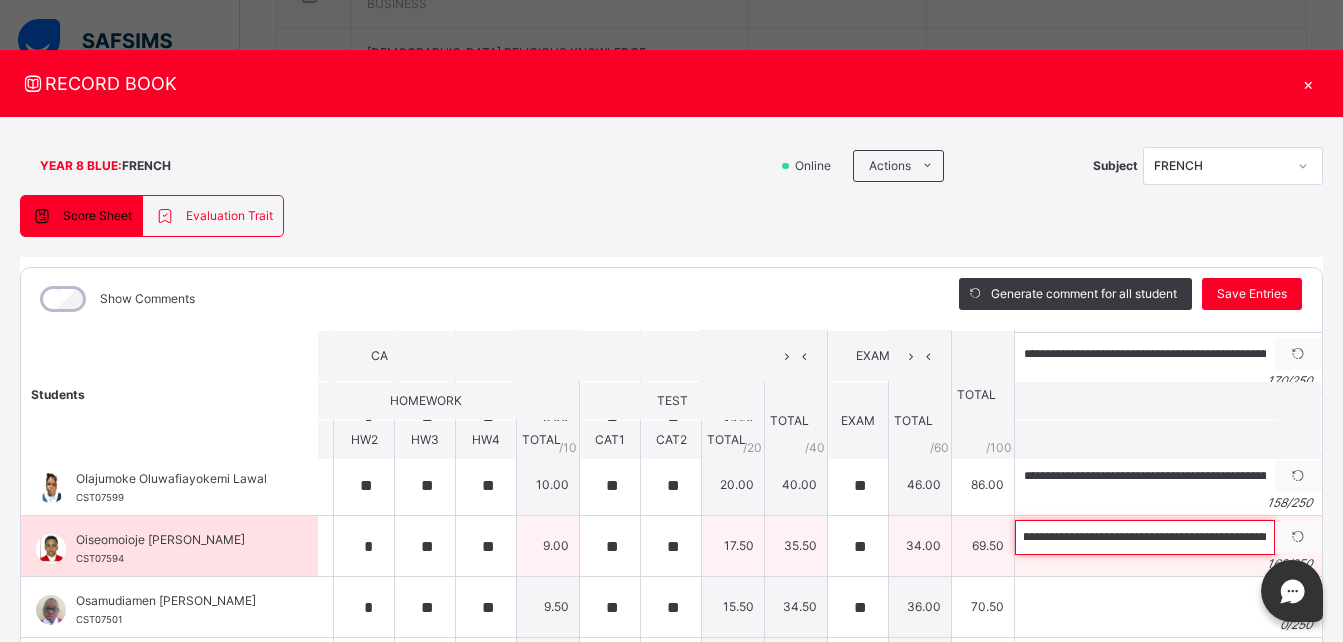 scroll, scrollTop: 0, scrollLeft: 17, axis: horizontal 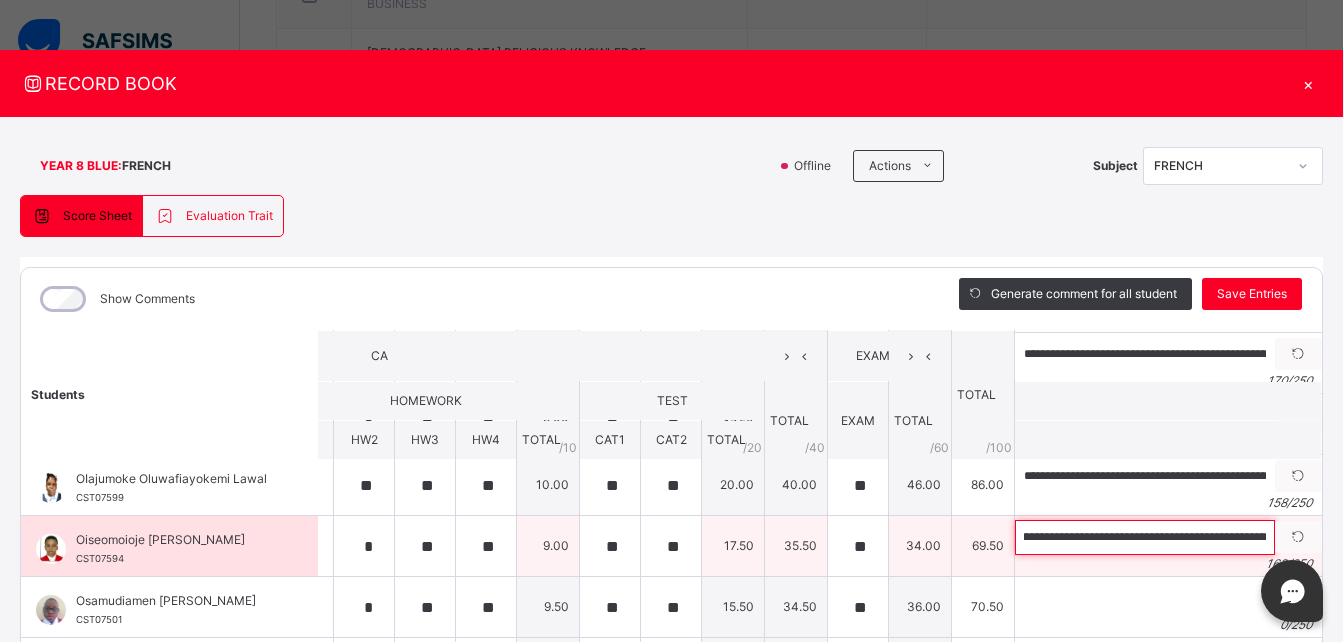 click on "**********" at bounding box center (1145, 537) 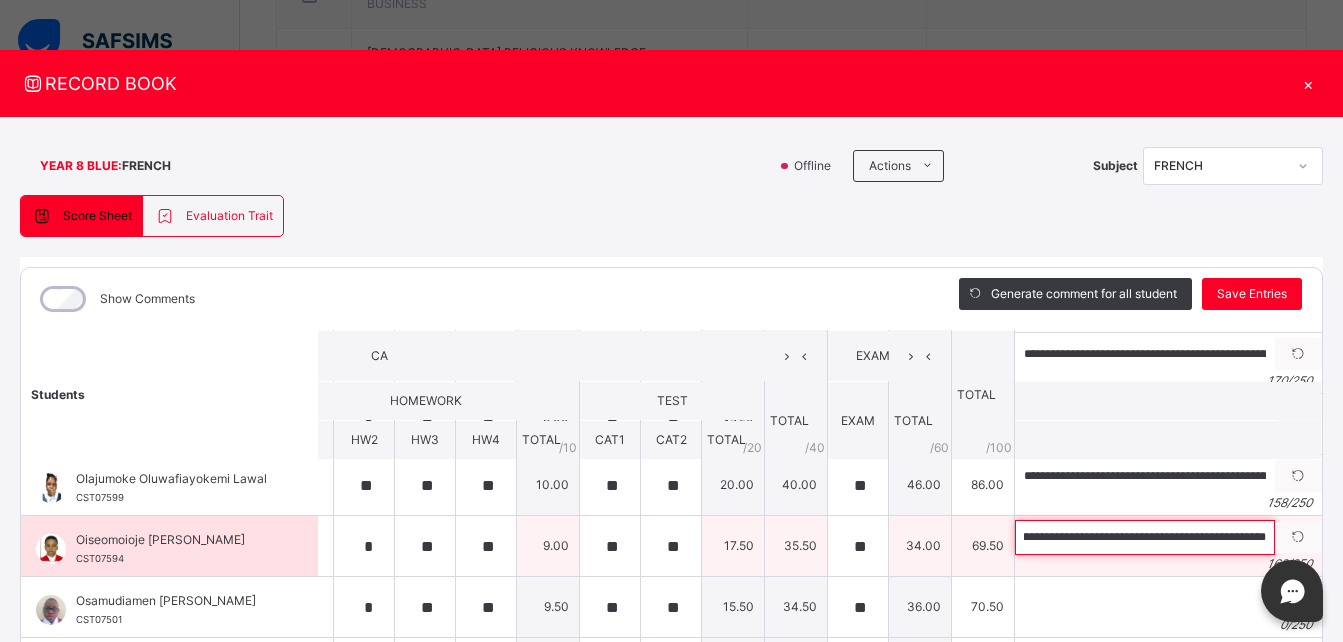 scroll, scrollTop: 0, scrollLeft: 660, axis: horizontal 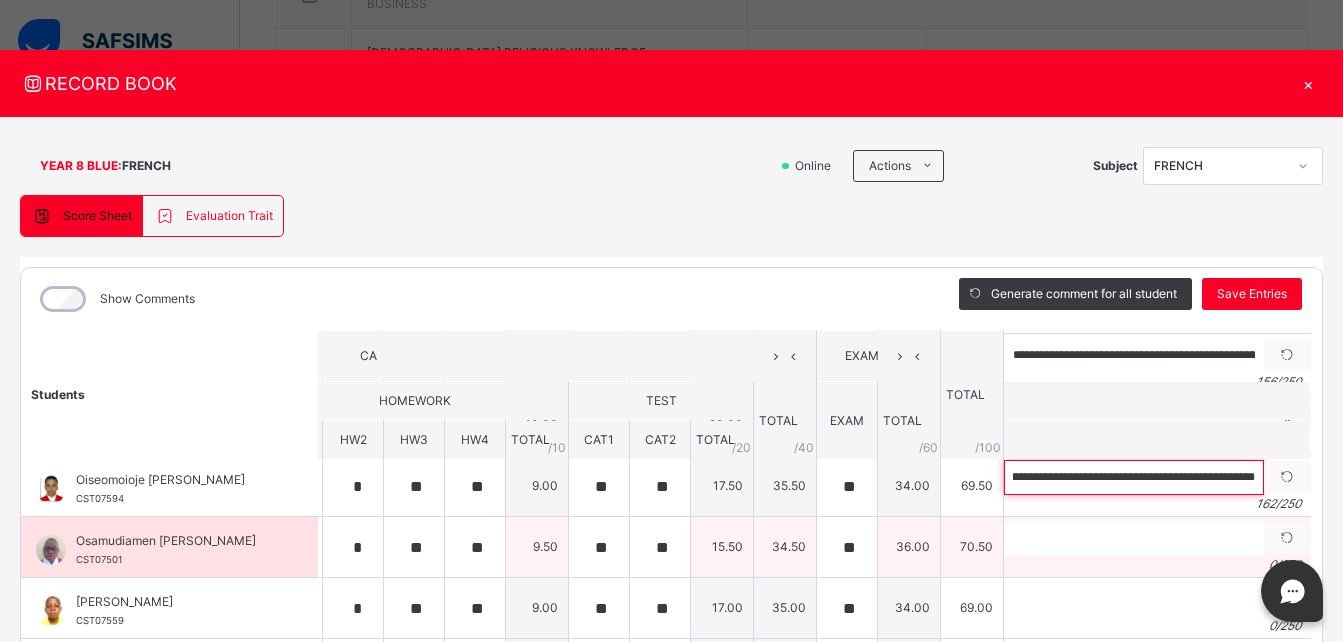 type on "**********" 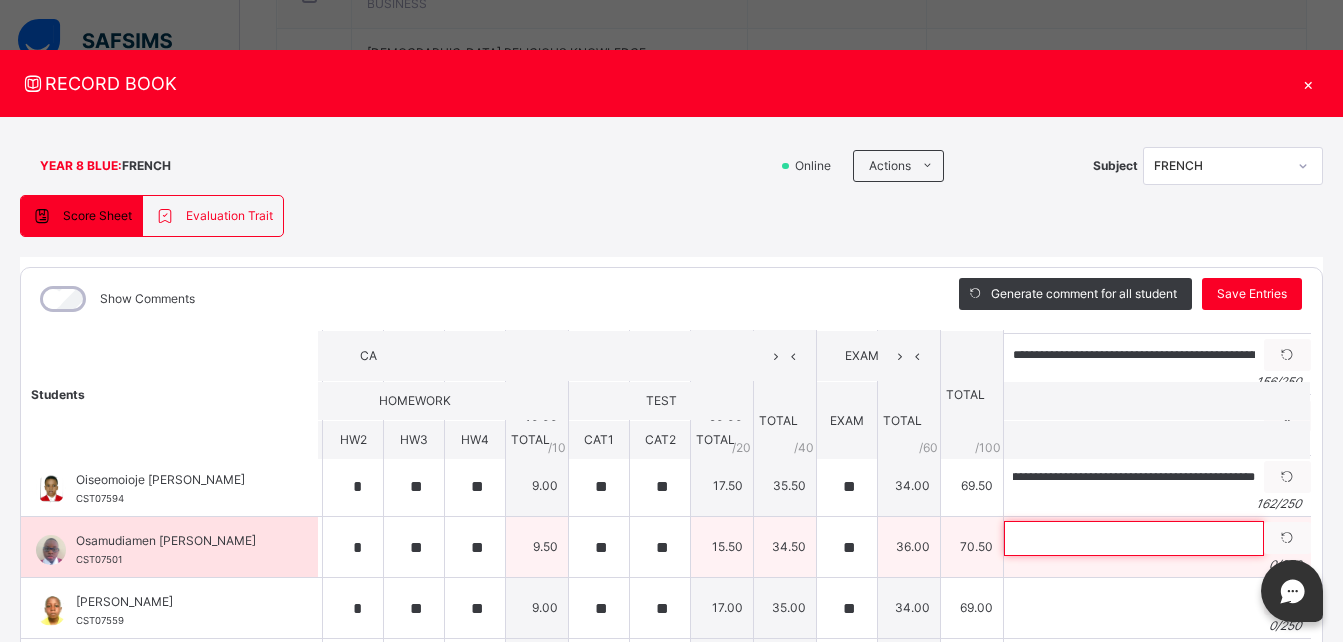 scroll, scrollTop: 0, scrollLeft: 0, axis: both 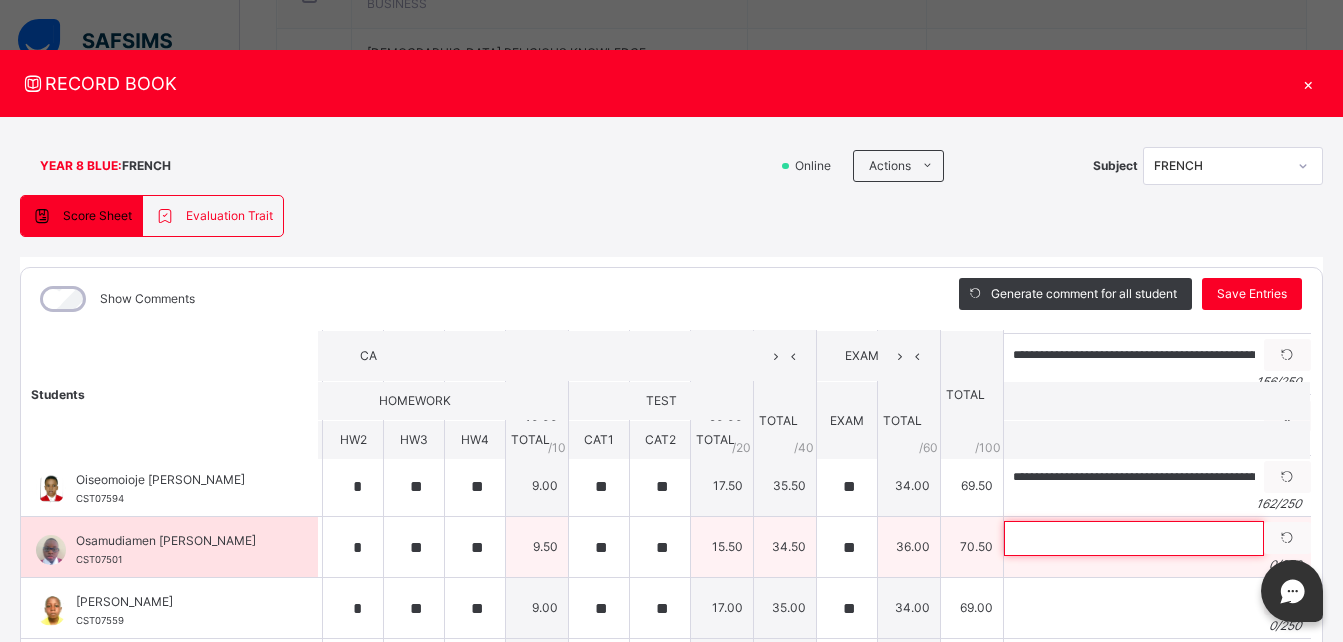 click at bounding box center [1134, 538] 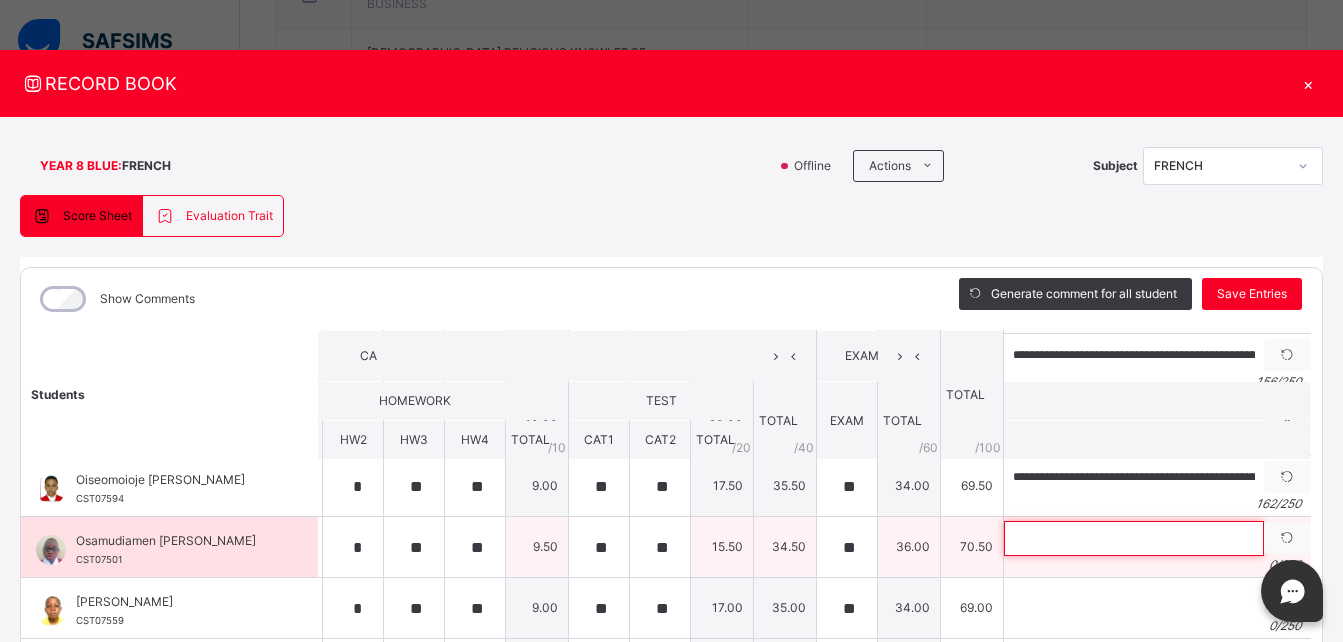 click at bounding box center (1134, 538) 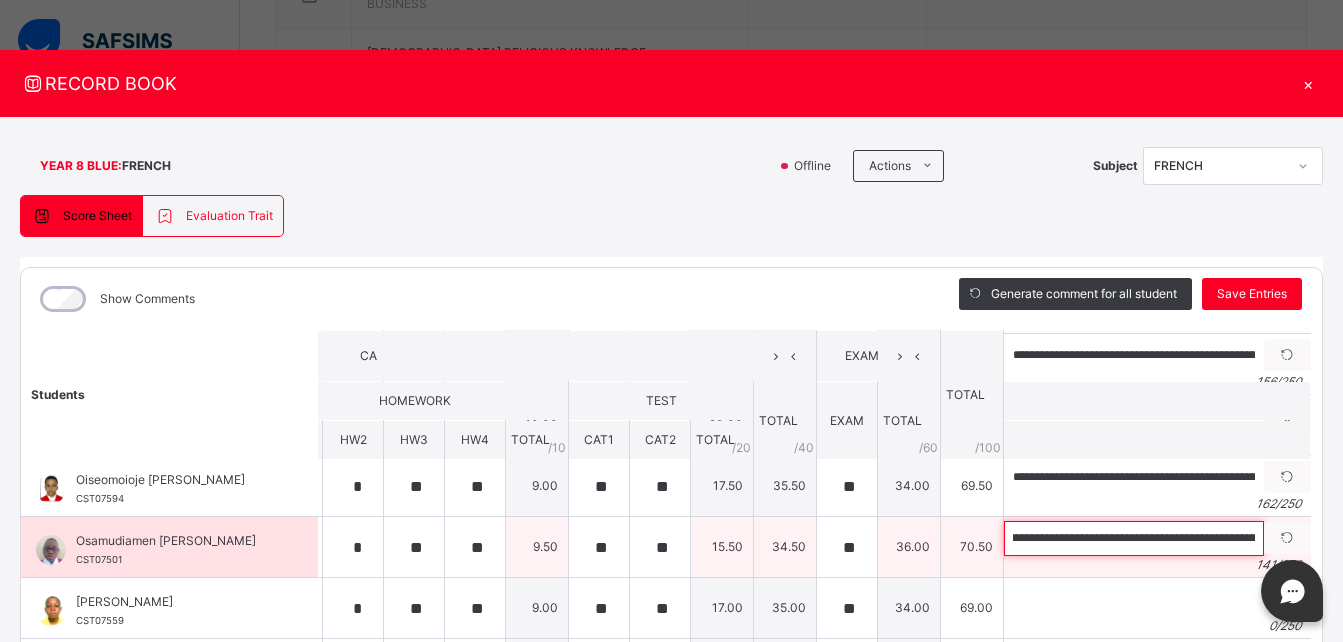 scroll, scrollTop: 0, scrollLeft: 0, axis: both 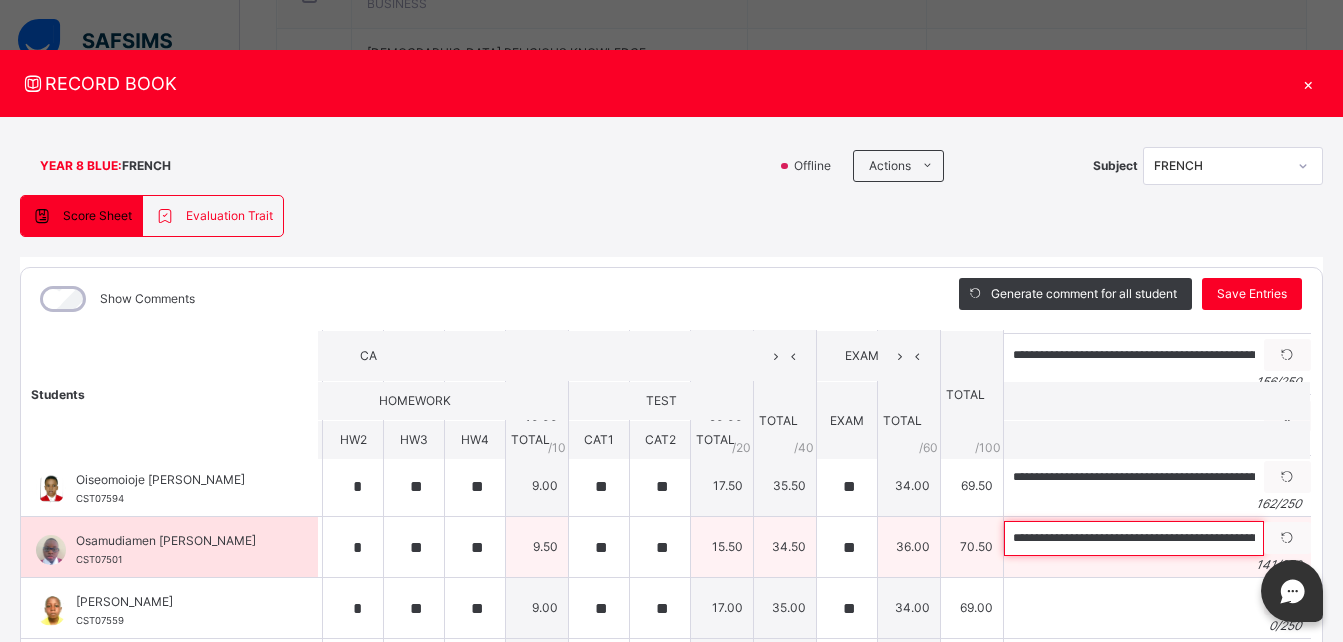 click on "**********" at bounding box center (1134, 538) 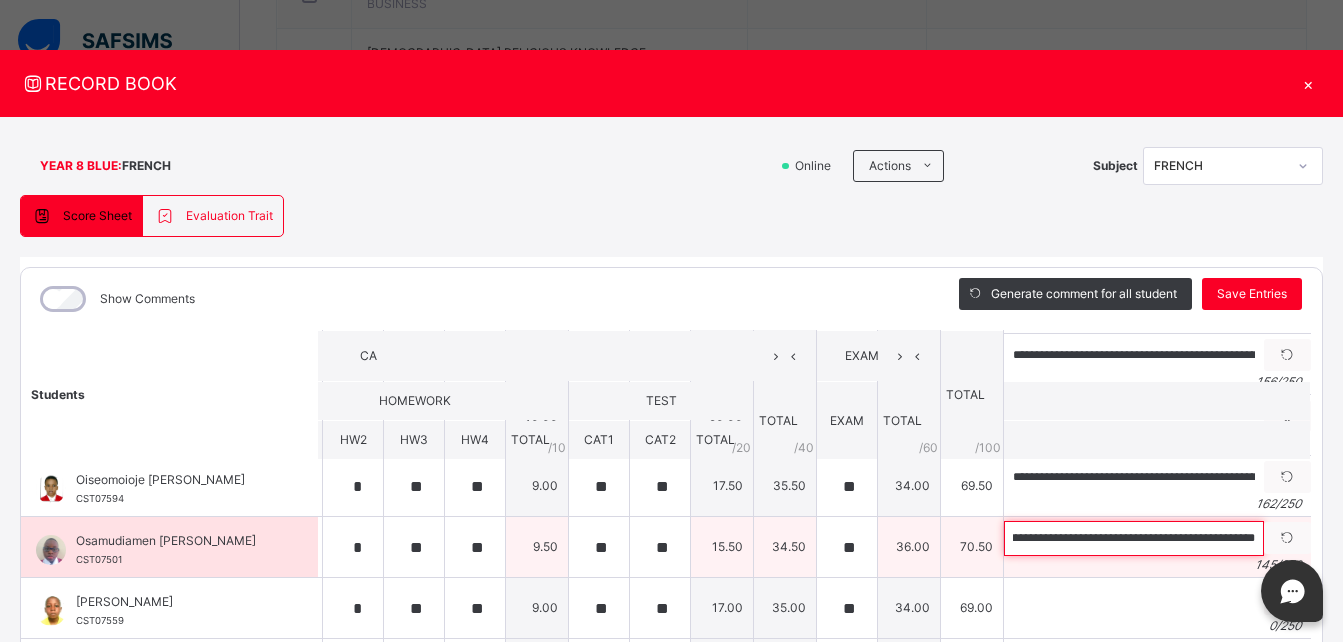 scroll, scrollTop: 0, scrollLeft: 568, axis: horizontal 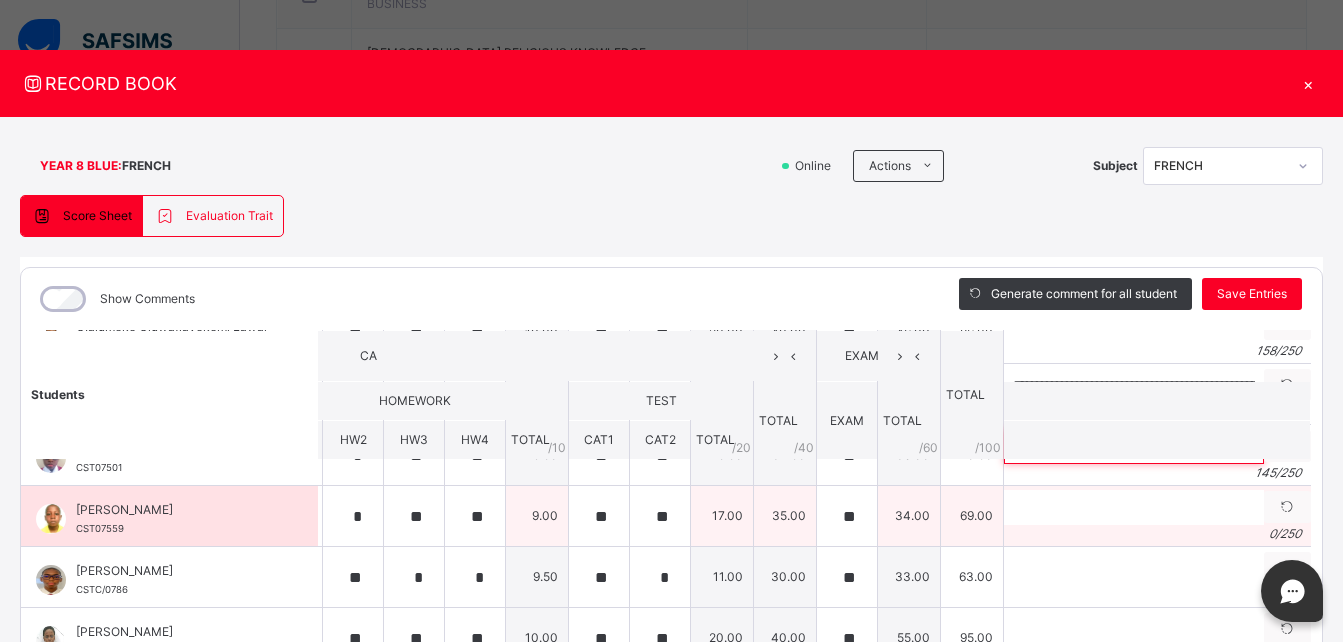 type on "**********" 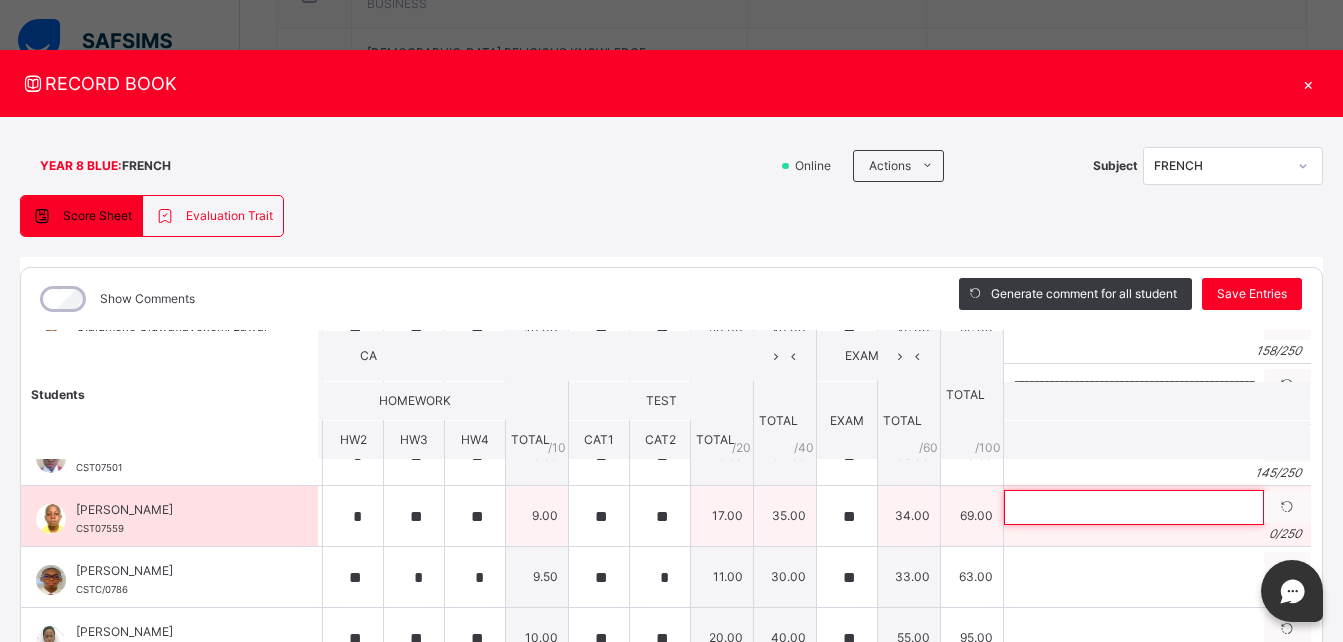 scroll, scrollTop: 0, scrollLeft: 0, axis: both 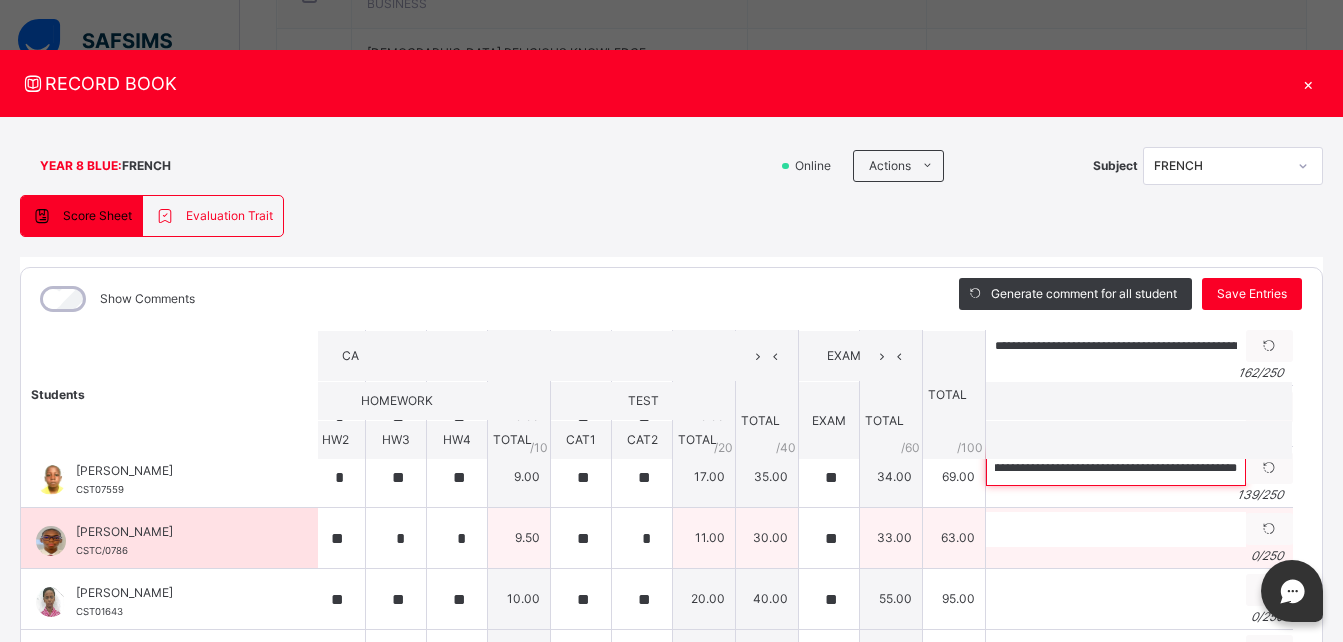 type on "**********" 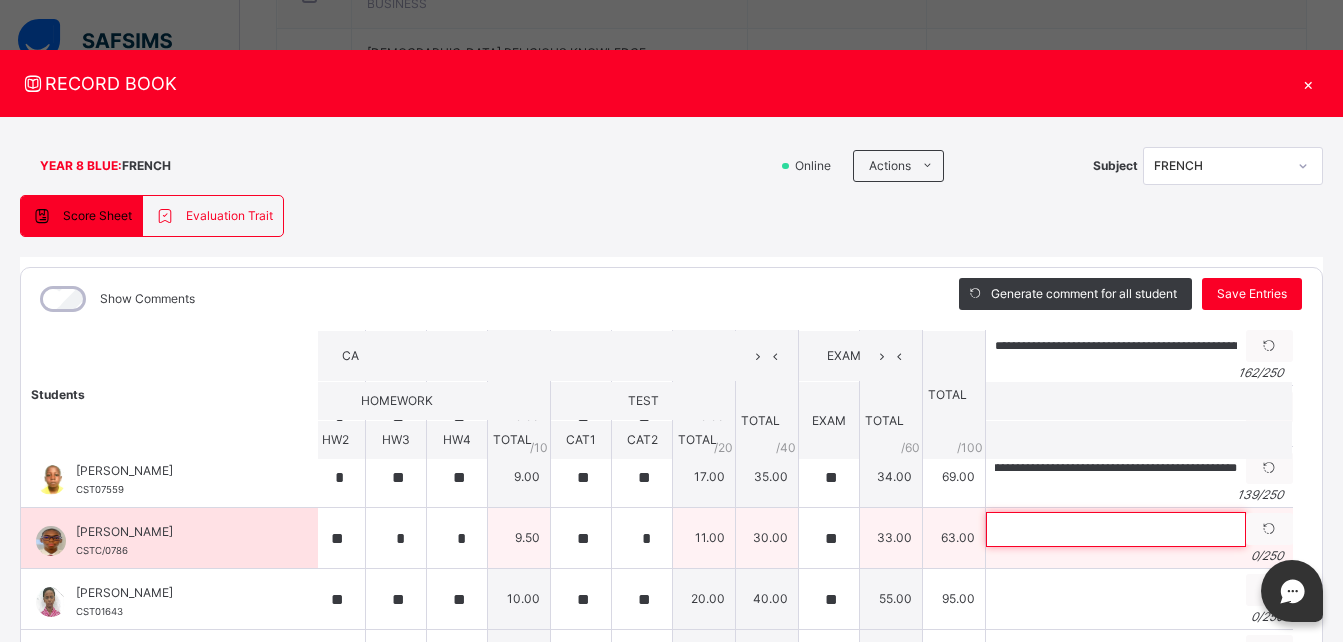 scroll, scrollTop: 0, scrollLeft: 0, axis: both 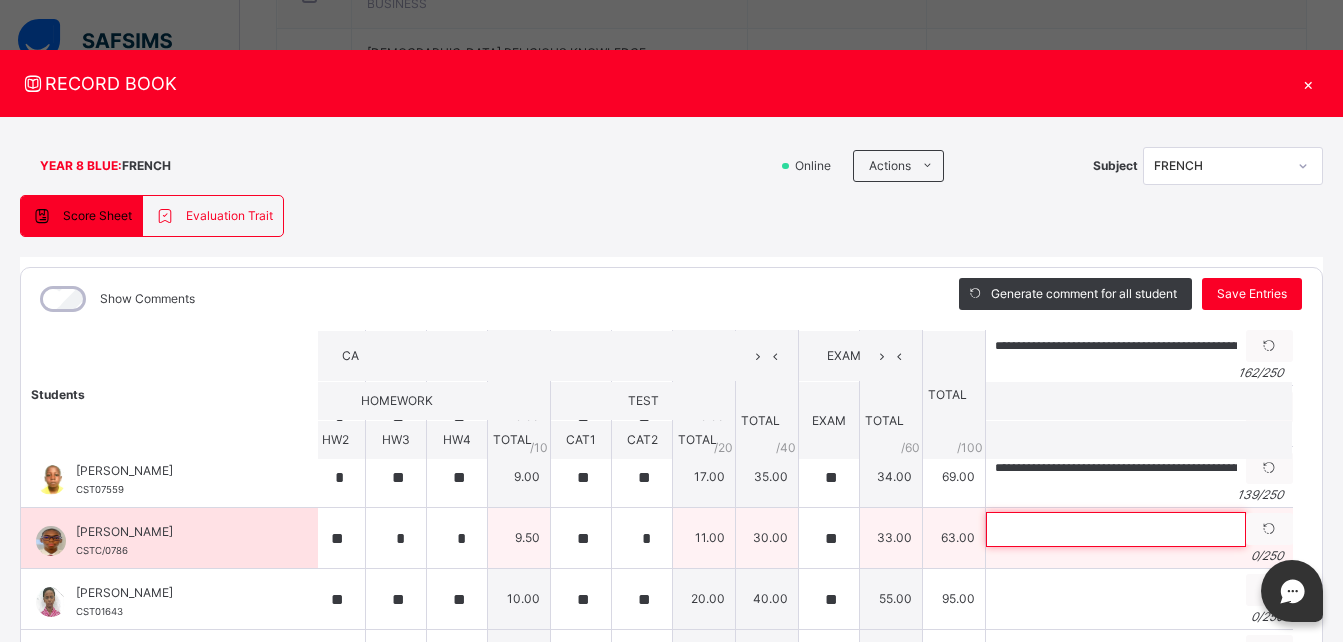 click at bounding box center (1116, 529) 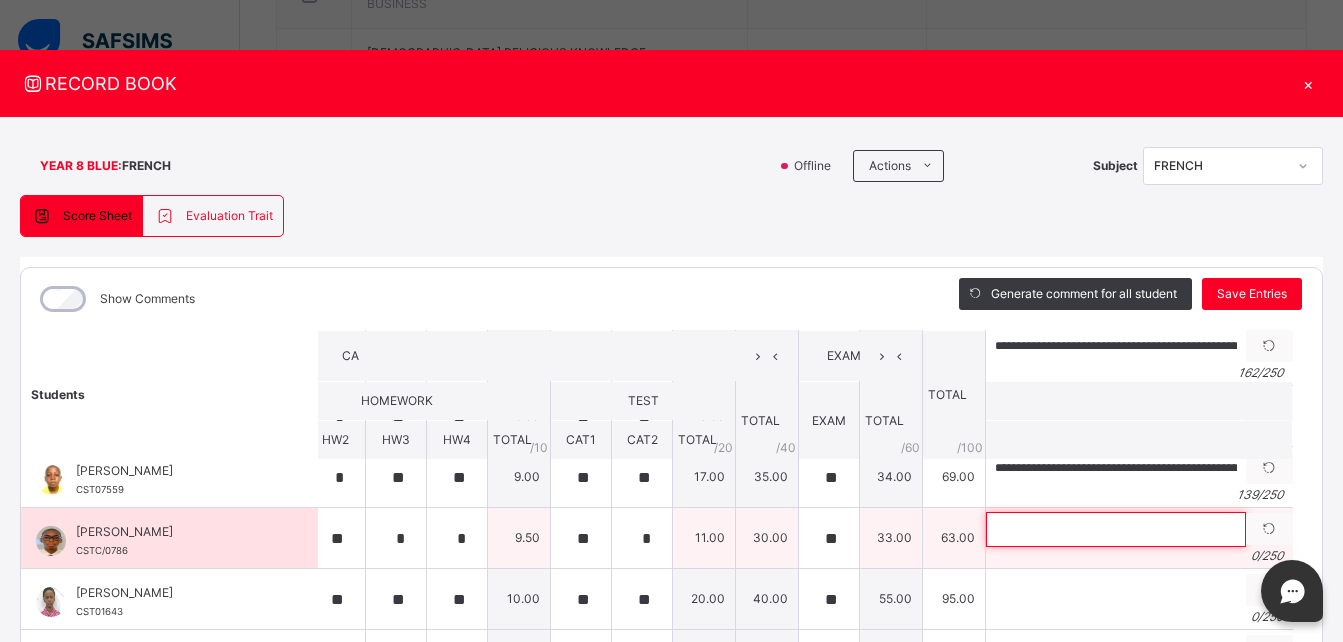 paste on "**********" 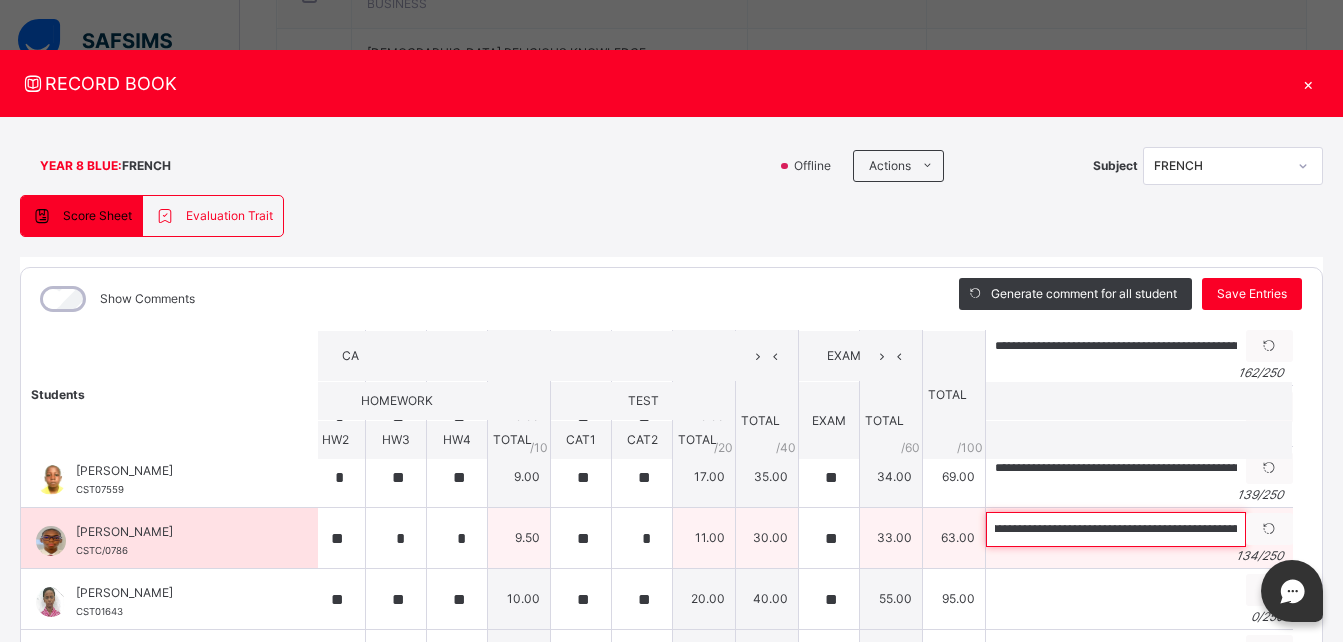 scroll, scrollTop: 0, scrollLeft: 0, axis: both 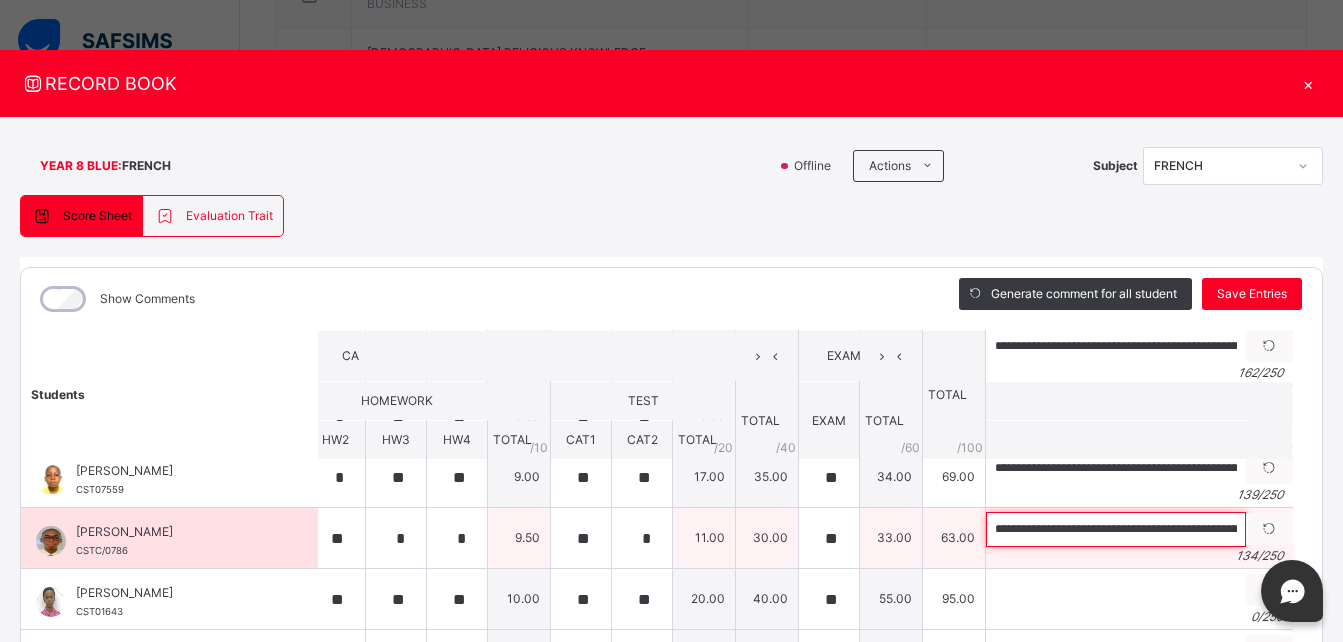 click on "**********" at bounding box center (1116, 529) 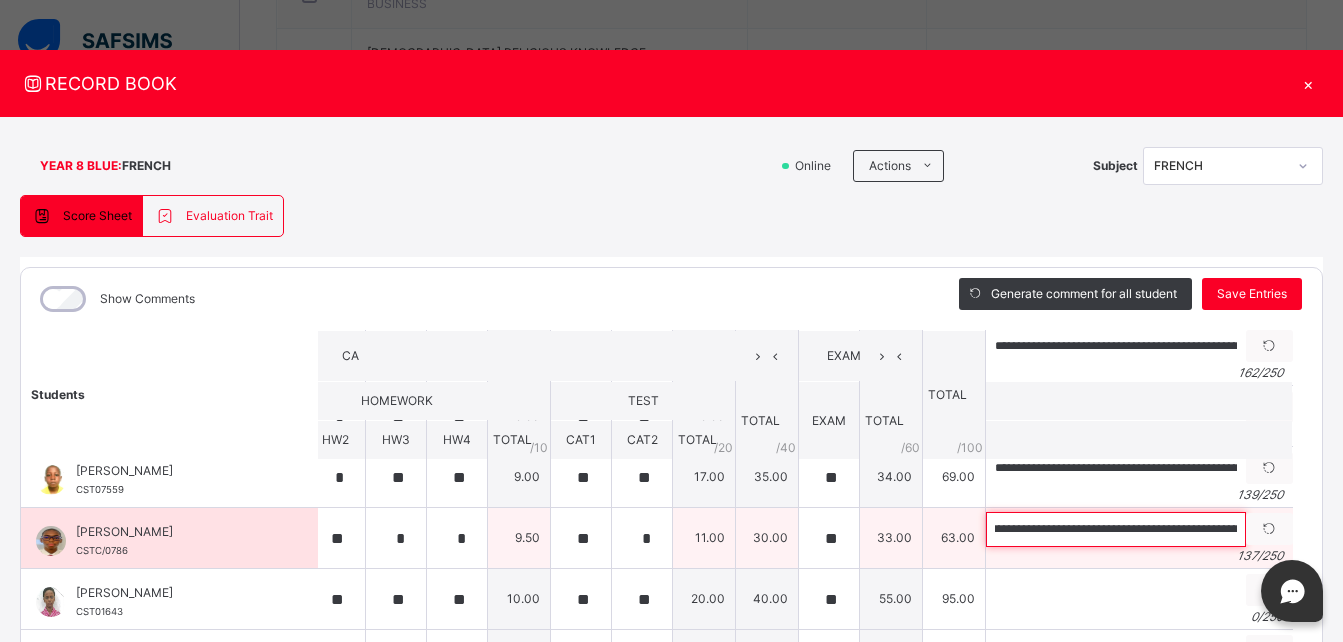 scroll, scrollTop: 0, scrollLeft: 86, axis: horizontal 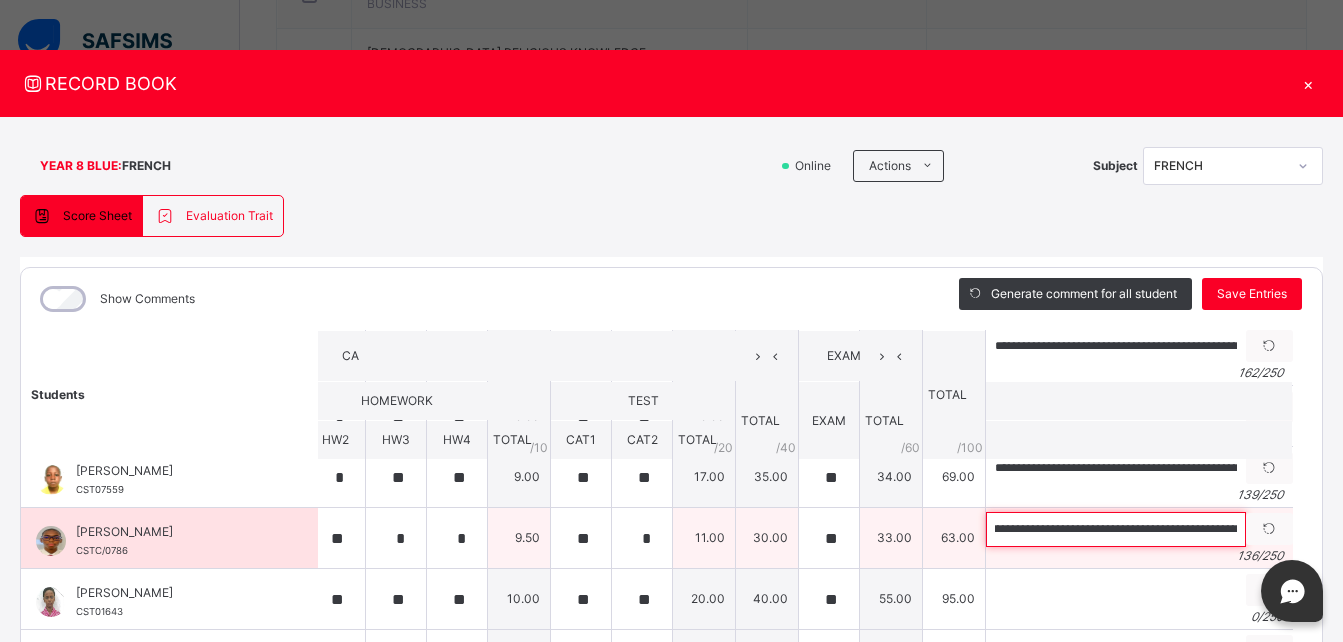 click on "**********" at bounding box center (1116, 529) 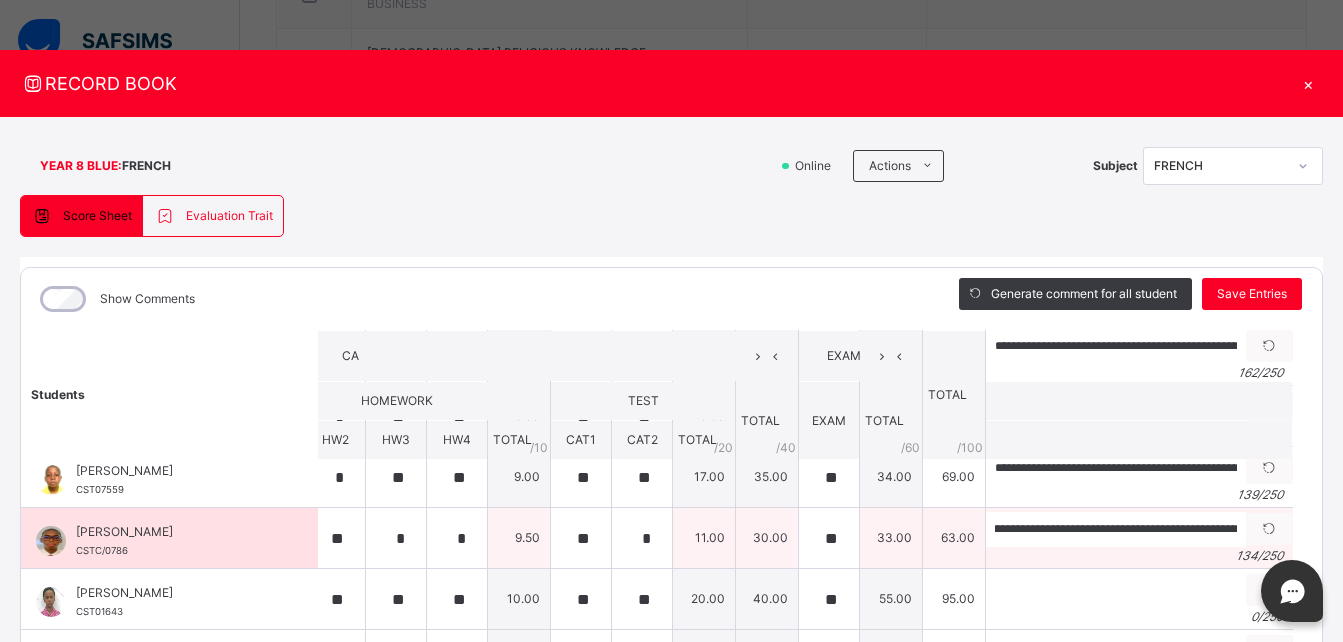 scroll, scrollTop: 0, scrollLeft: 0, axis: both 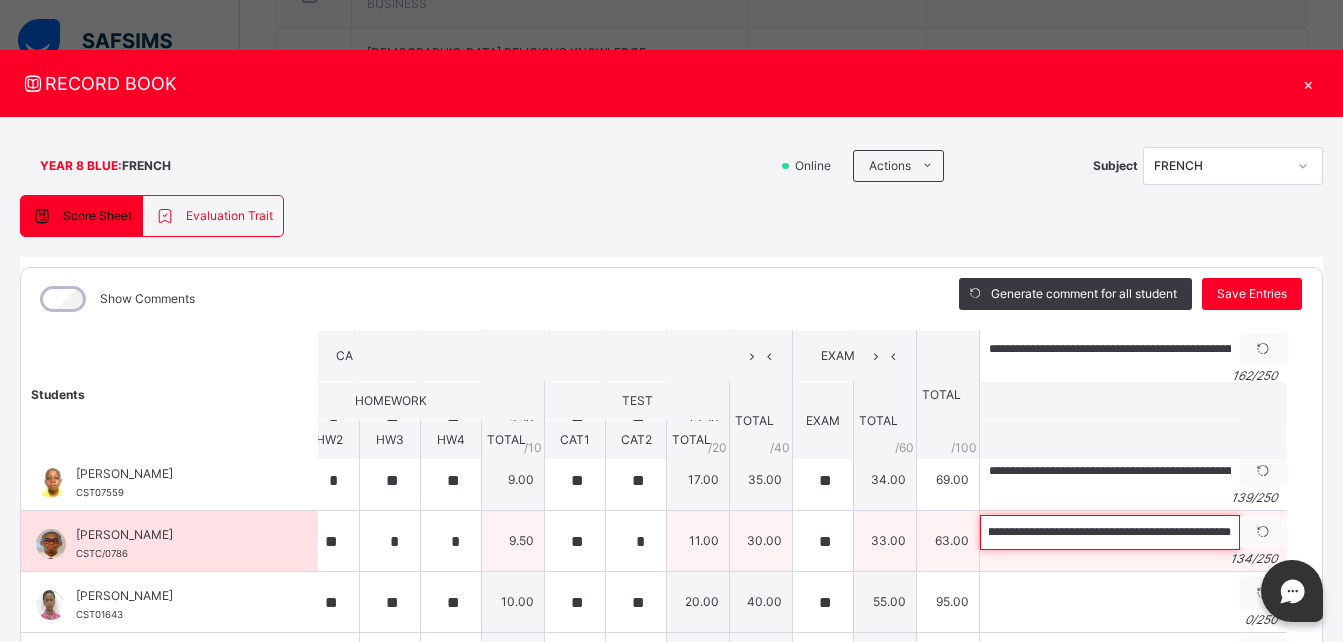 click on "**********" at bounding box center (1110, 532) 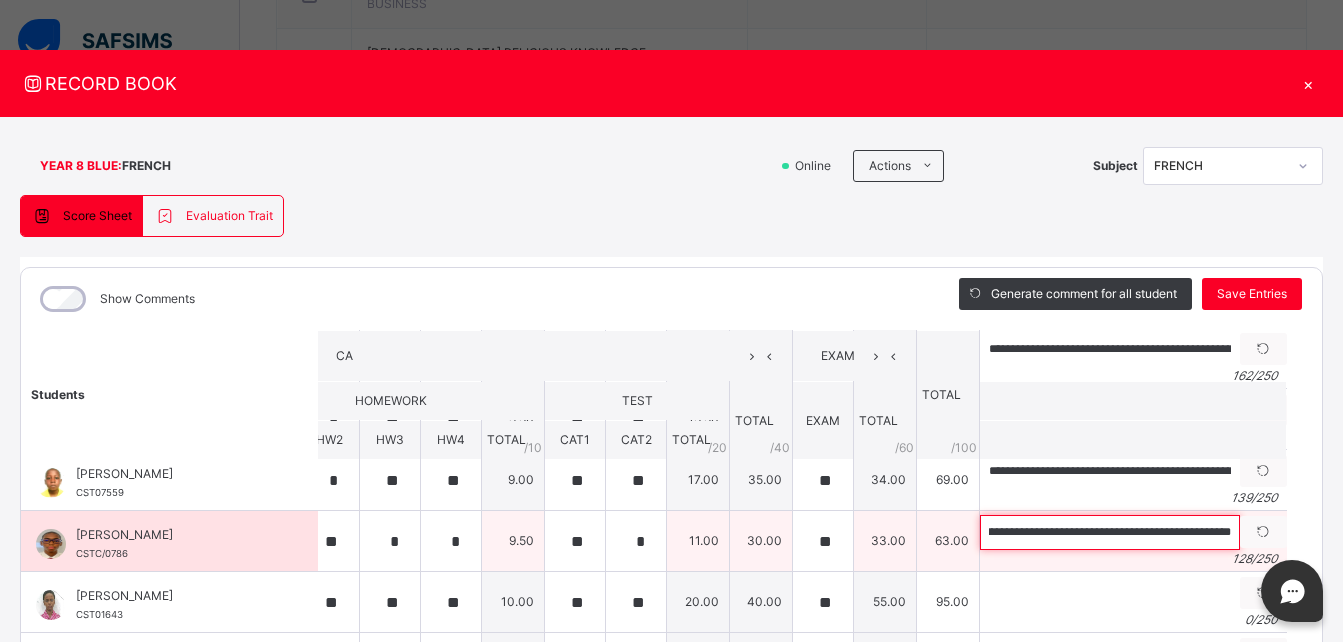scroll, scrollTop: 0, scrollLeft: 443, axis: horizontal 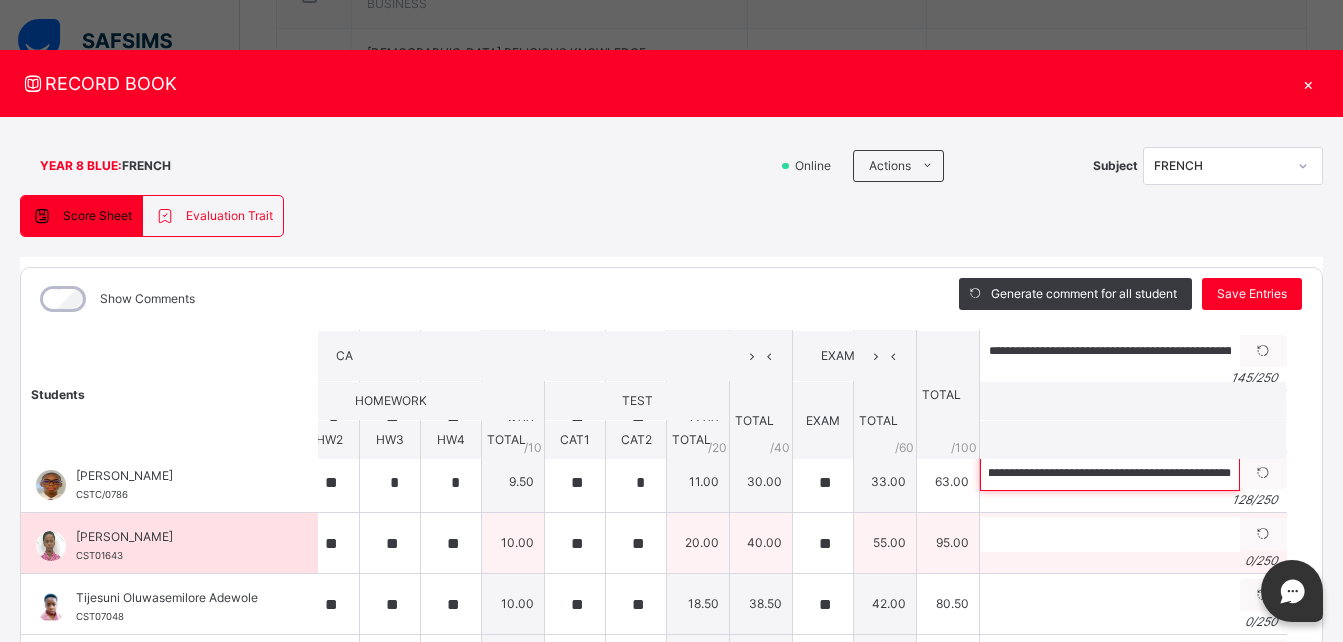 type on "**********" 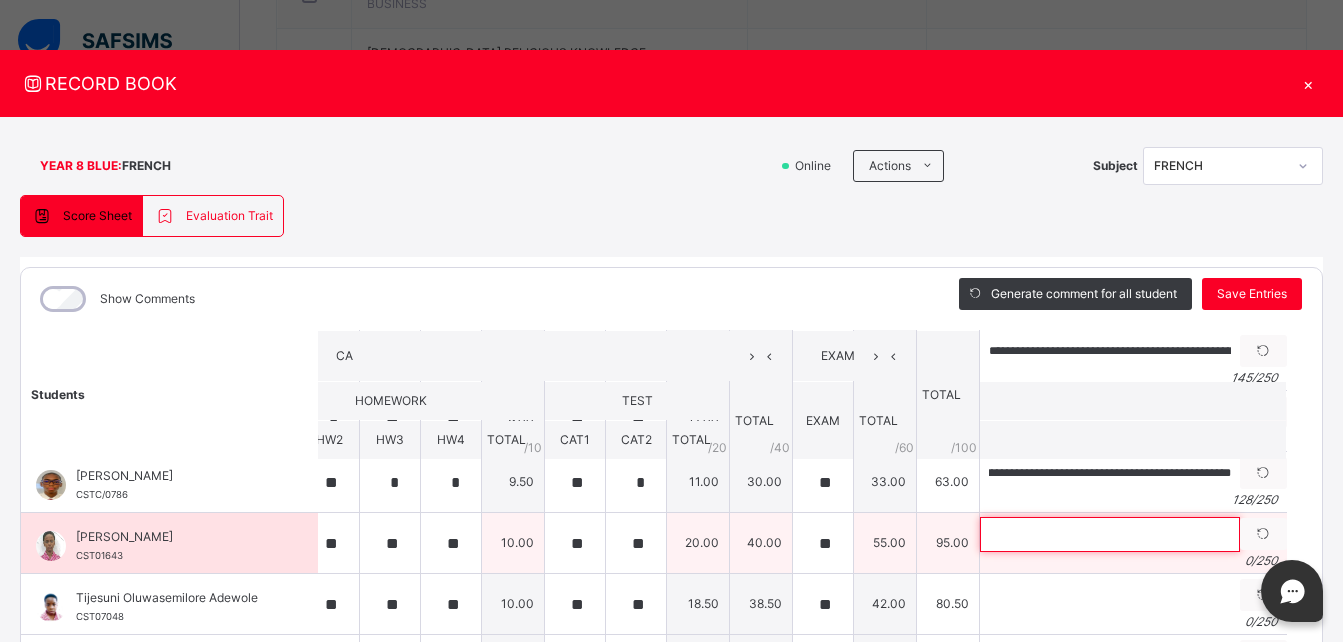 scroll, scrollTop: 0, scrollLeft: 0, axis: both 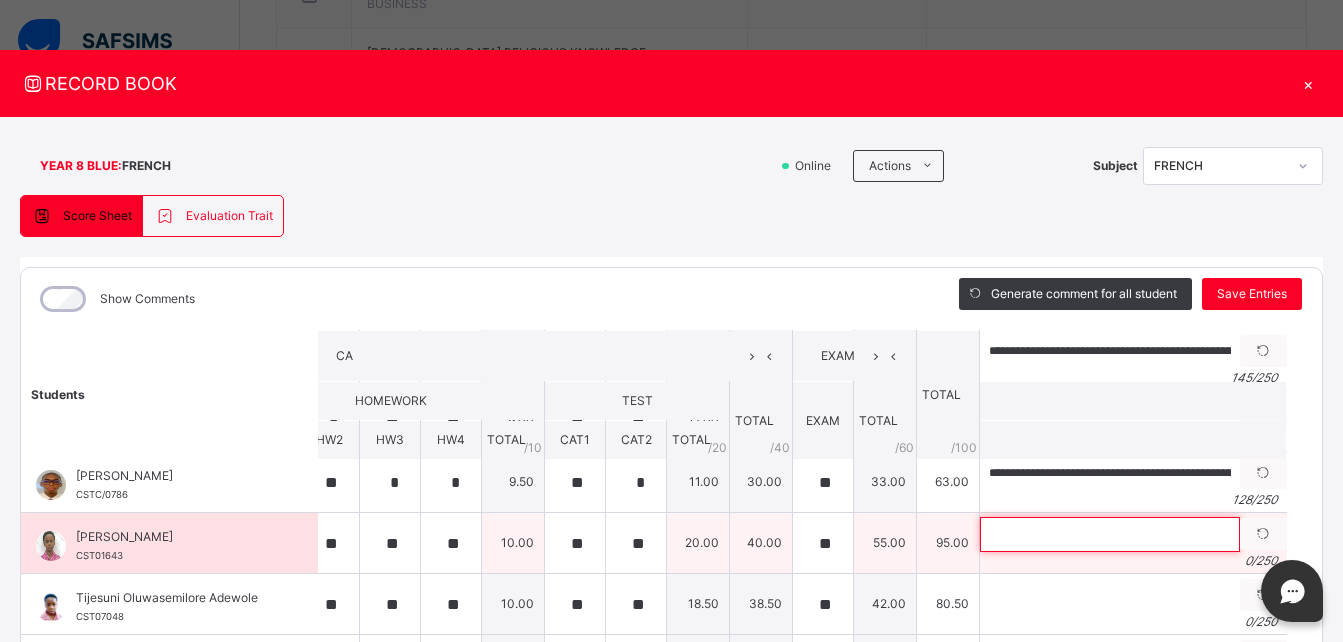 click at bounding box center (1110, 534) 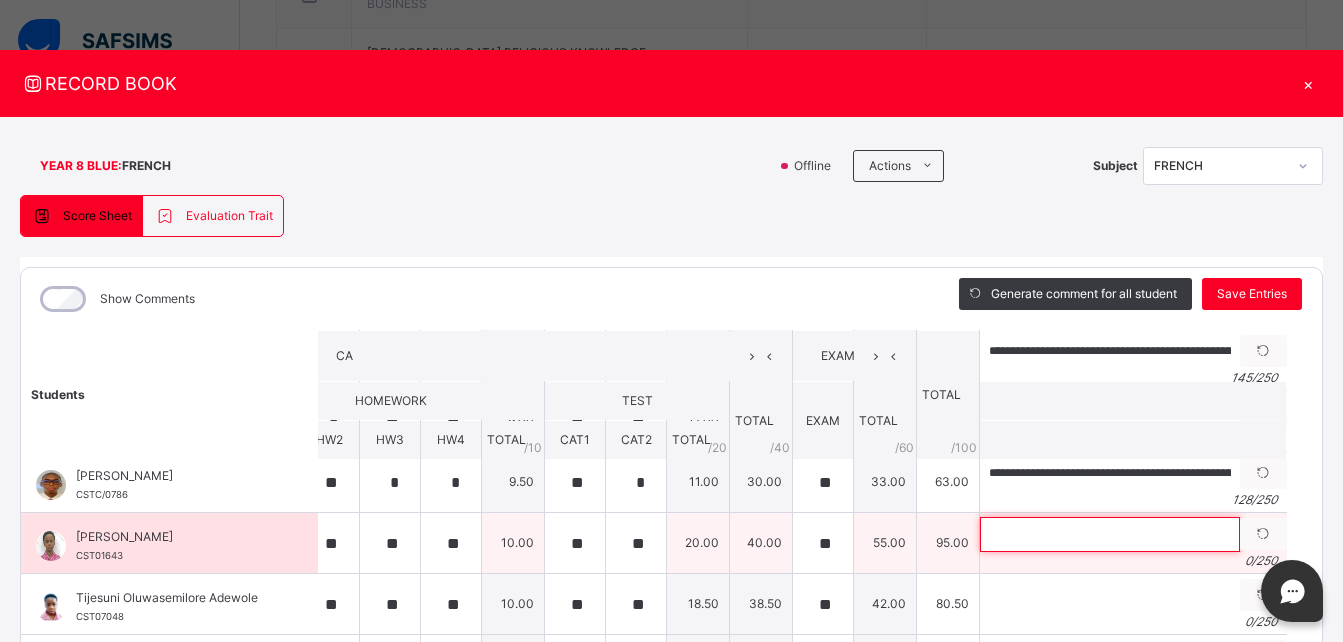 click at bounding box center [1110, 534] 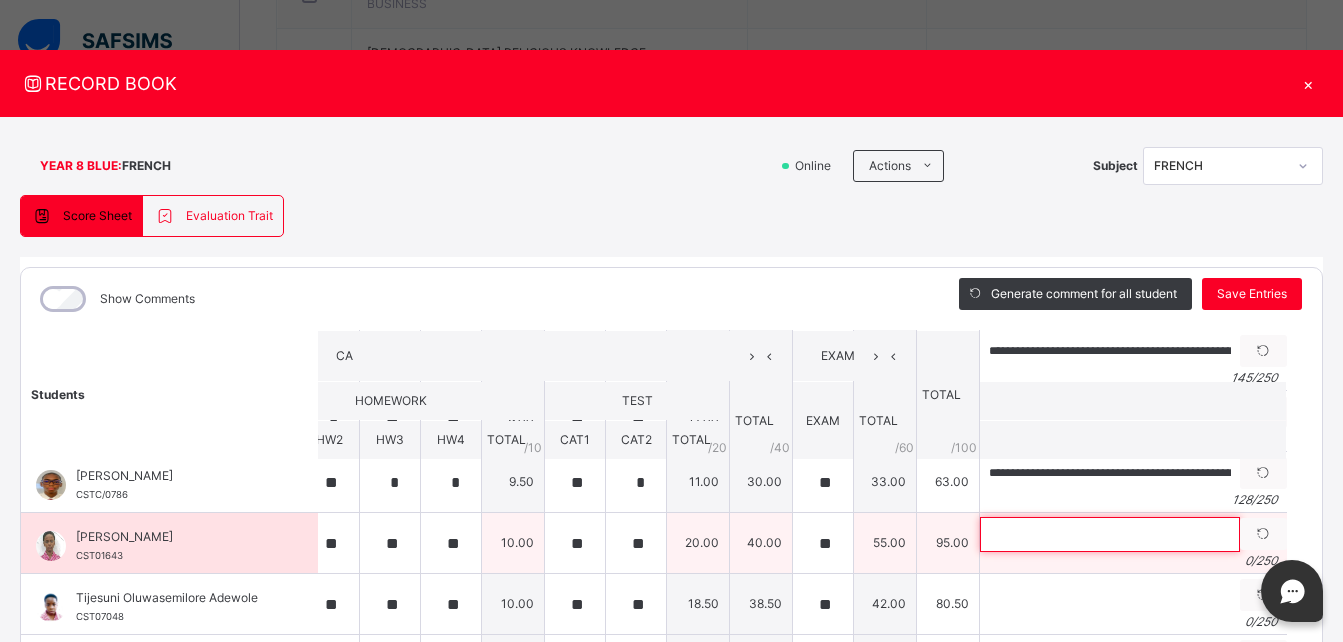 paste on "**********" 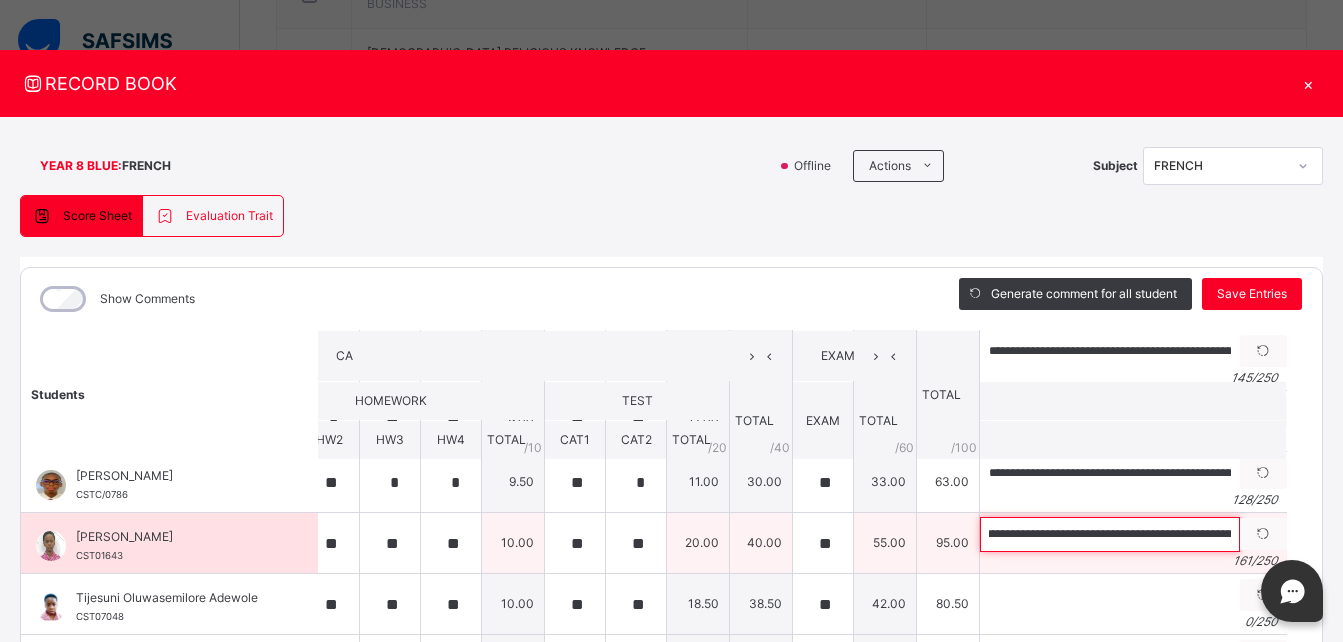 scroll, scrollTop: 0, scrollLeft: 21, axis: horizontal 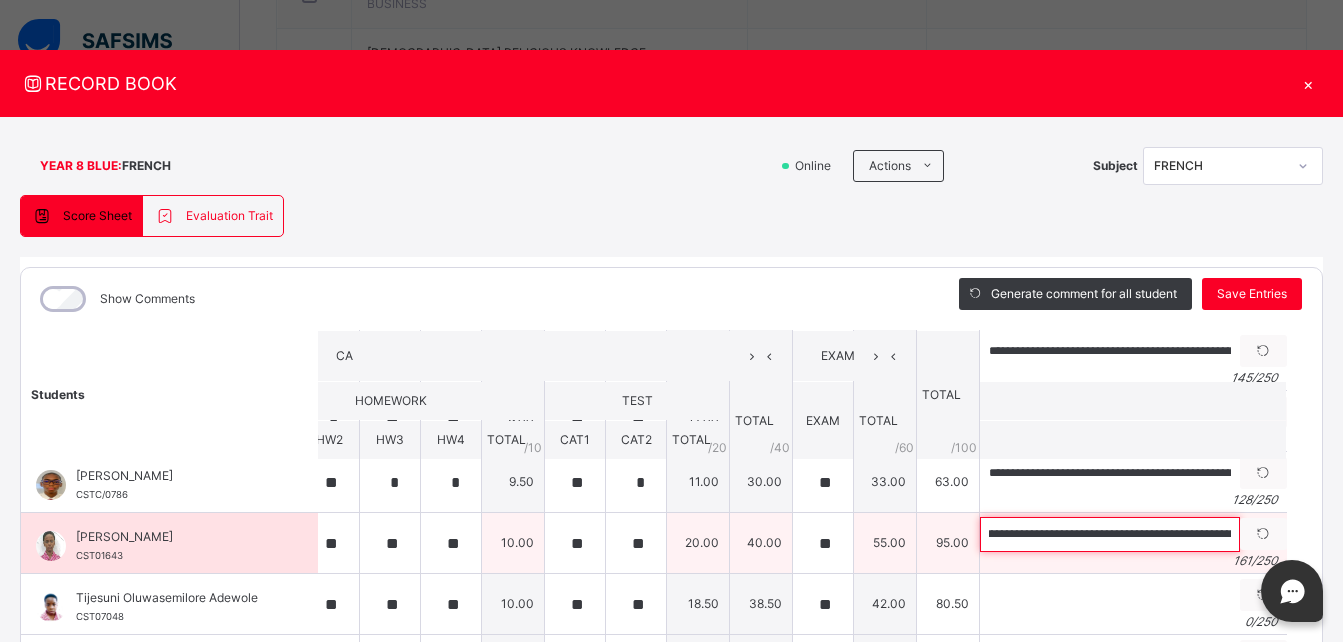 click on "**********" at bounding box center (1110, 534) 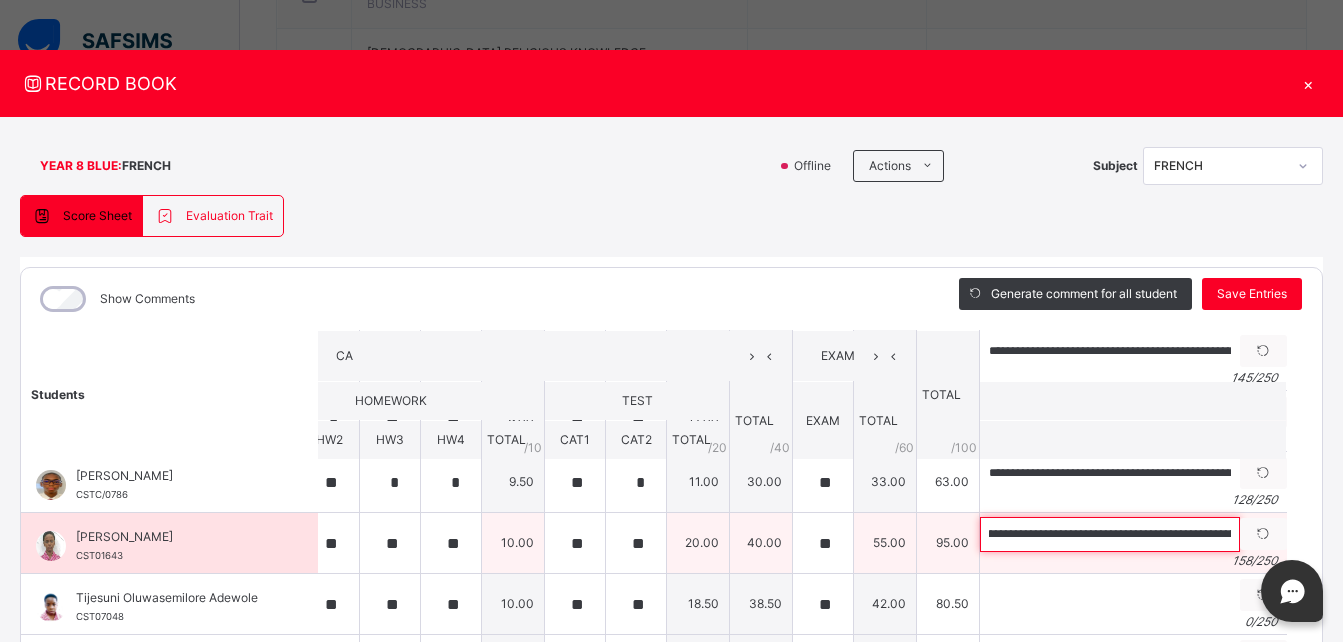 scroll, scrollTop: 0, scrollLeft: 160, axis: horizontal 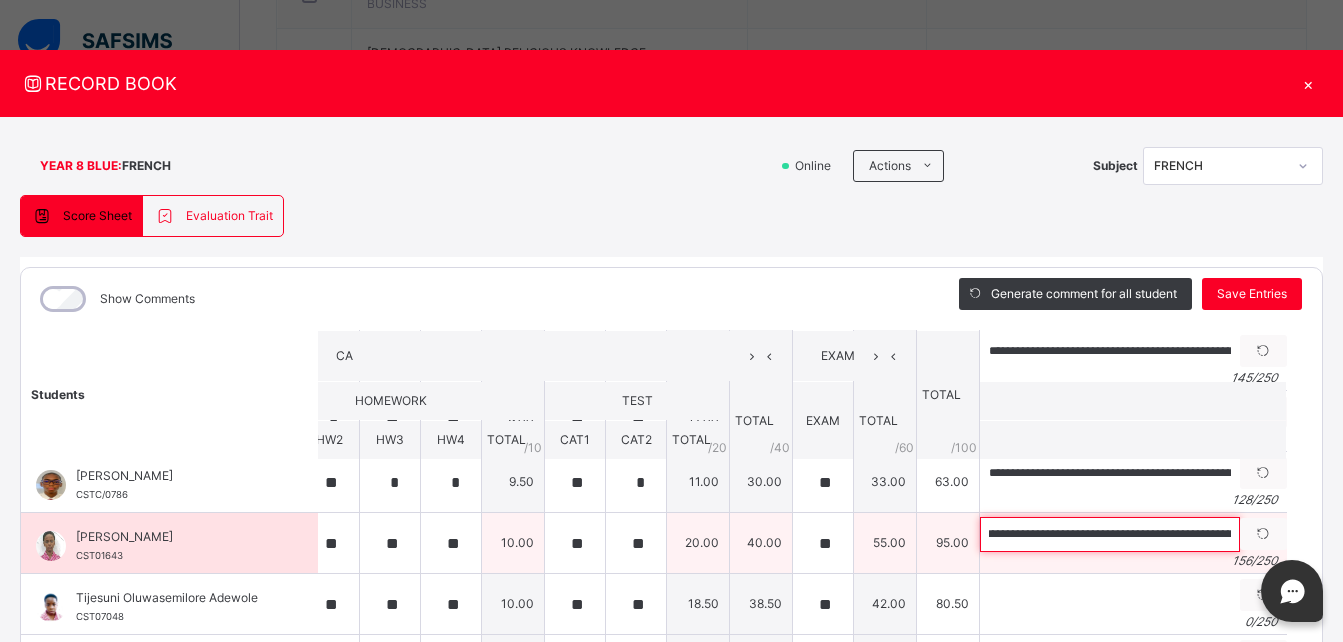click on "**********" at bounding box center (1110, 534) 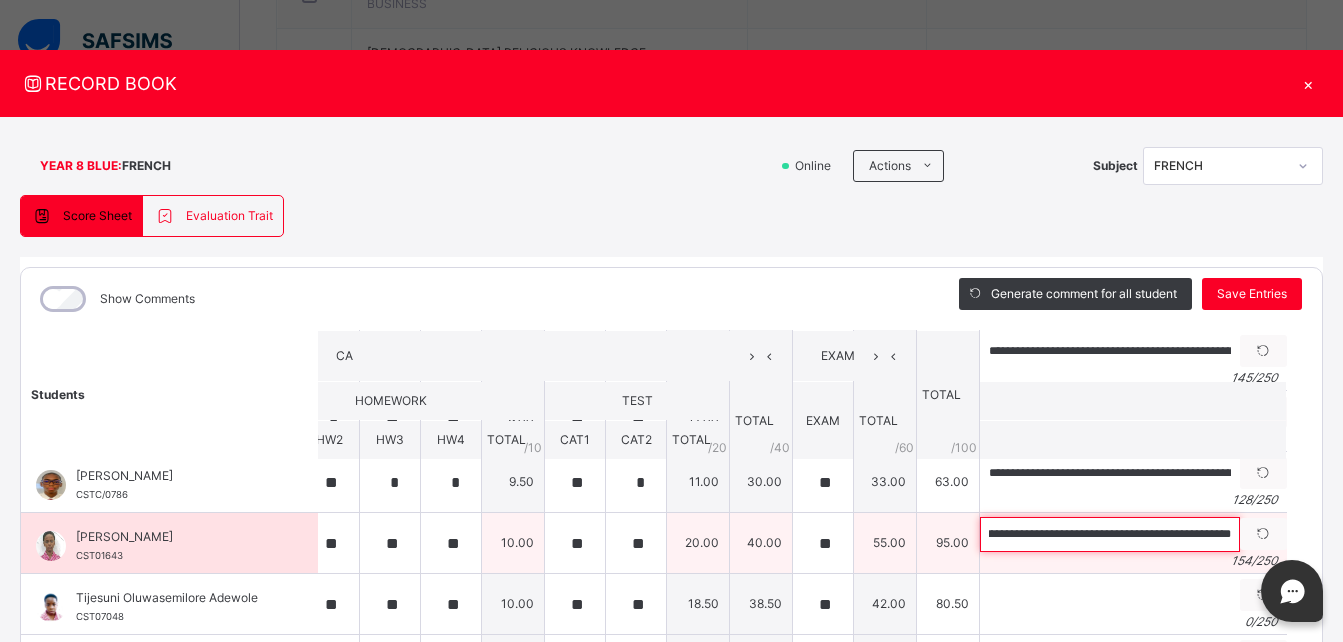 scroll, scrollTop: 0, scrollLeft: 624, axis: horizontal 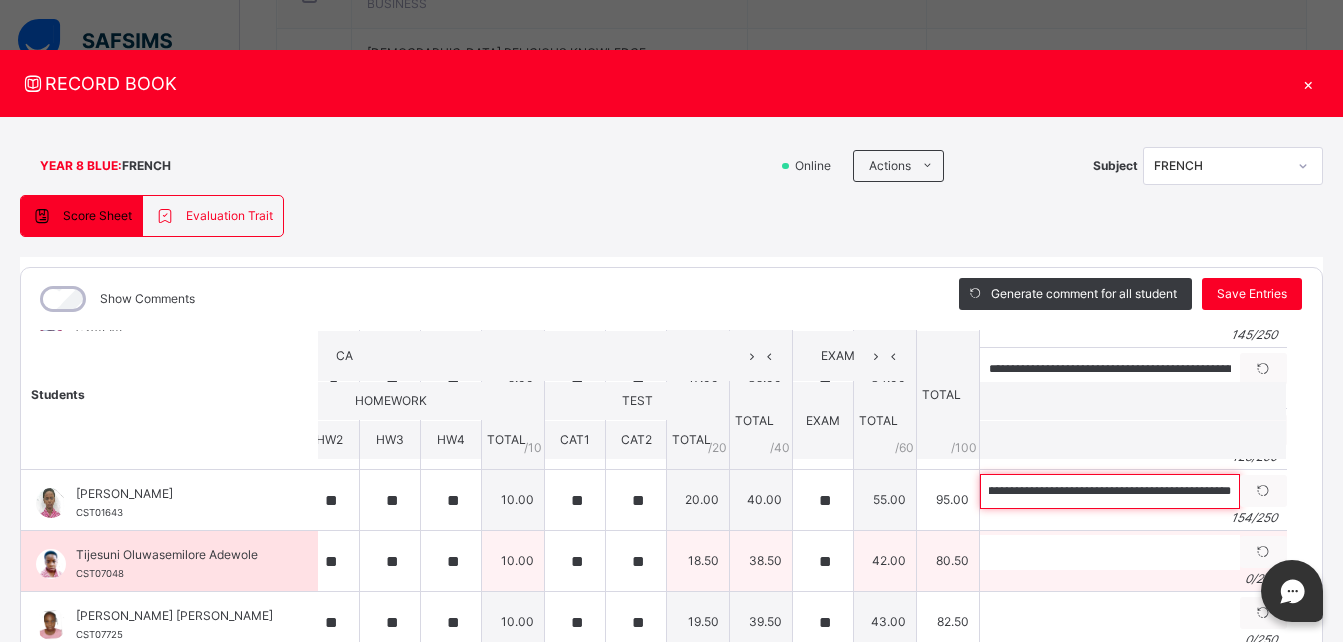 type on "**********" 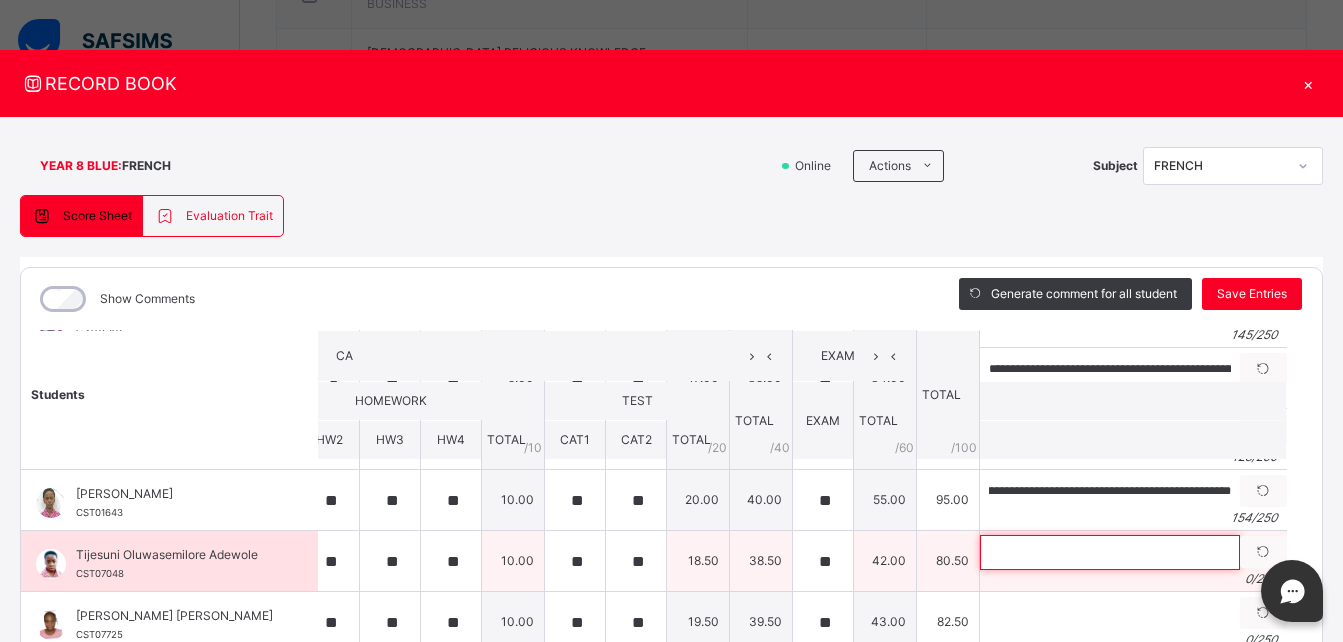 scroll, scrollTop: 0, scrollLeft: 0, axis: both 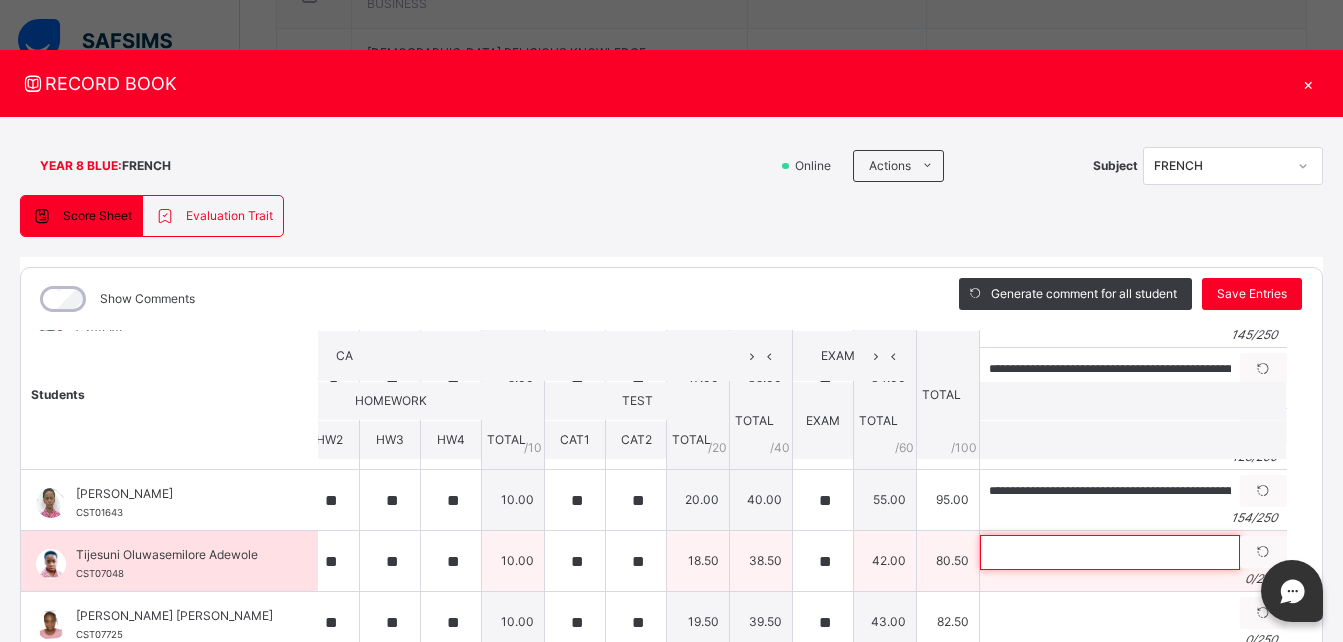 click at bounding box center [1110, 552] 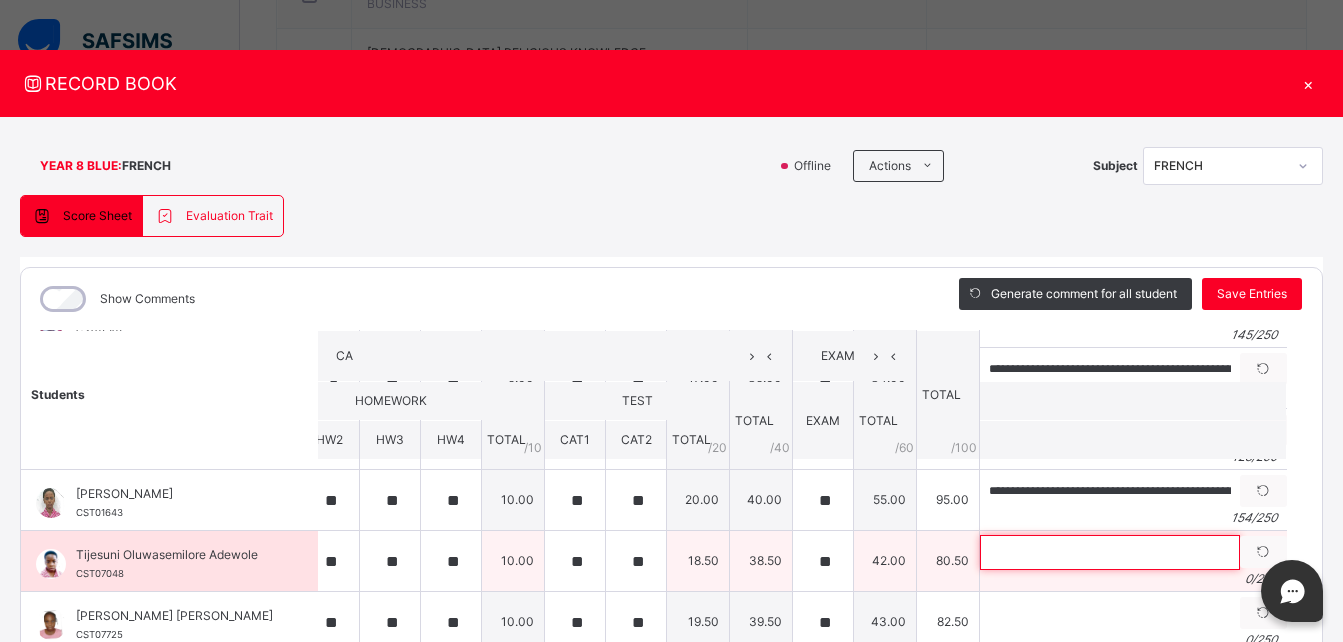 click at bounding box center (1110, 552) 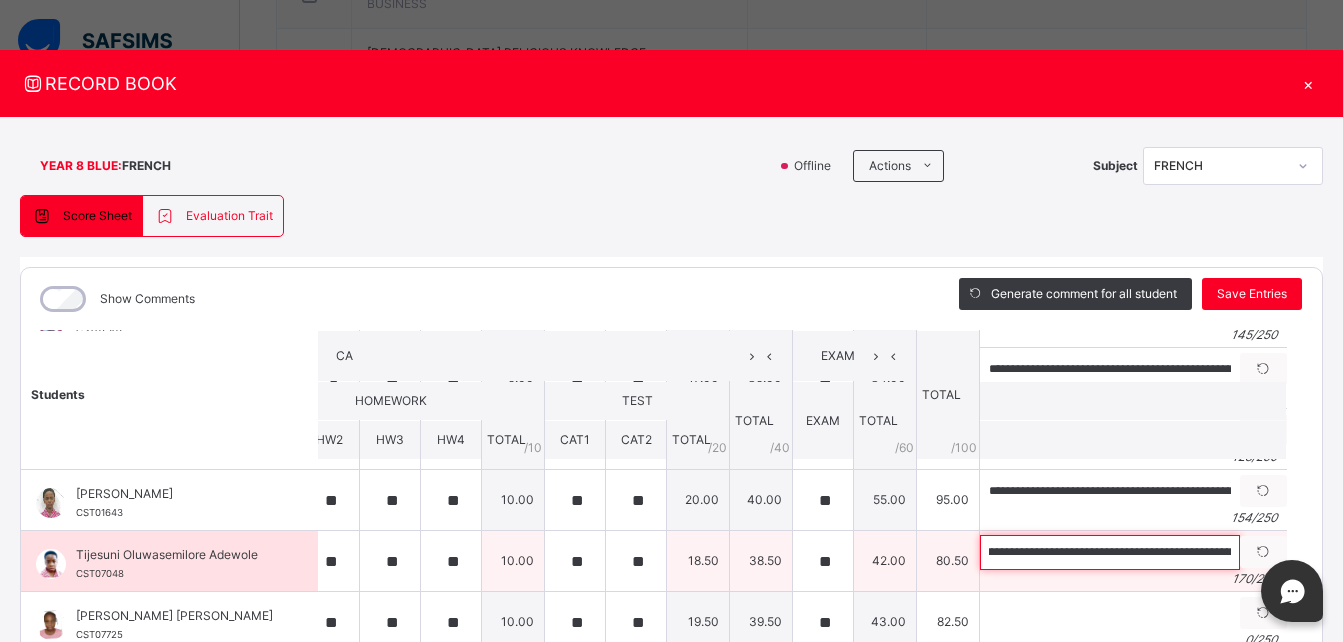 scroll, scrollTop: 0, scrollLeft: 0, axis: both 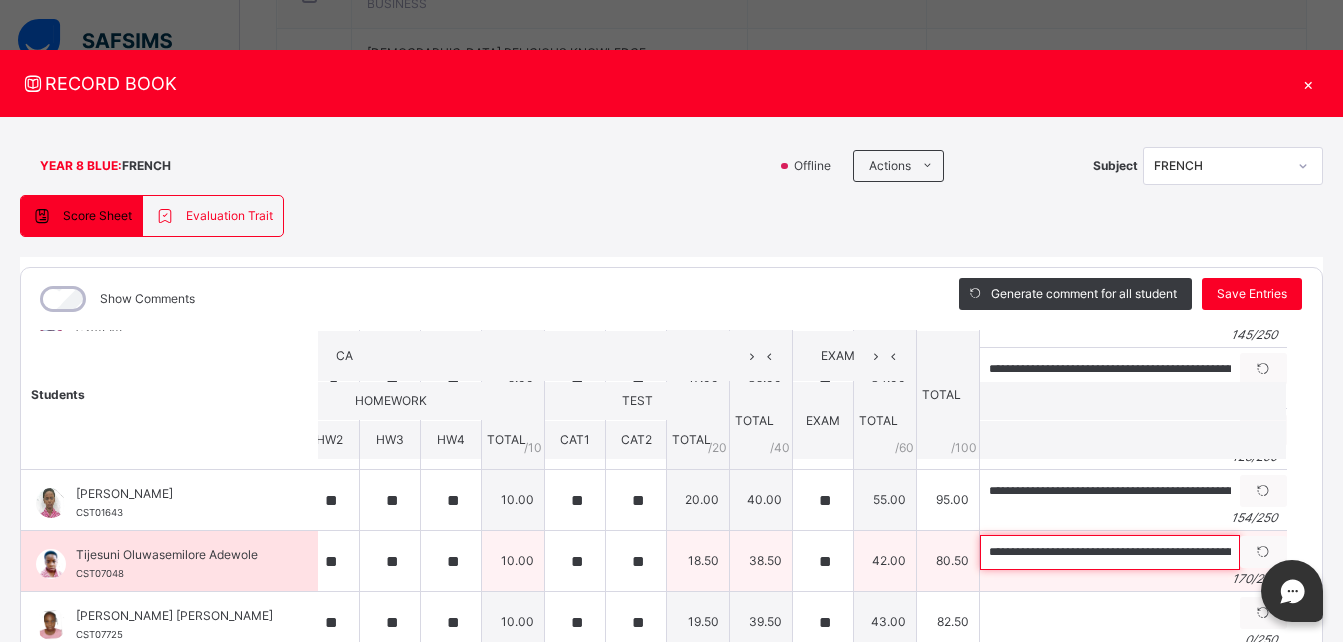 click on "**********" at bounding box center (1110, 552) 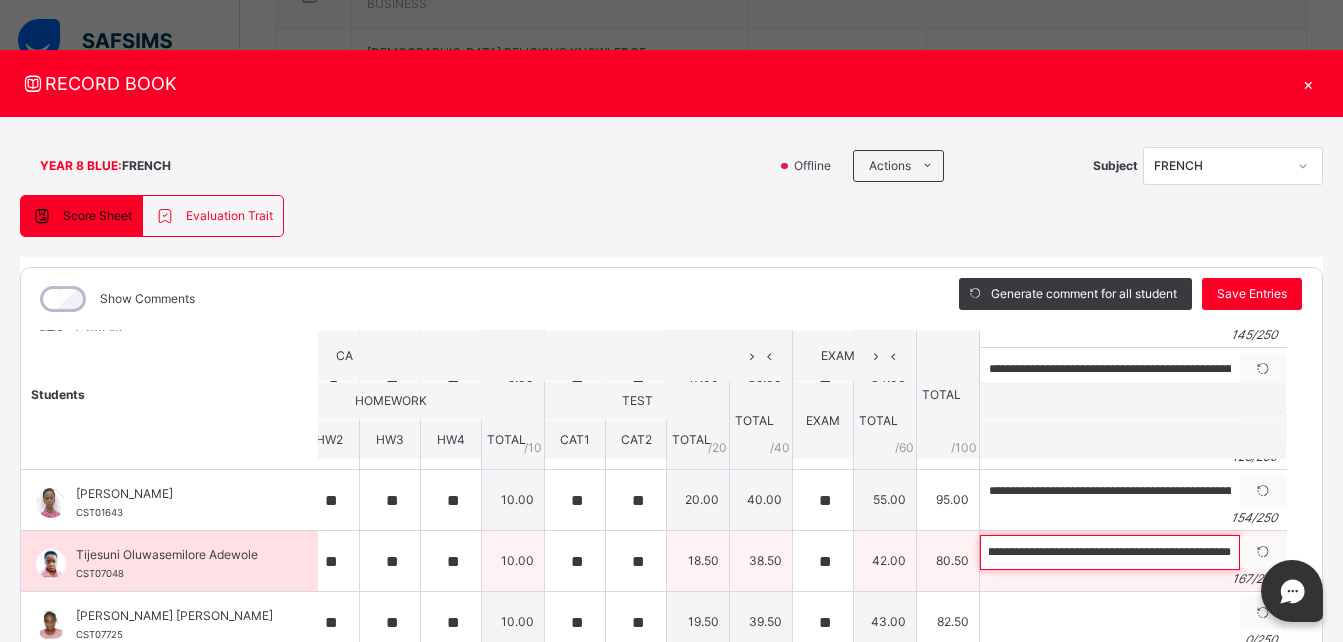 scroll, scrollTop: 0, scrollLeft: 699, axis: horizontal 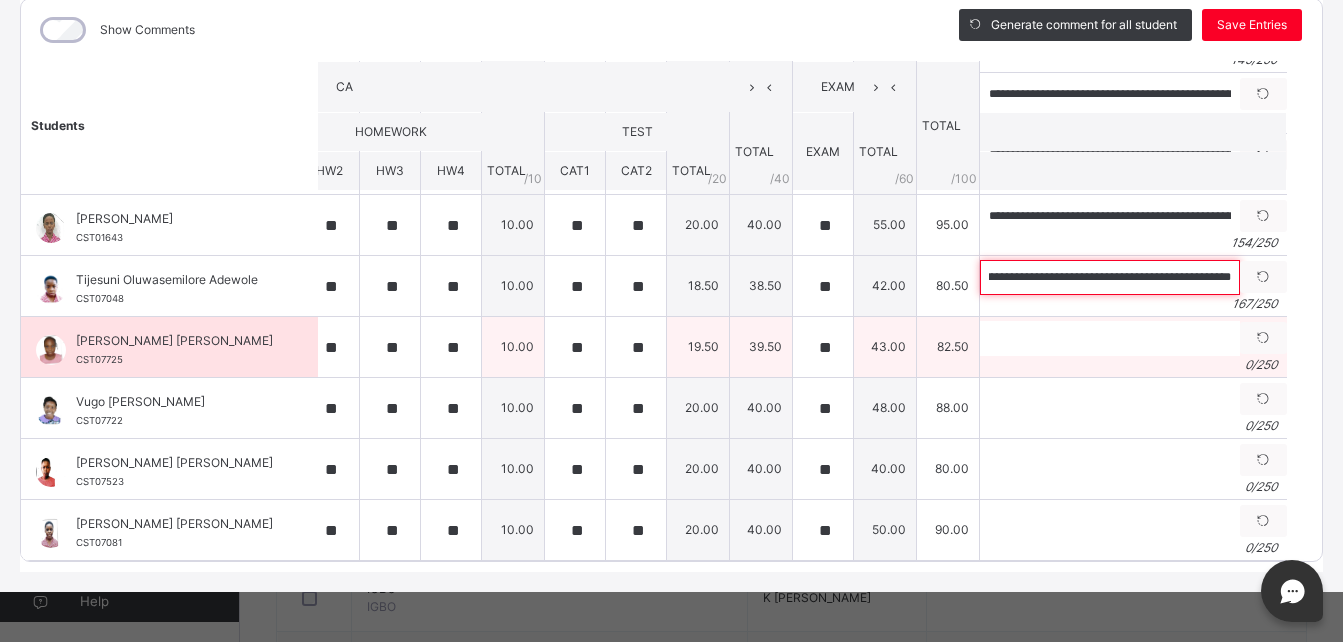 type on "**********" 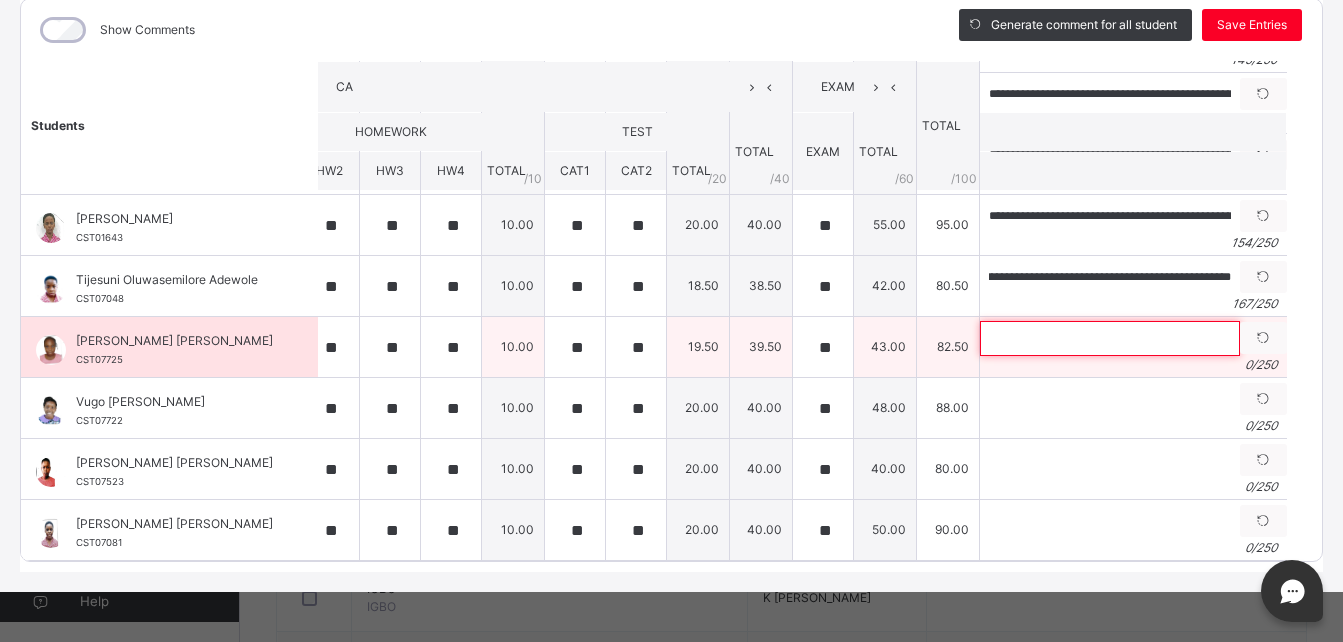 scroll, scrollTop: 0, scrollLeft: 0, axis: both 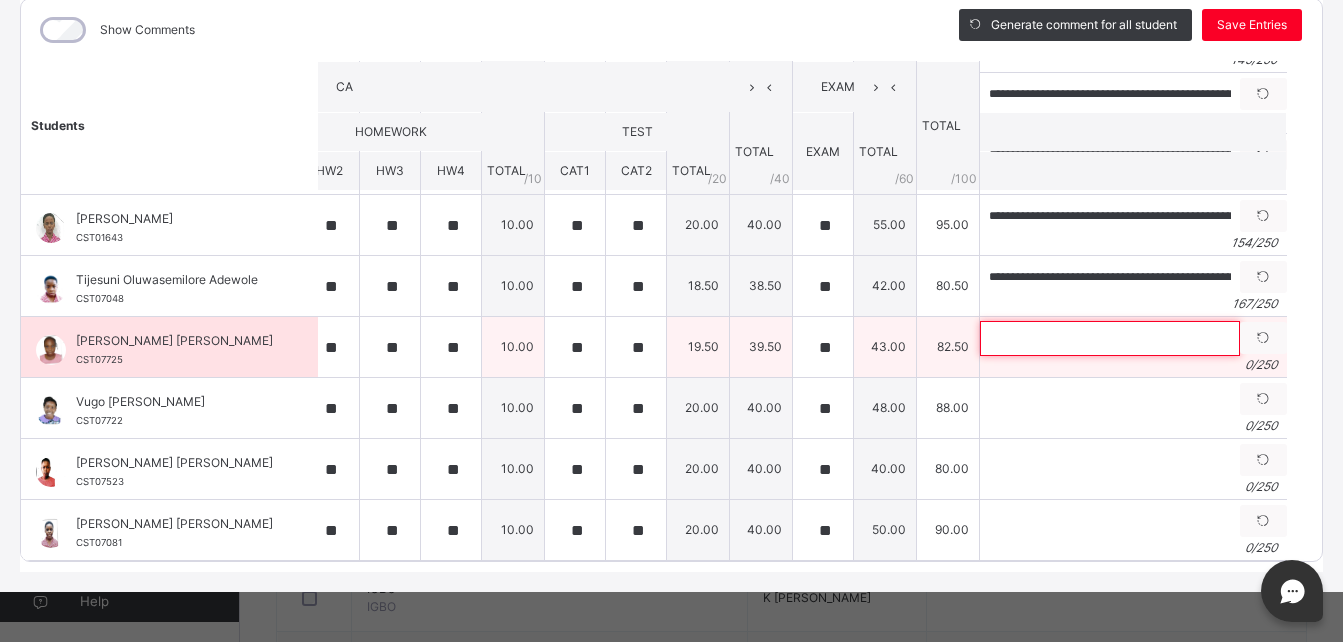 click at bounding box center [1110, 338] 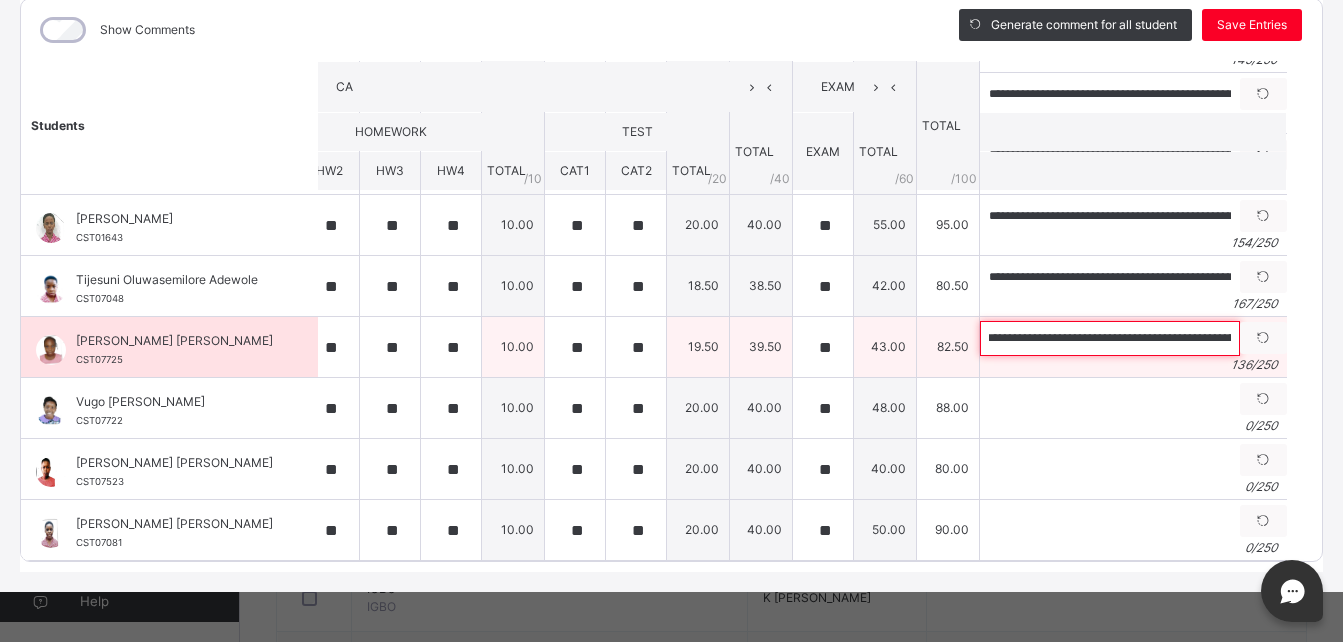 scroll, scrollTop: 0, scrollLeft: 0, axis: both 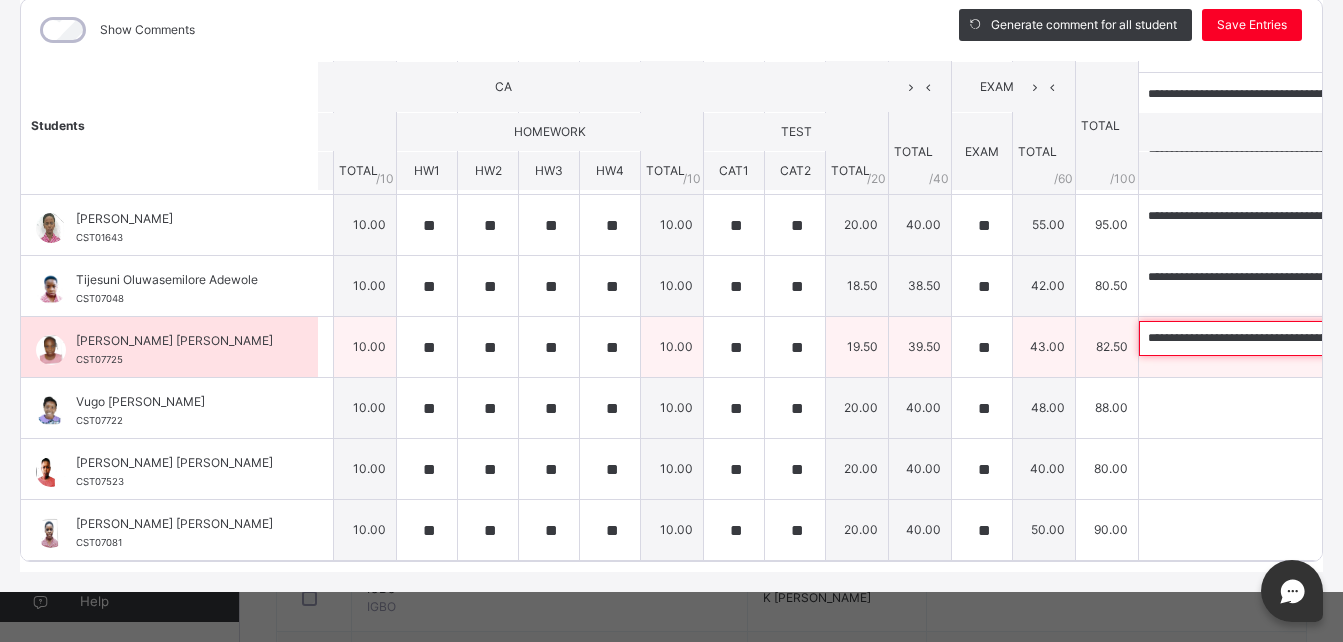 click on "**********" at bounding box center (1269, 338) 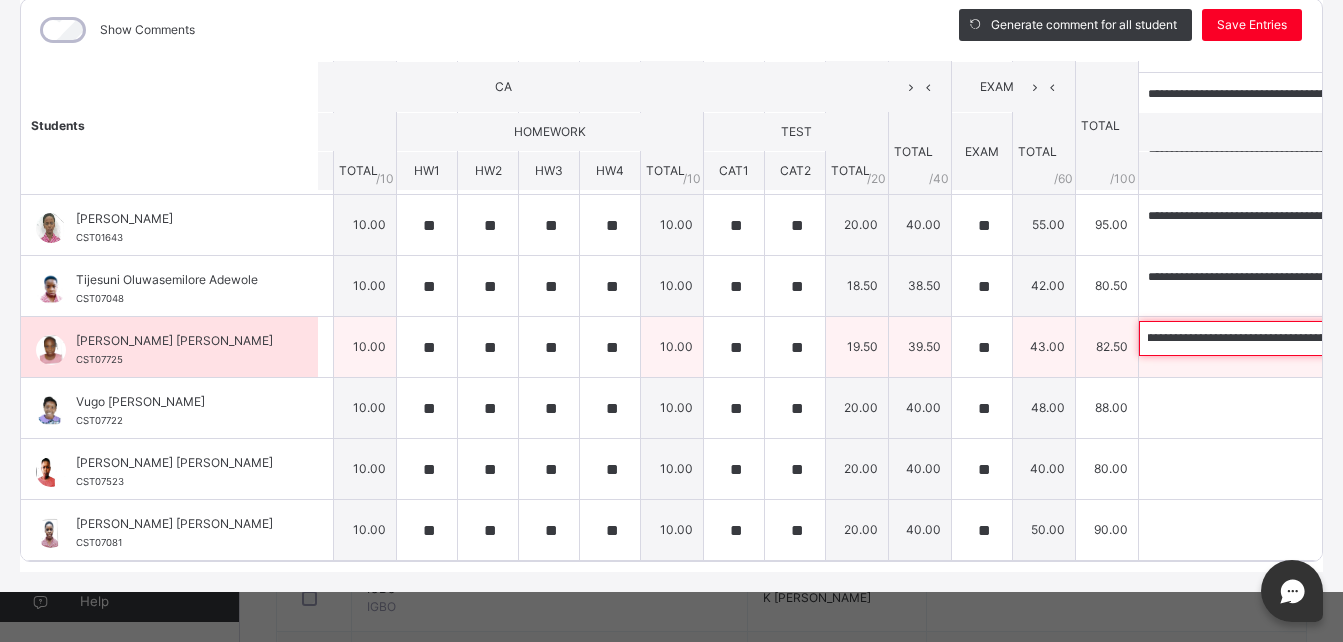 scroll, scrollTop: 0, scrollLeft: 501, axis: horizontal 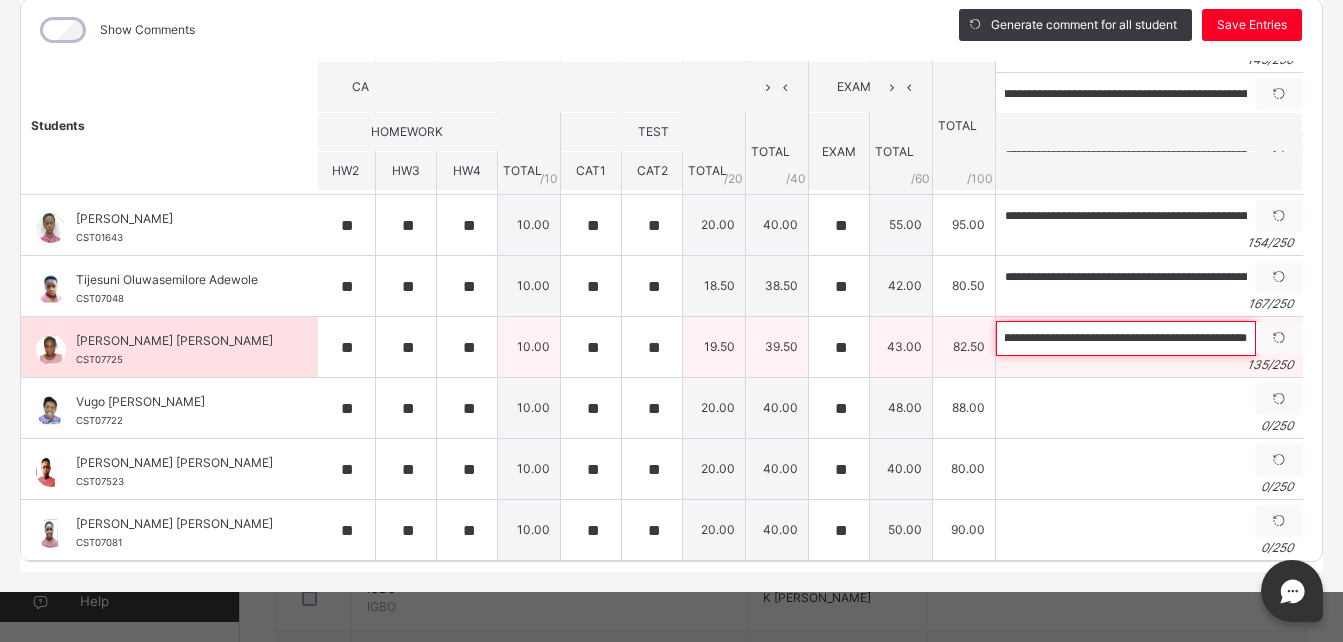 click on "**********" at bounding box center (1126, 338) 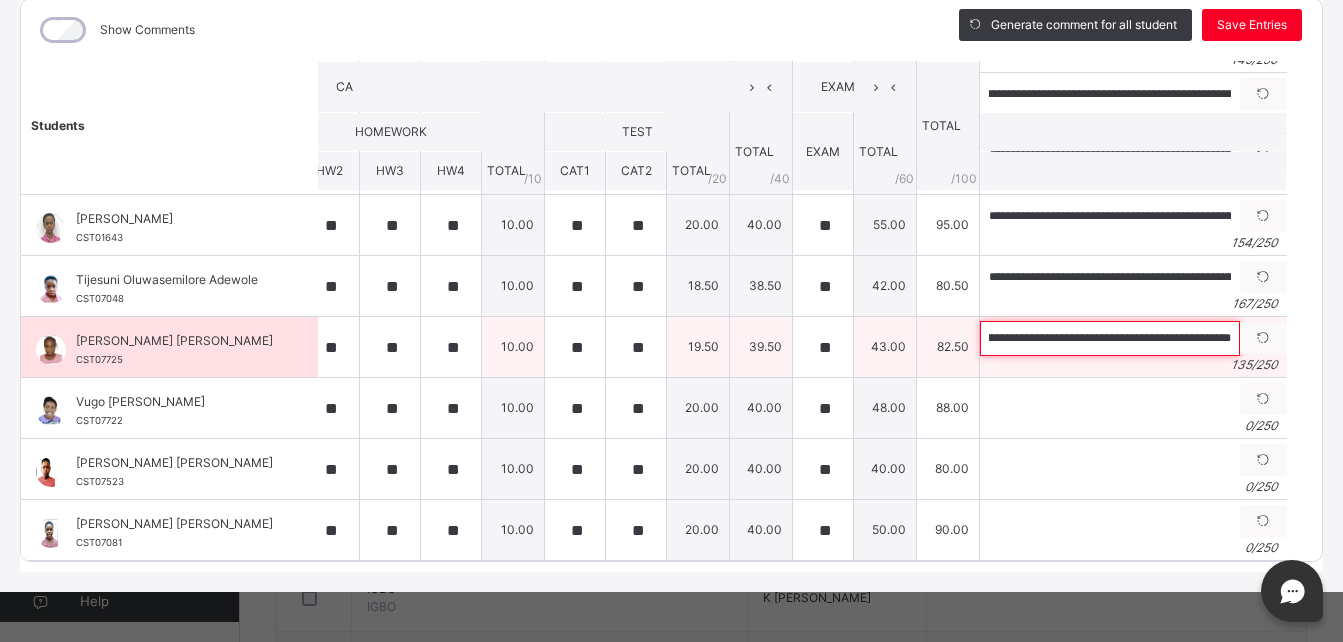 click on "**********" at bounding box center [1110, 338] 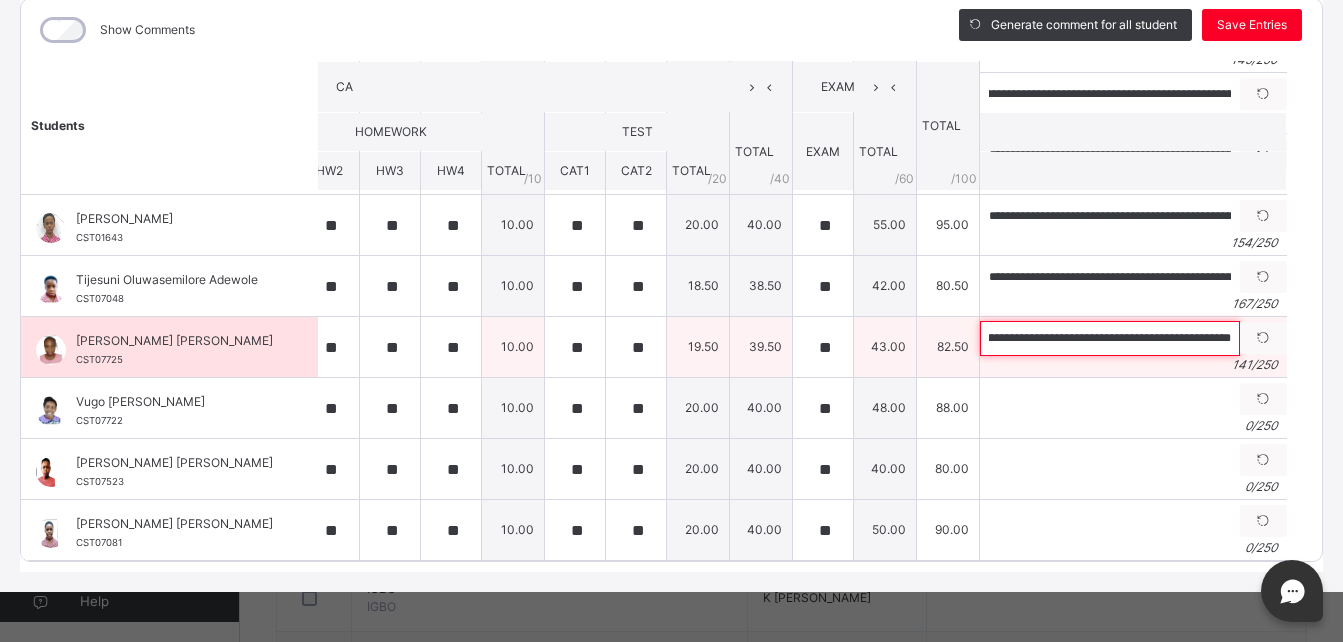 scroll, scrollTop: 0, scrollLeft: 537, axis: horizontal 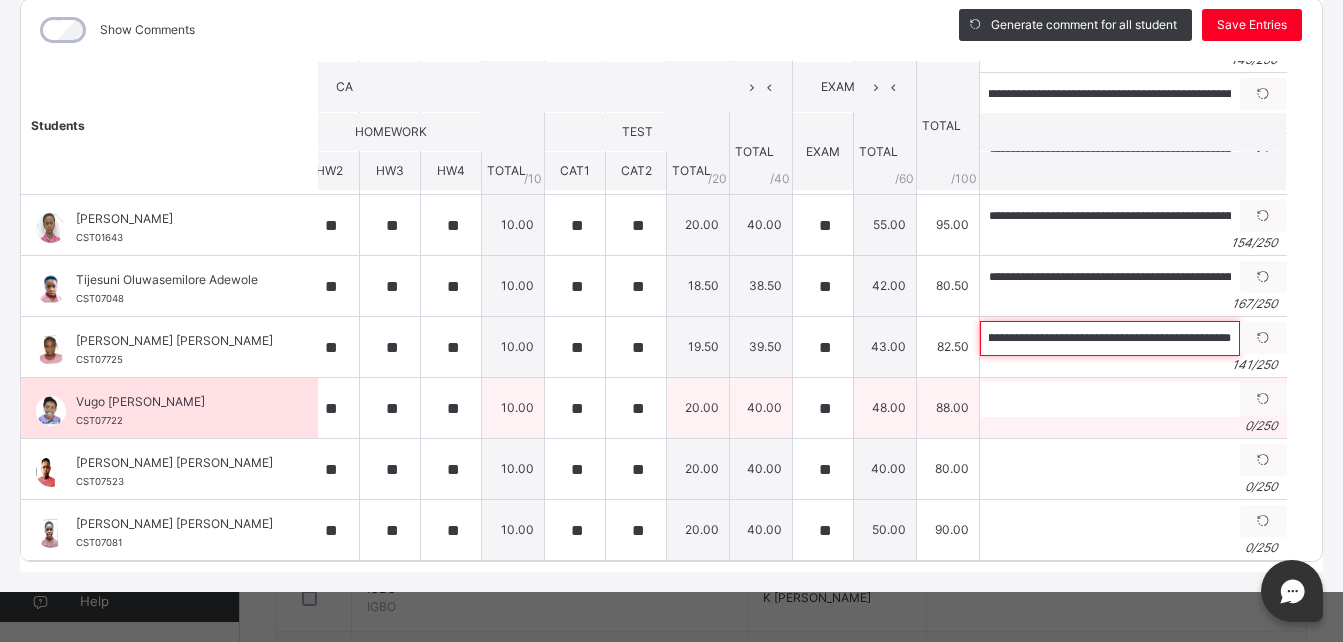 type on "**********" 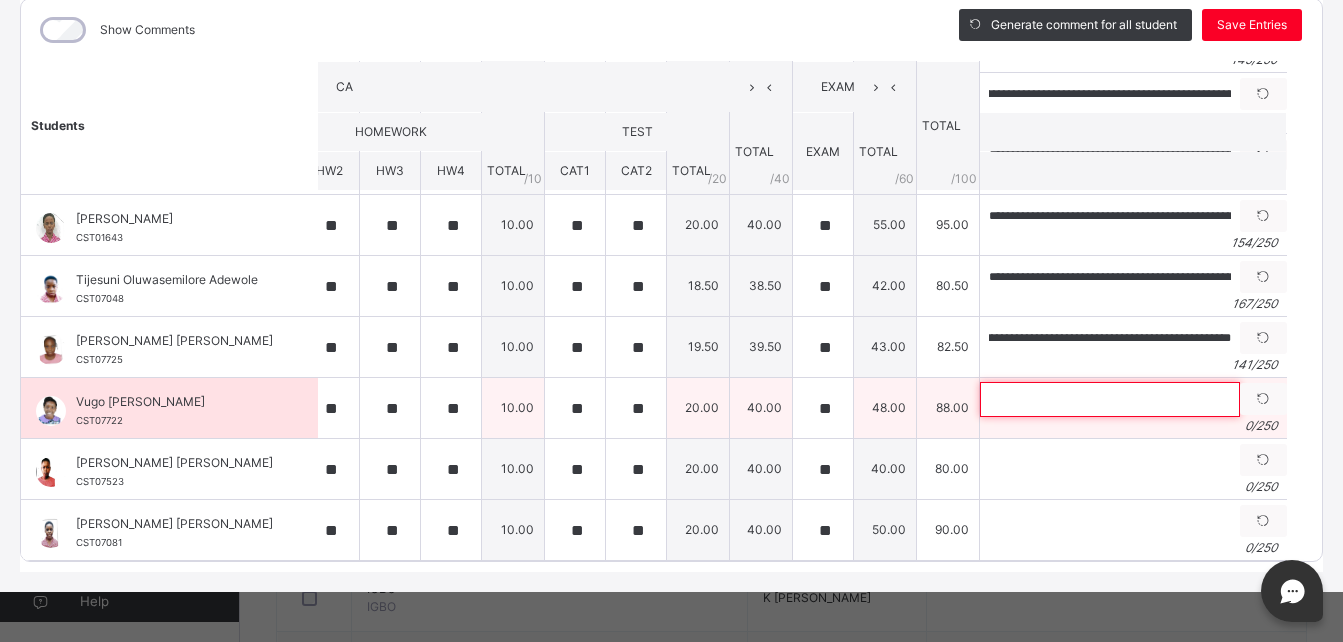 scroll, scrollTop: 0, scrollLeft: 0, axis: both 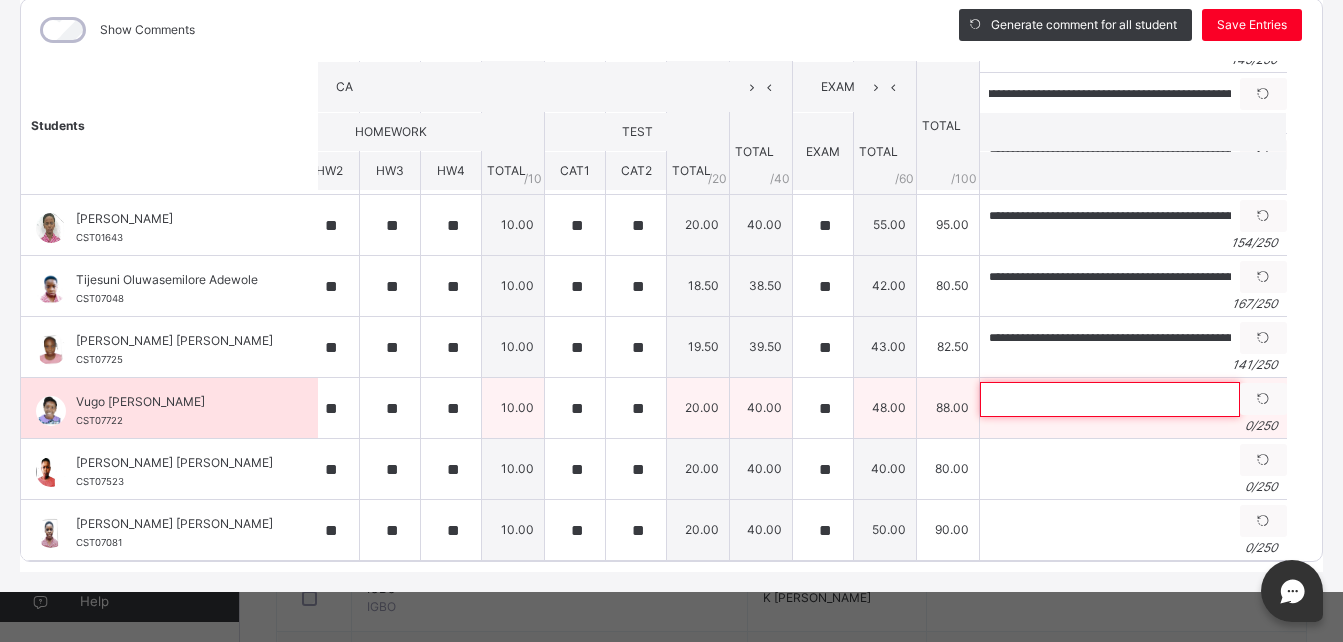 click at bounding box center [1110, 399] 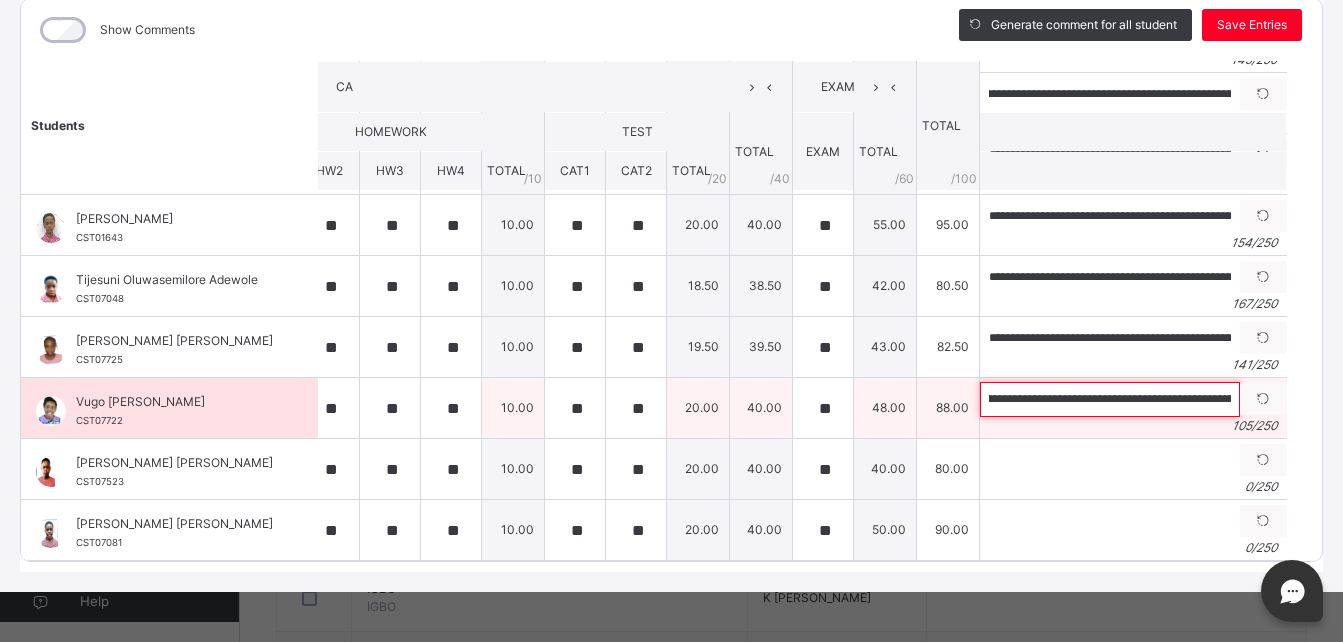 scroll, scrollTop: 0, scrollLeft: 0, axis: both 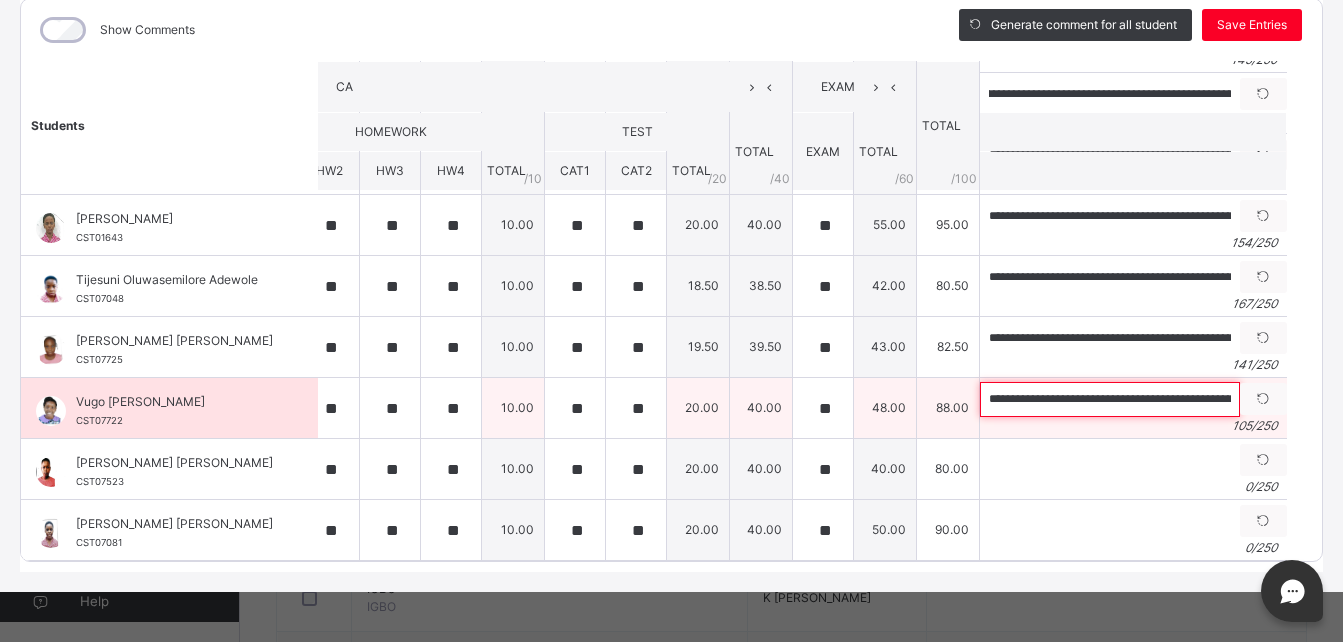 click on "**********" at bounding box center [1110, 399] 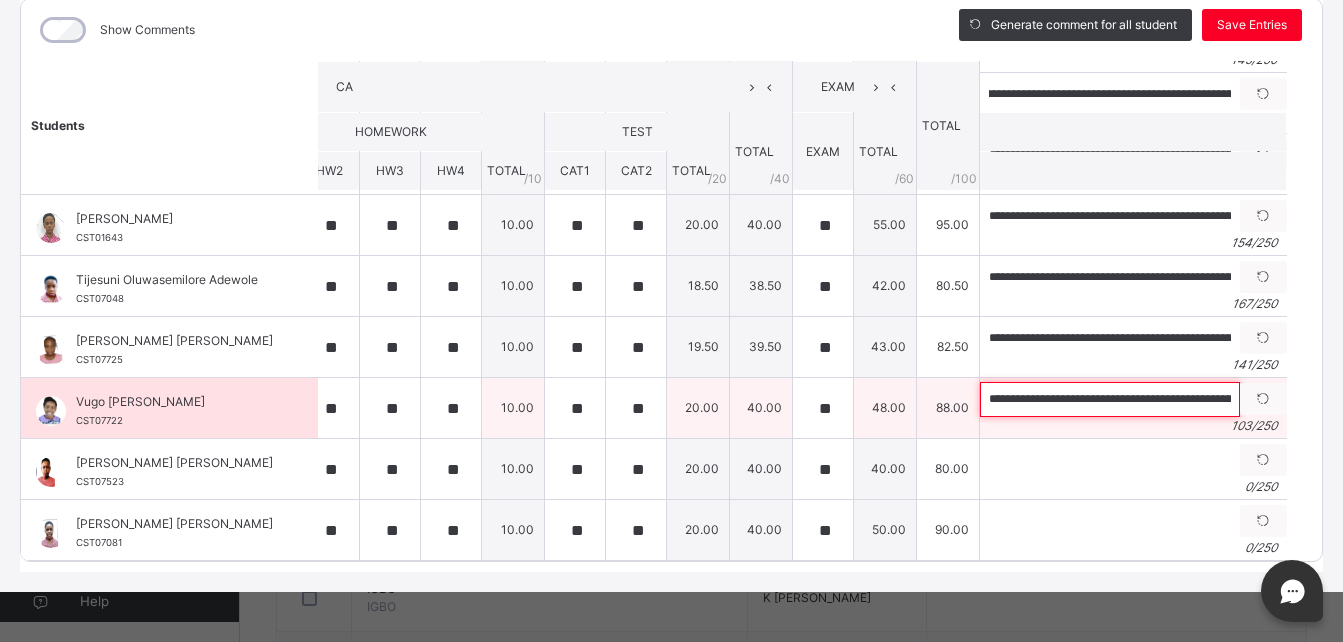 click on "**********" at bounding box center [1110, 399] 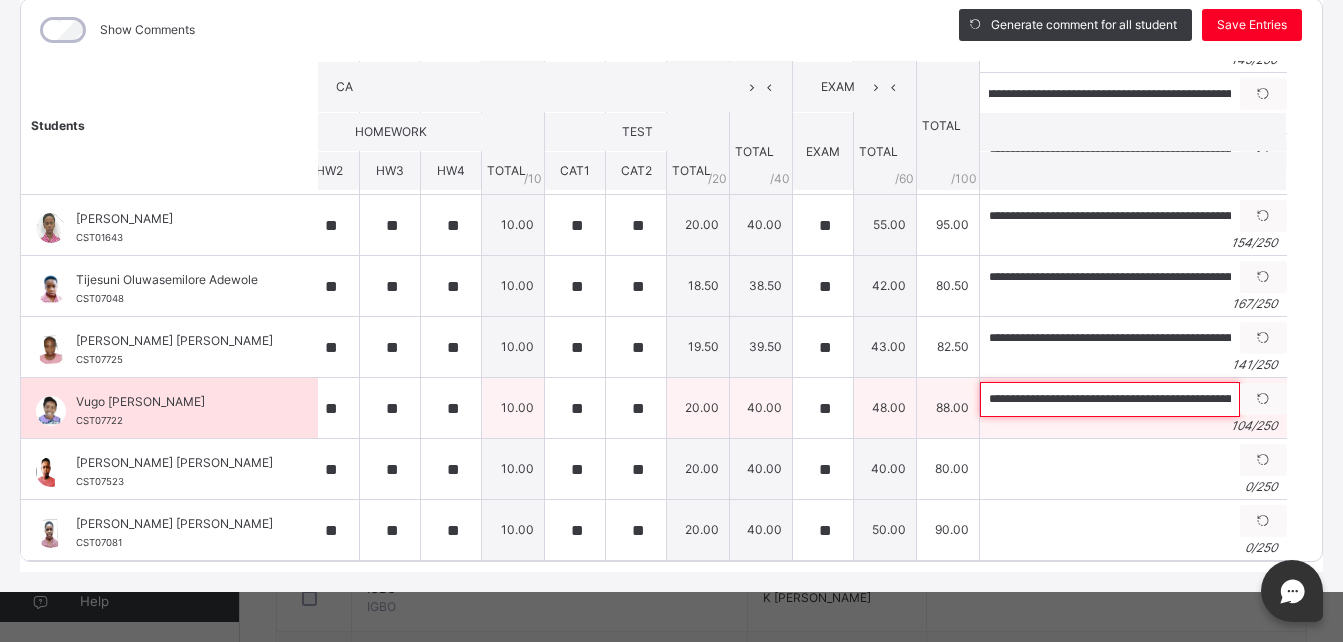 click on "**********" at bounding box center [1110, 399] 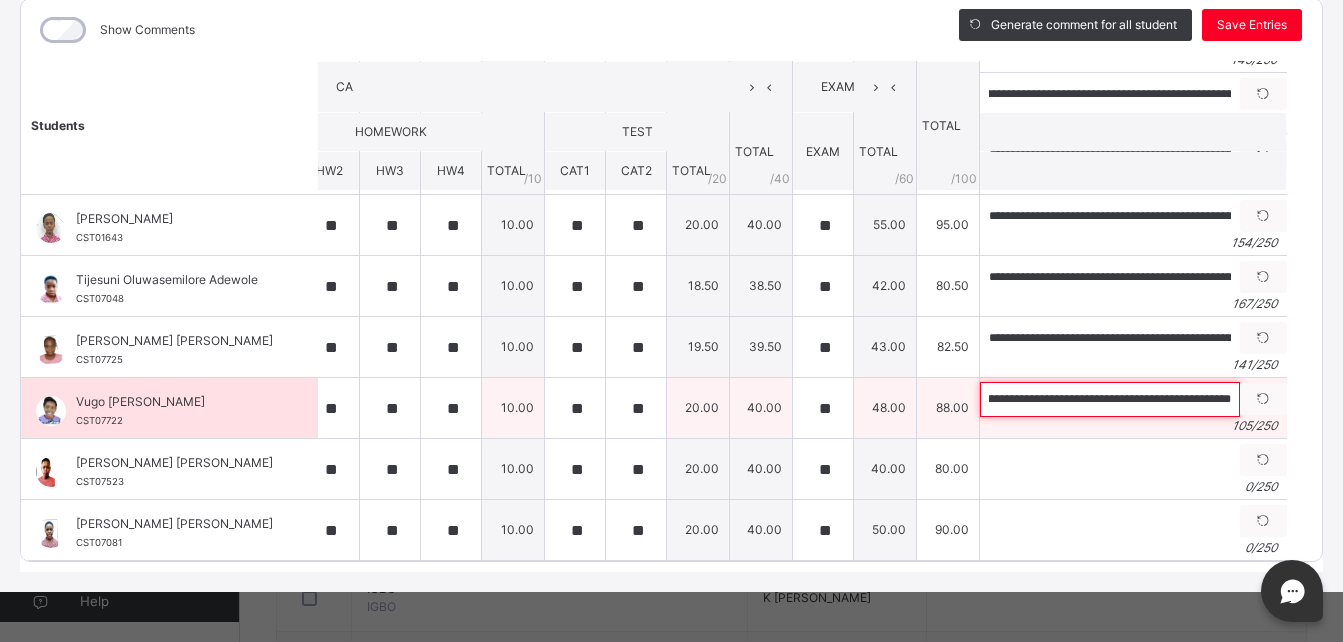 scroll, scrollTop: 0, scrollLeft: 372, axis: horizontal 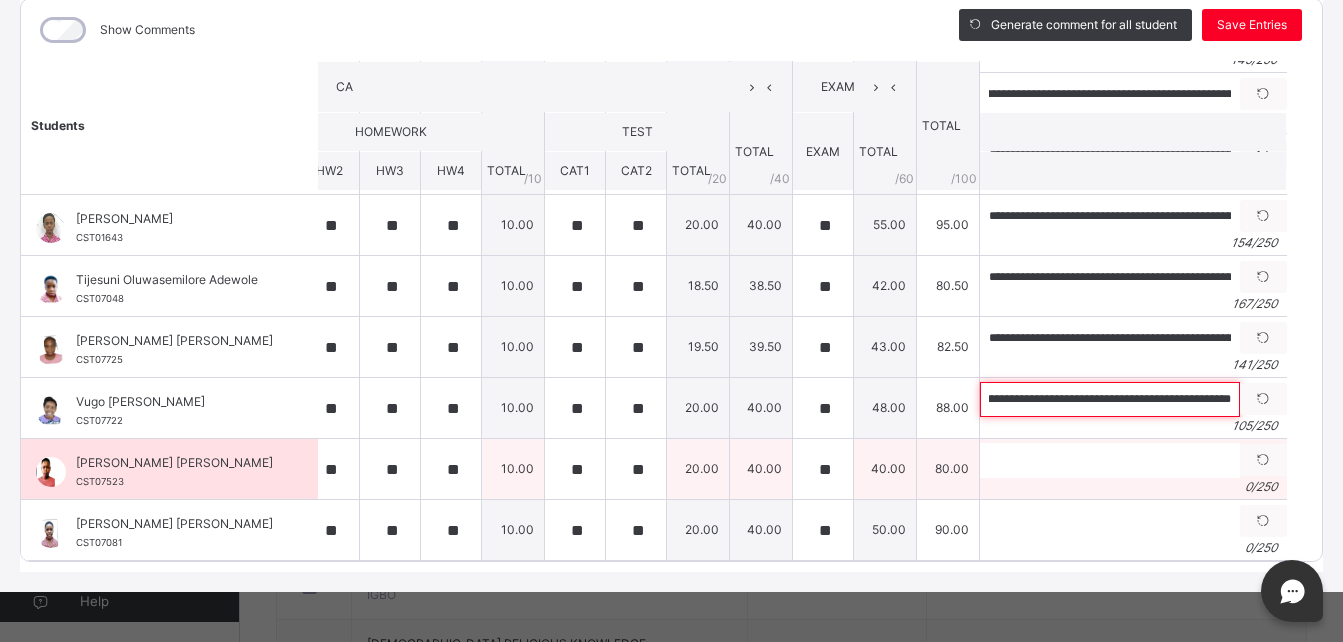 type on "**********" 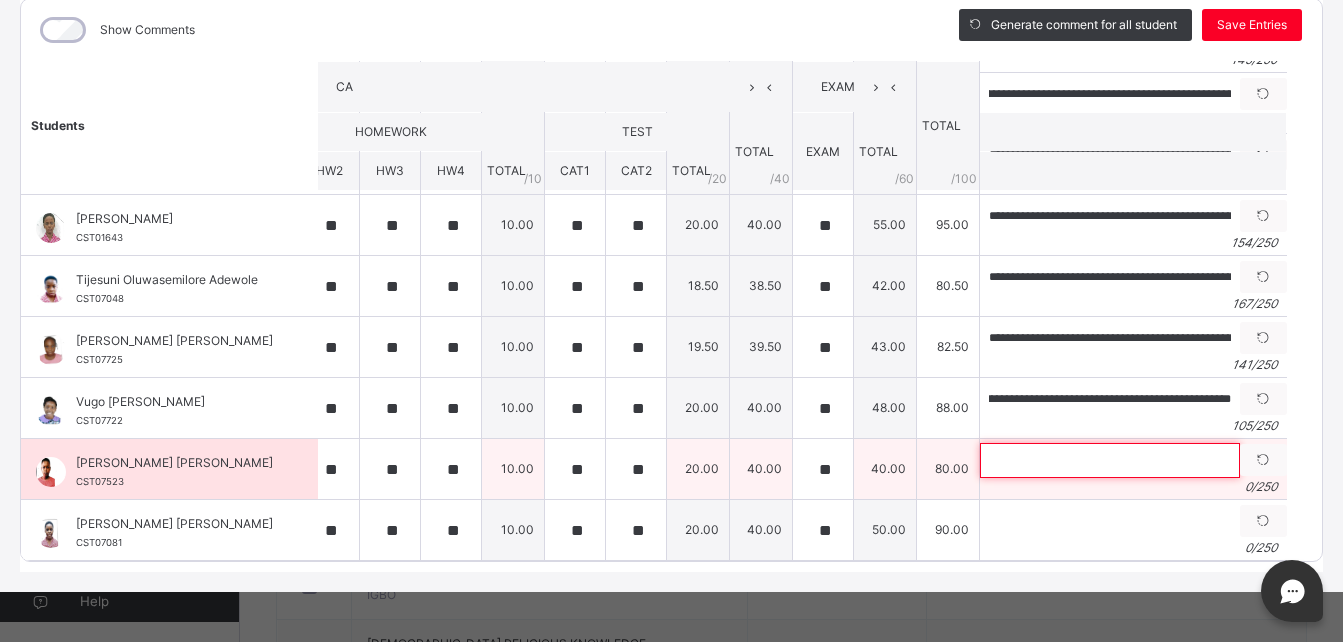 scroll, scrollTop: 0, scrollLeft: 0, axis: both 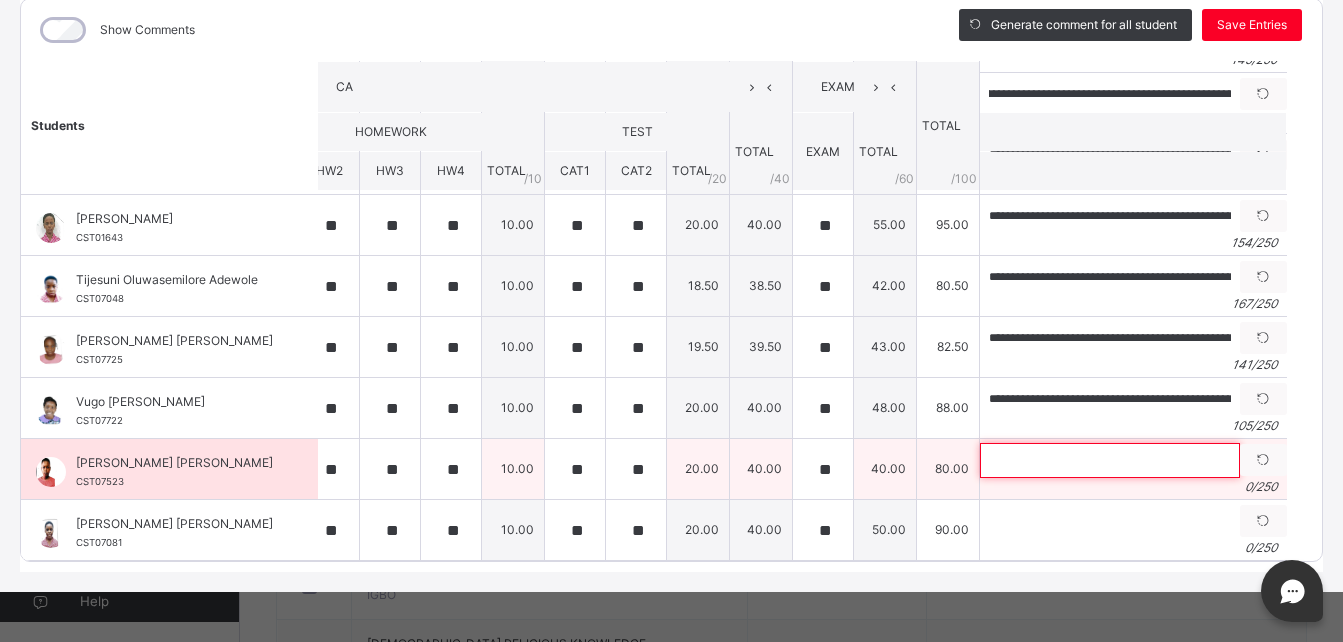 click at bounding box center [1110, 460] 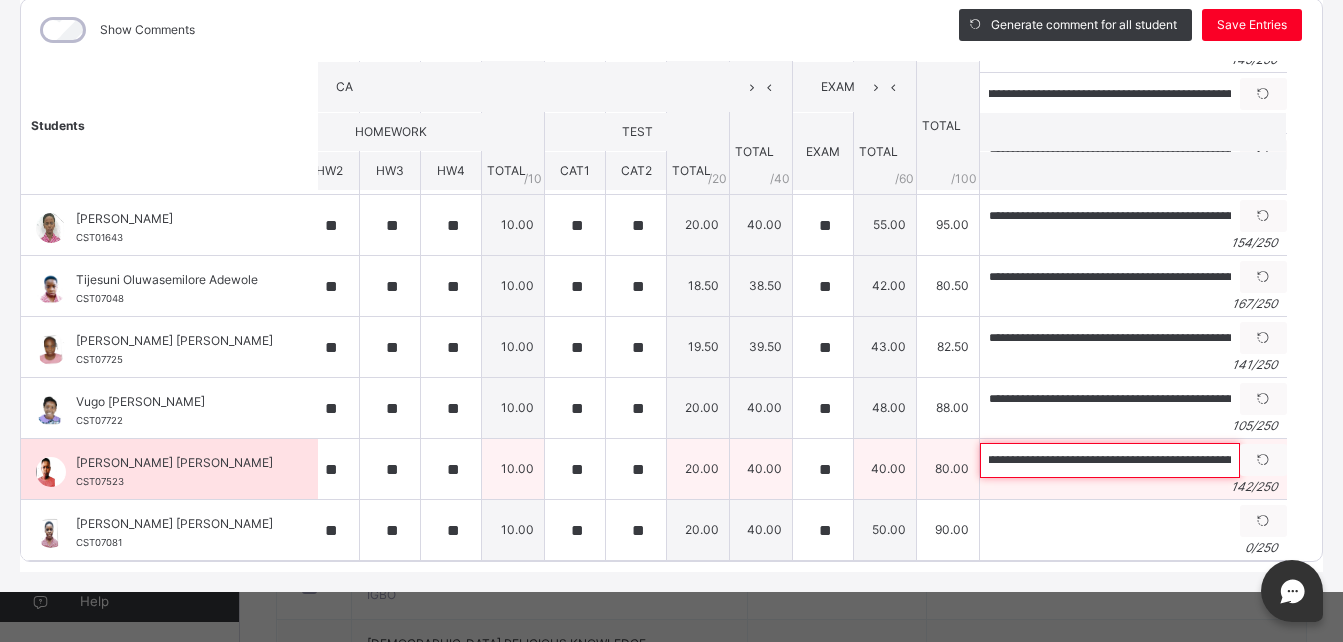 scroll, scrollTop: 0, scrollLeft: 0, axis: both 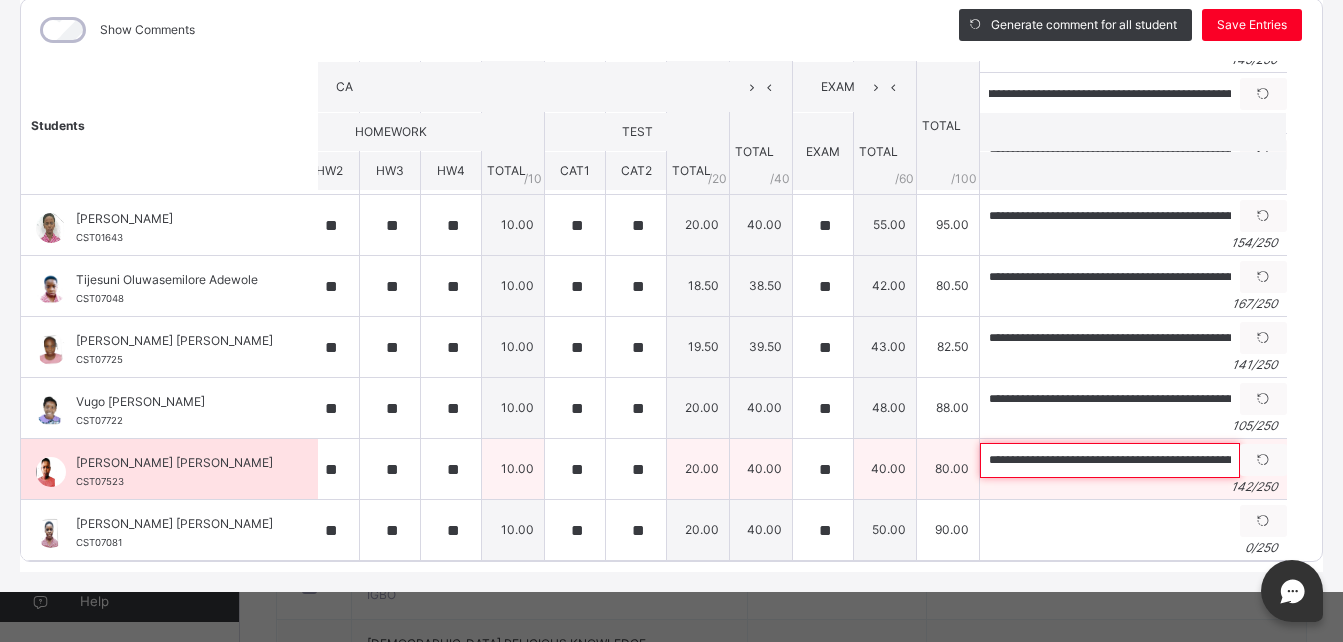 click on "**********" at bounding box center [1110, 460] 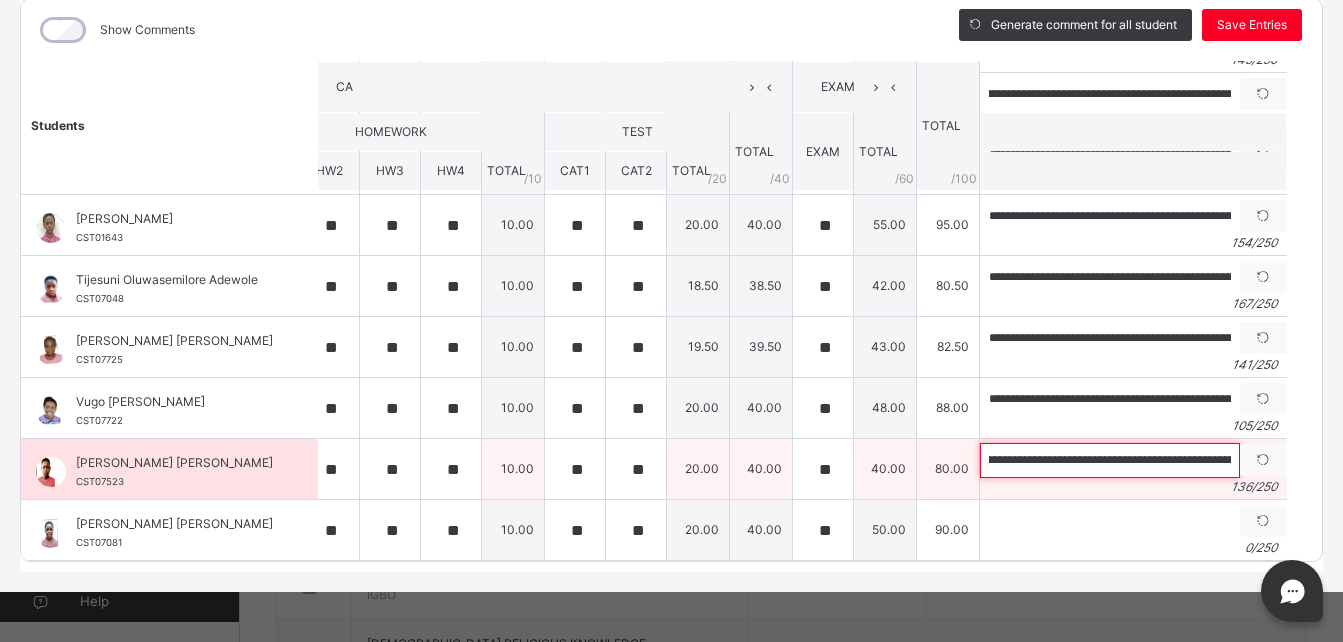 scroll, scrollTop: 0, scrollLeft: 76, axis: horizontal 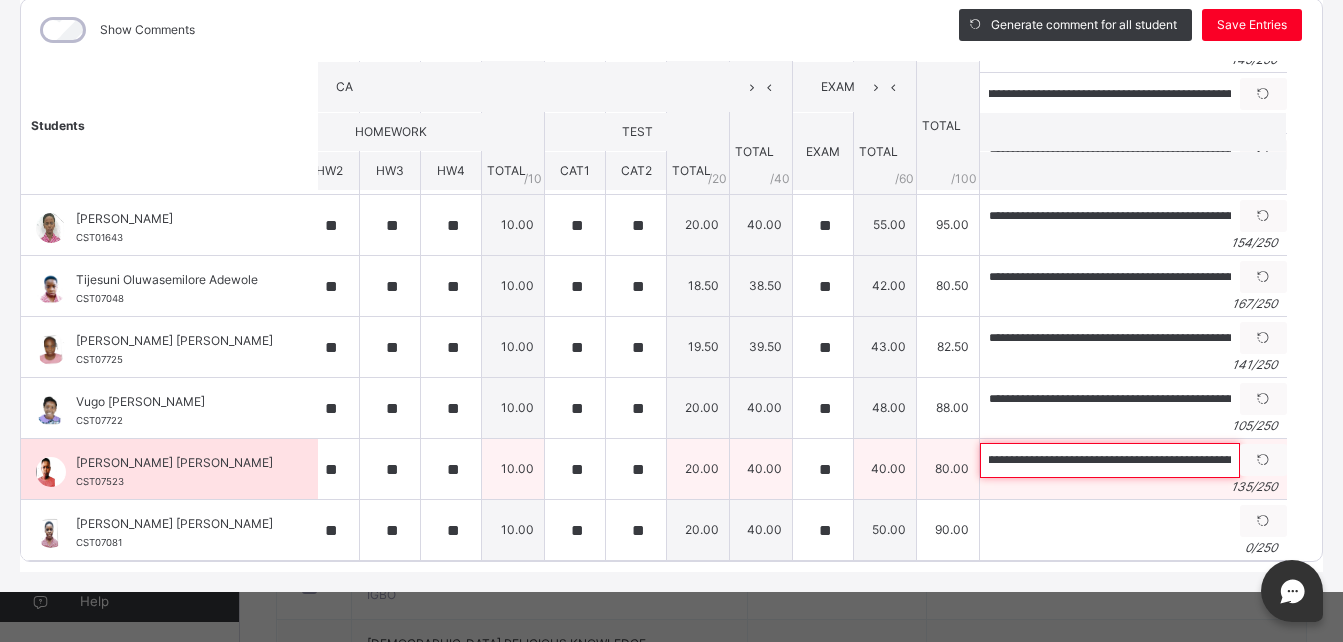 click on "**********" at bounding box center [1110, 460] 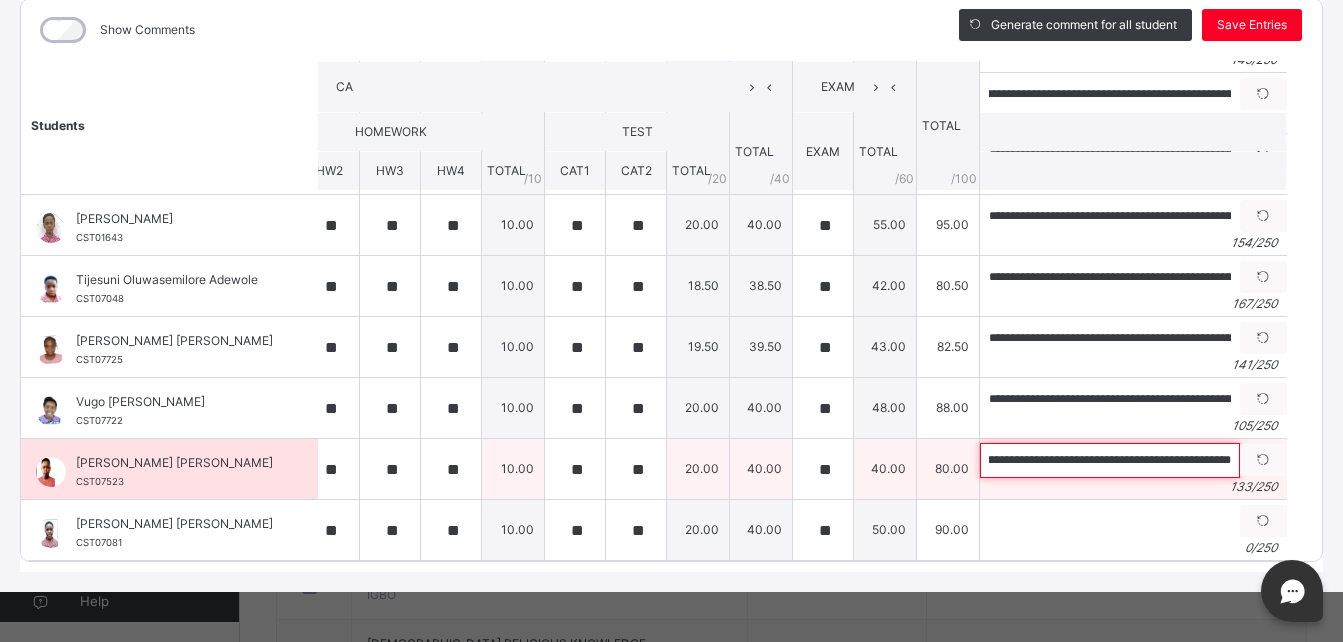 scroll, scrollTop: 0, scrollLeft: 472, axis: horizontal 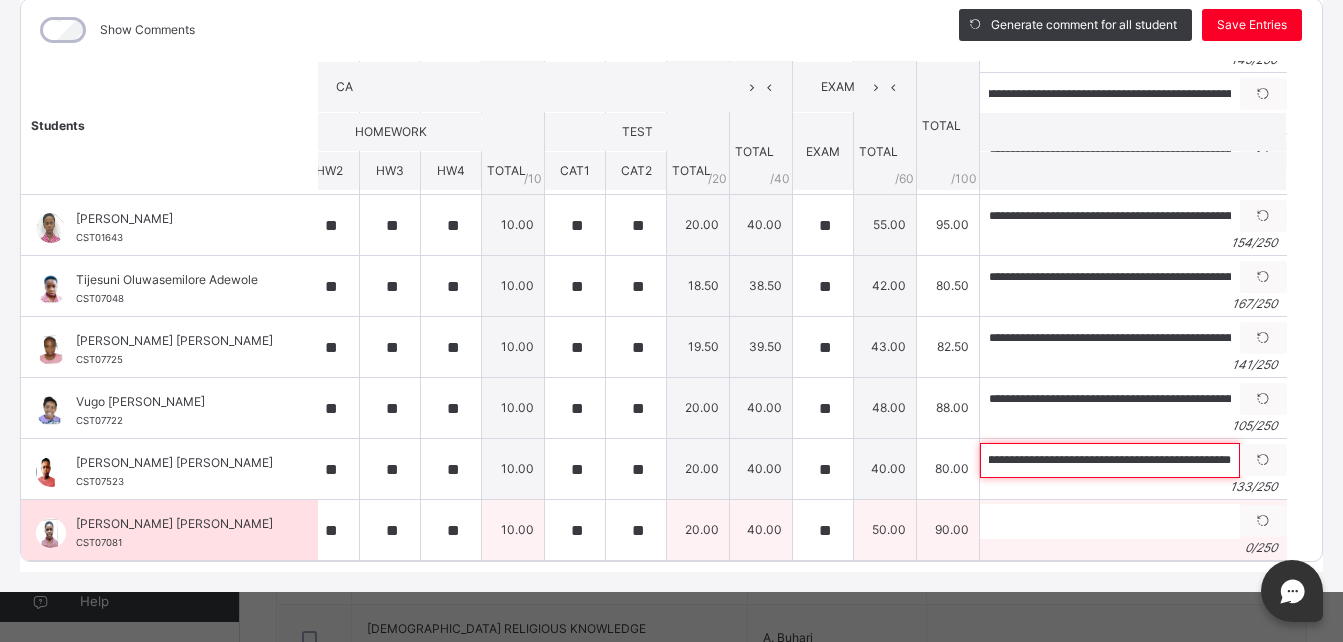 type on "**********" 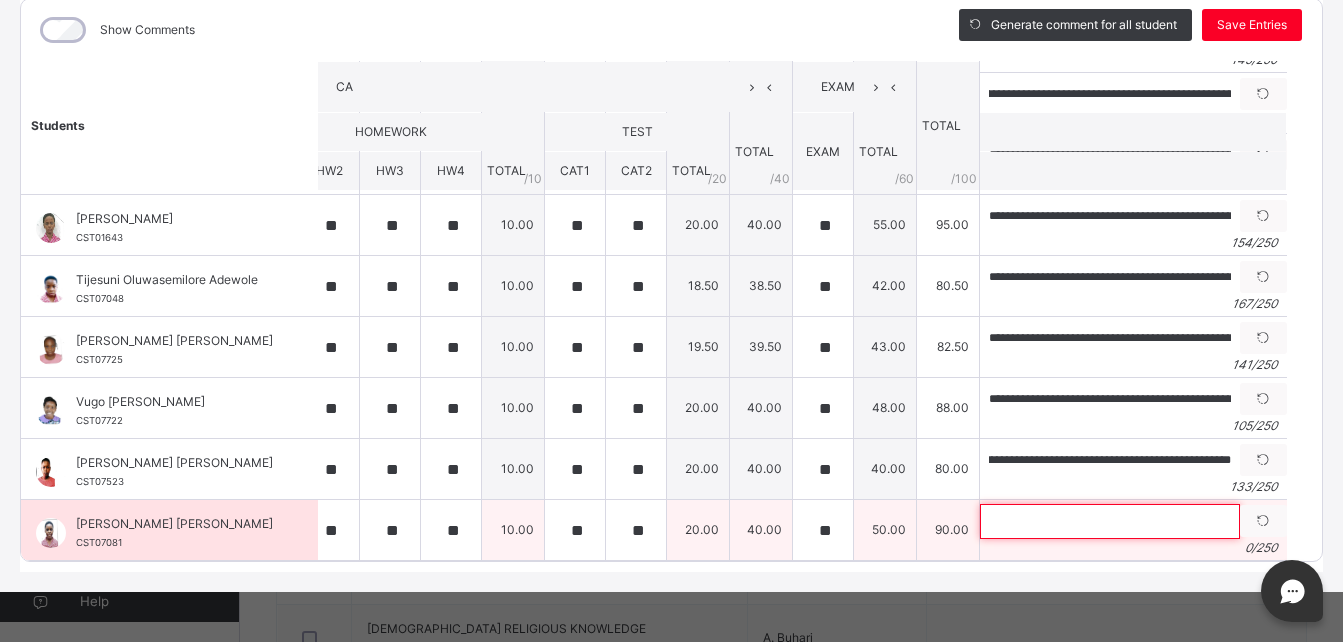 scroll, scrollTop: 0, scrollLeft: 0, axis: both 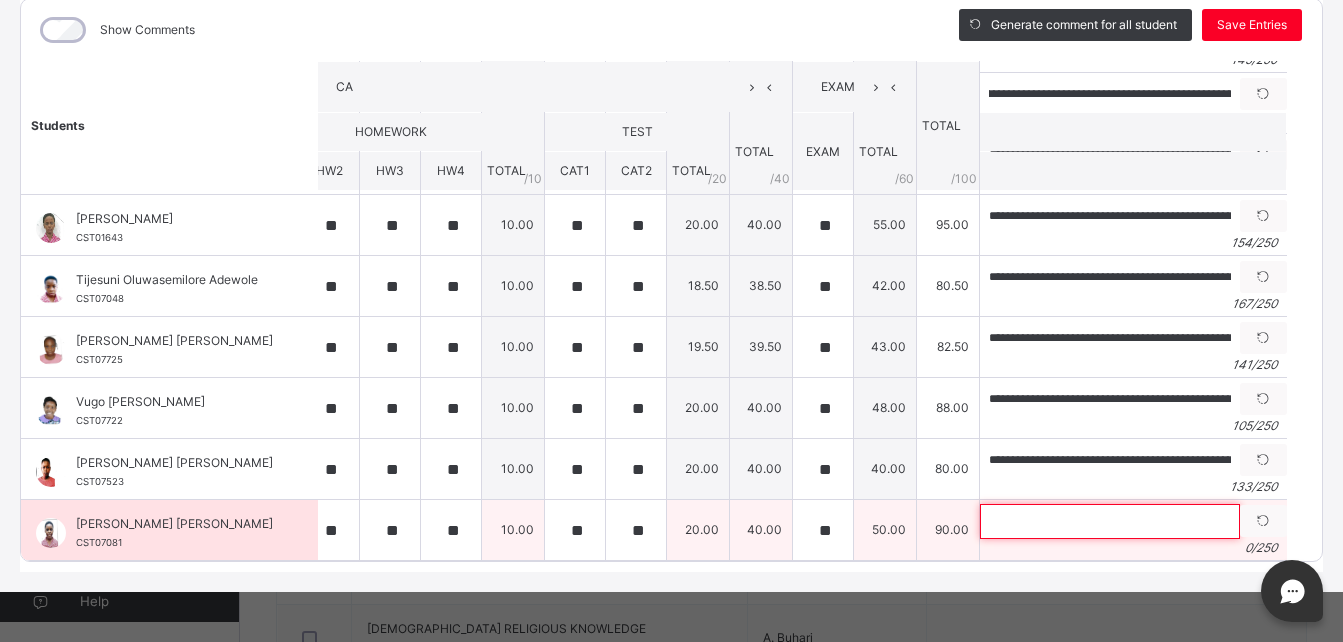 click at bounding box center (1110, 521) 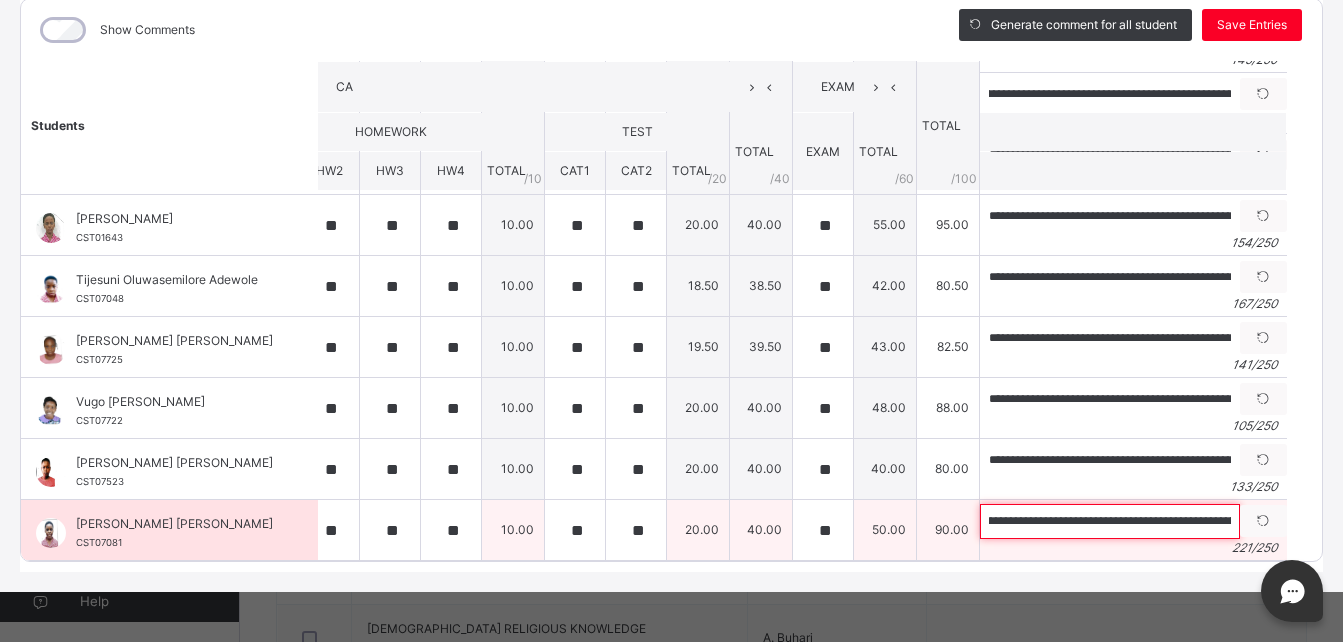 scroll, scrollTop: 0, scrollLeft: 0, axis: both 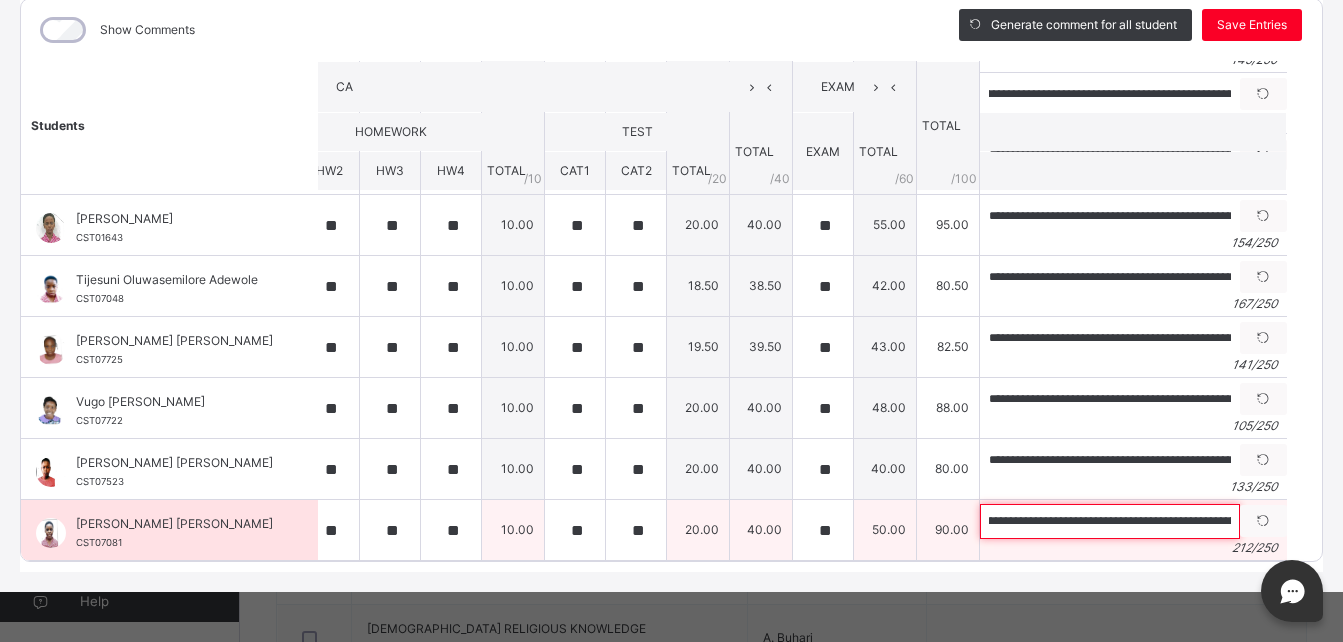 click on "**********" at bounding box center (1110, 521) 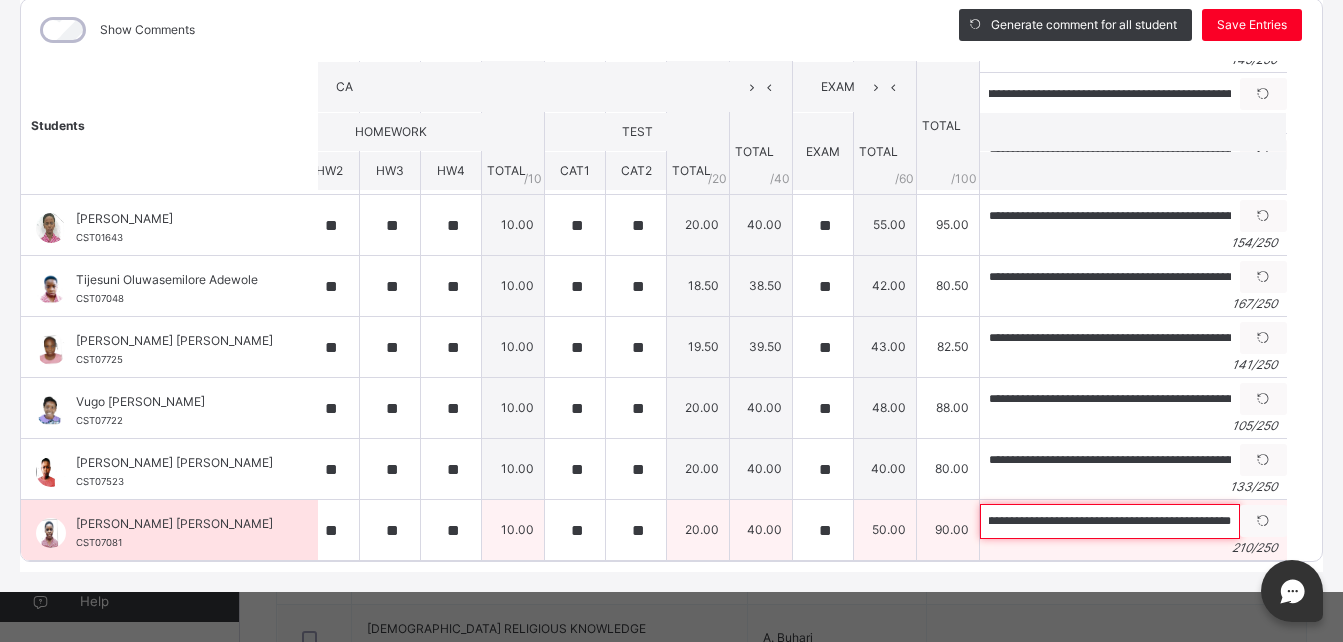 scroll, scrollTop: 0, scrollLeft: 910, axis: horizontal 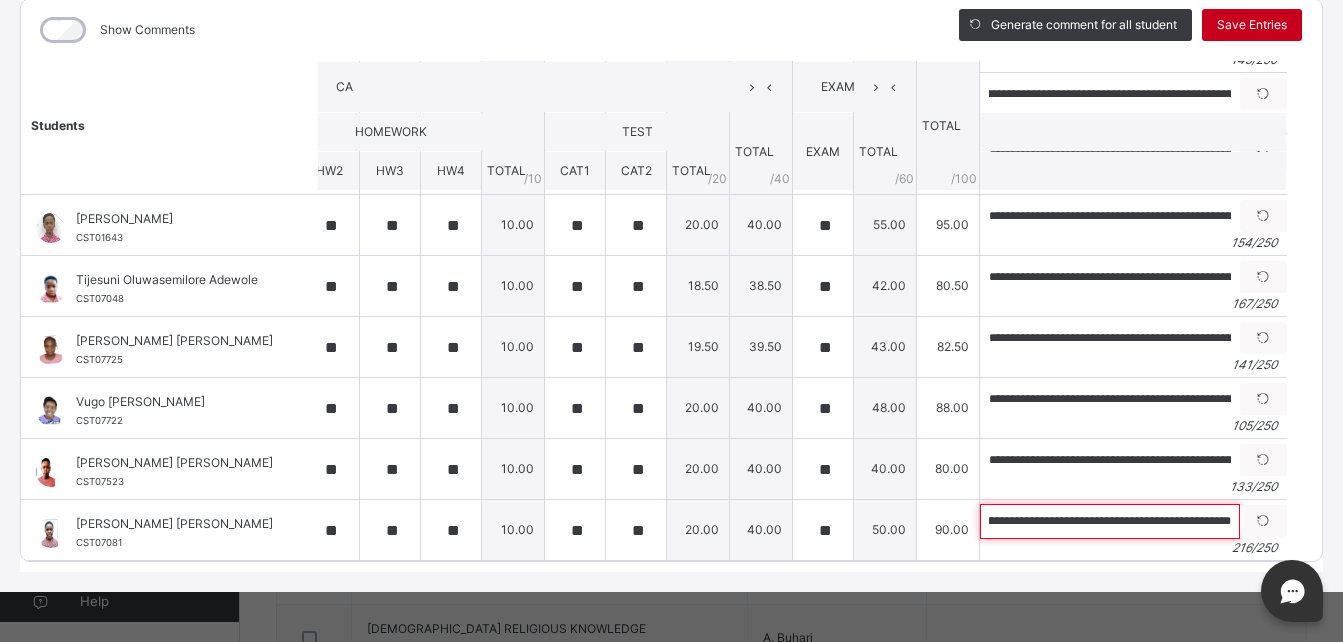 type on "**********" 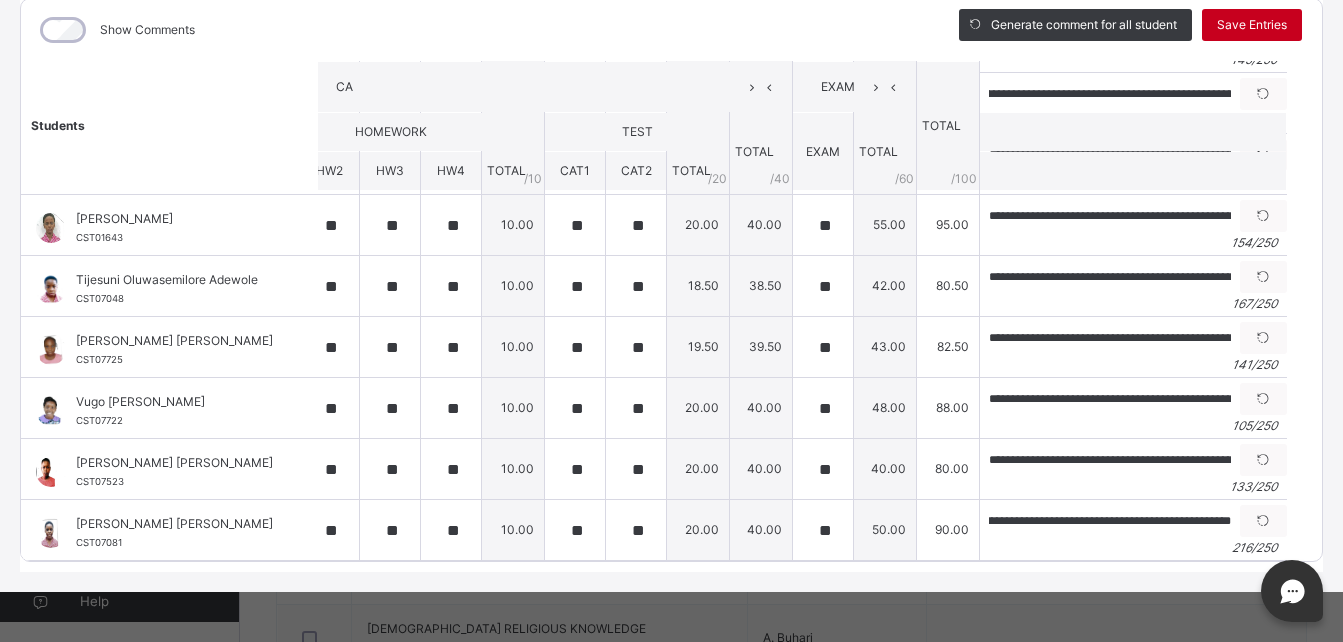scroll, scrollTop: 0, scrollLeft: 0, axis: both 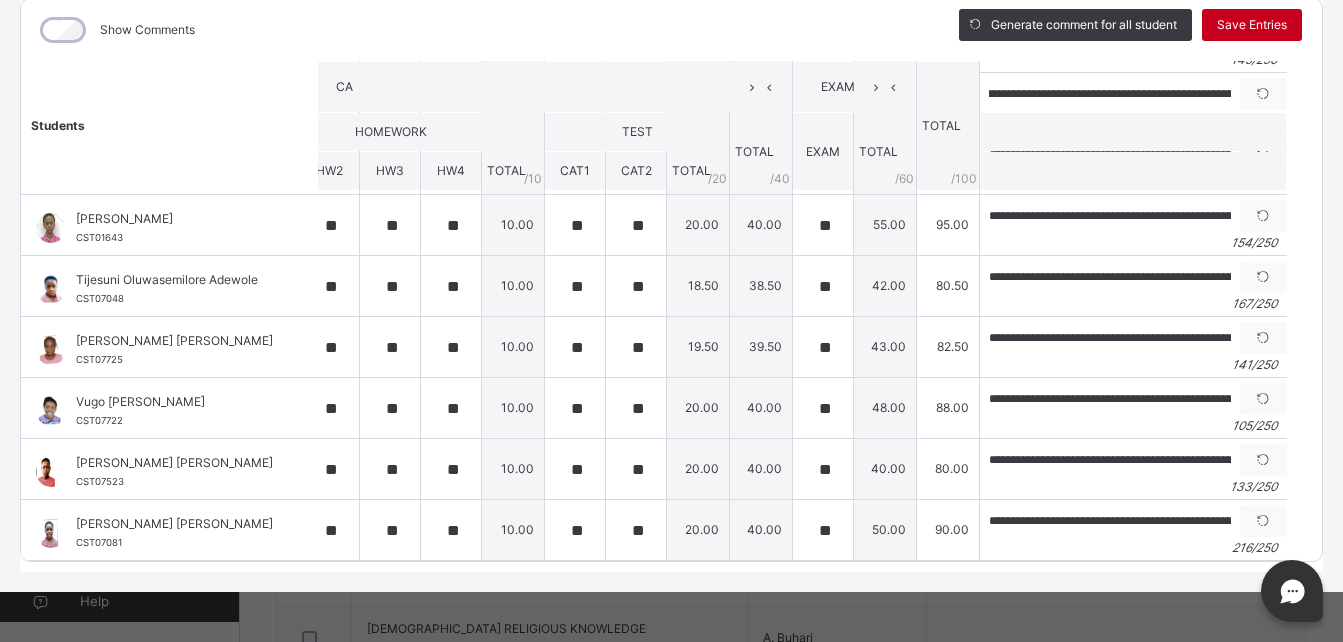 click on "Save Entries" at bounding box center [1252, 25] 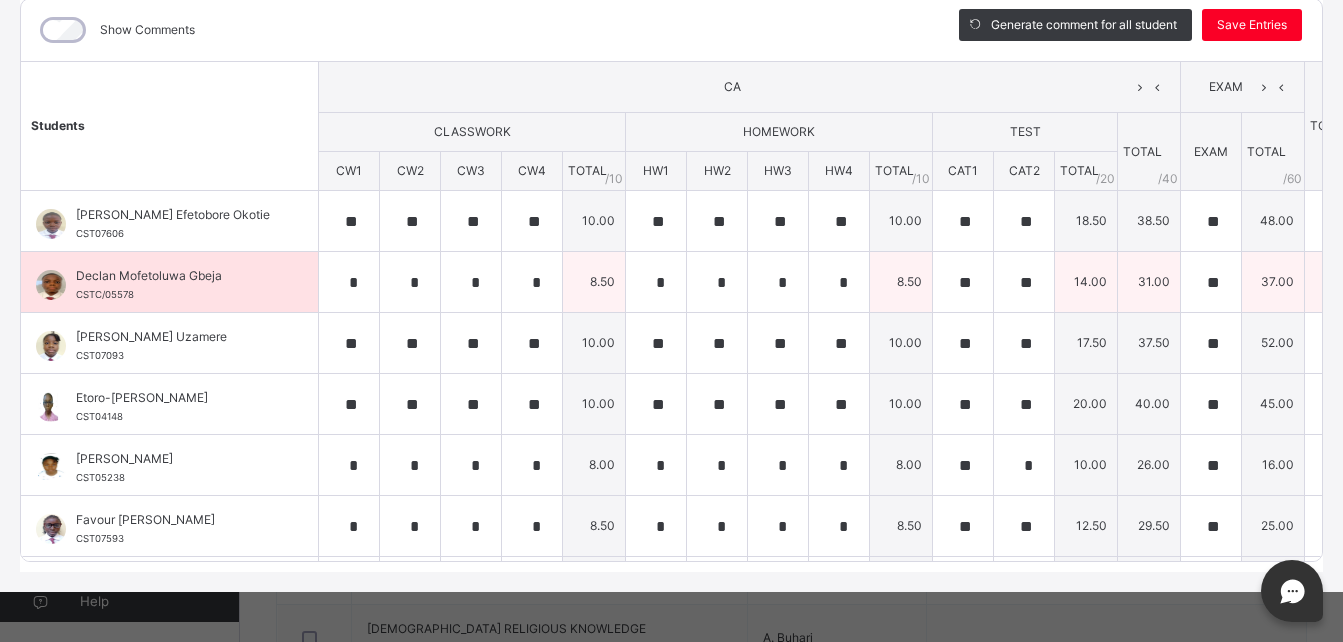 scroll, scrollTop: 174, scrollLeft: 0, axis: vertical 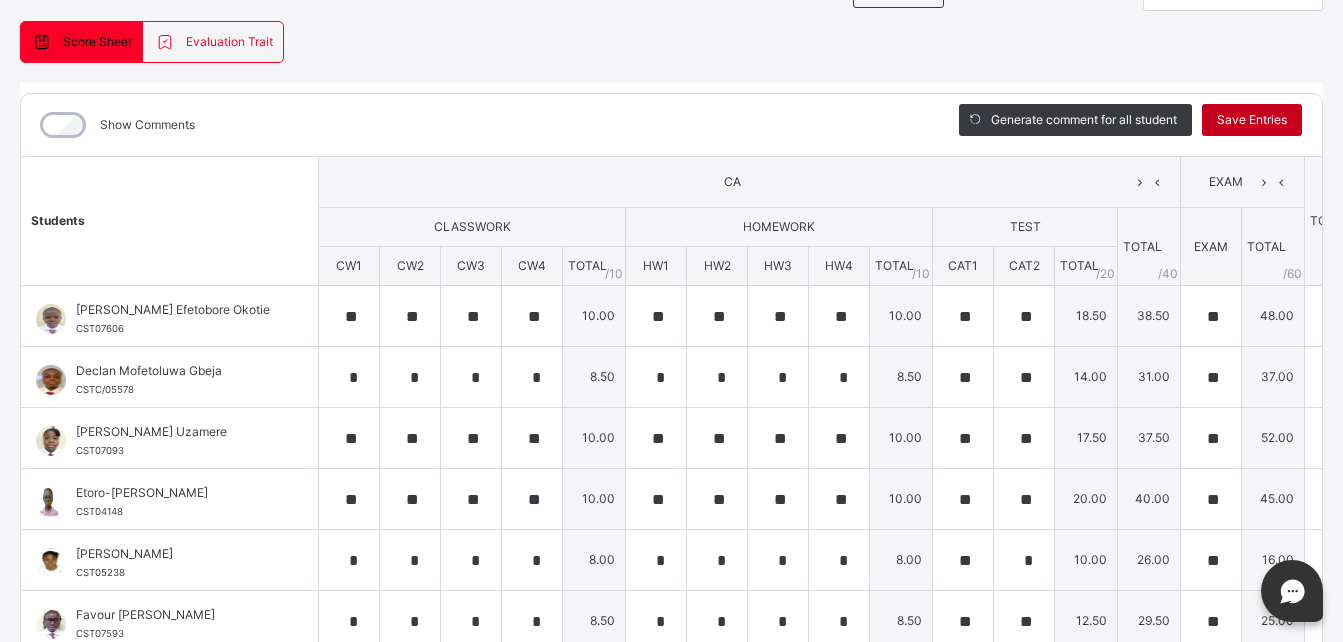 click on "Save Entries" at bounding box center (1252, 120) 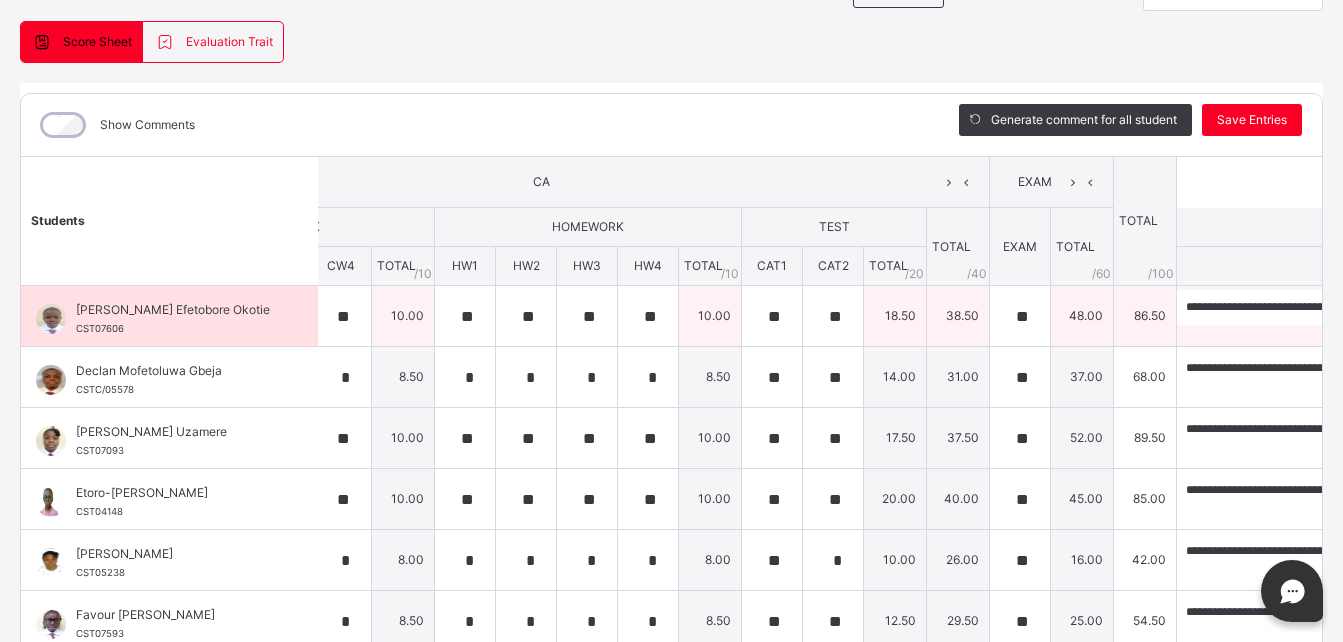 scroll, scrollTop: 0, scrollLeft: 388, axis: horizontal 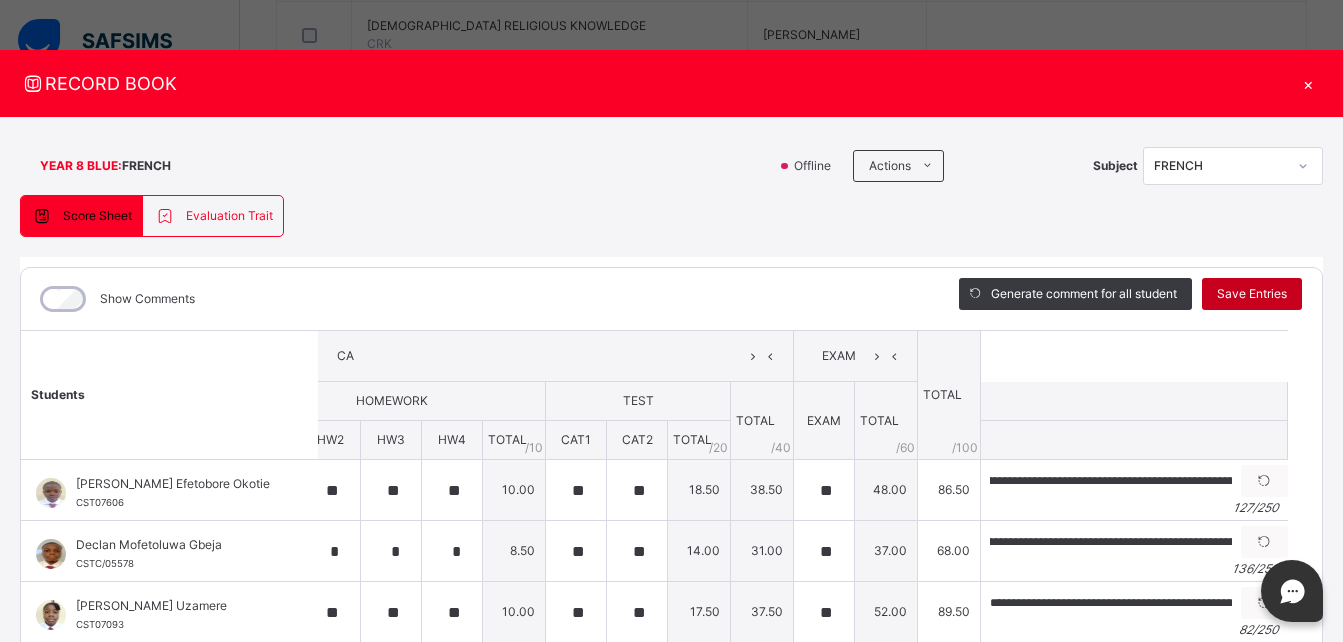 click on "Save Entries" at bounding box center [1252, 294] 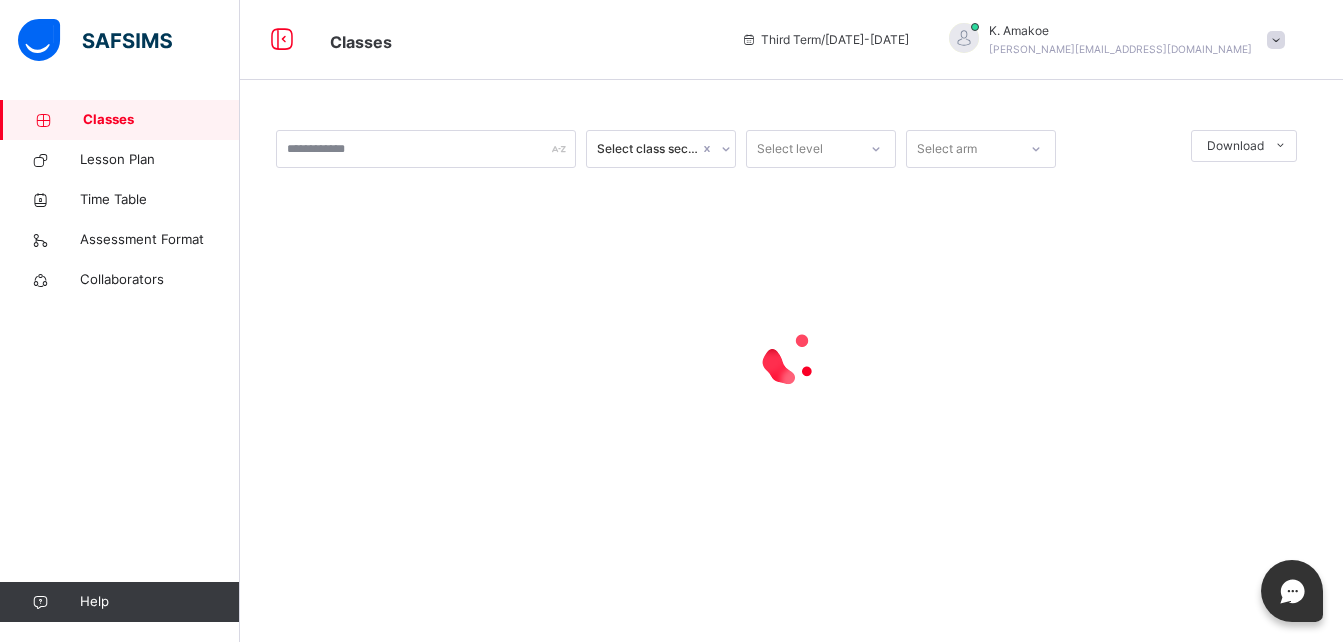 scroll, scrollTop: 0, scrollLeft: 0, axis: both 